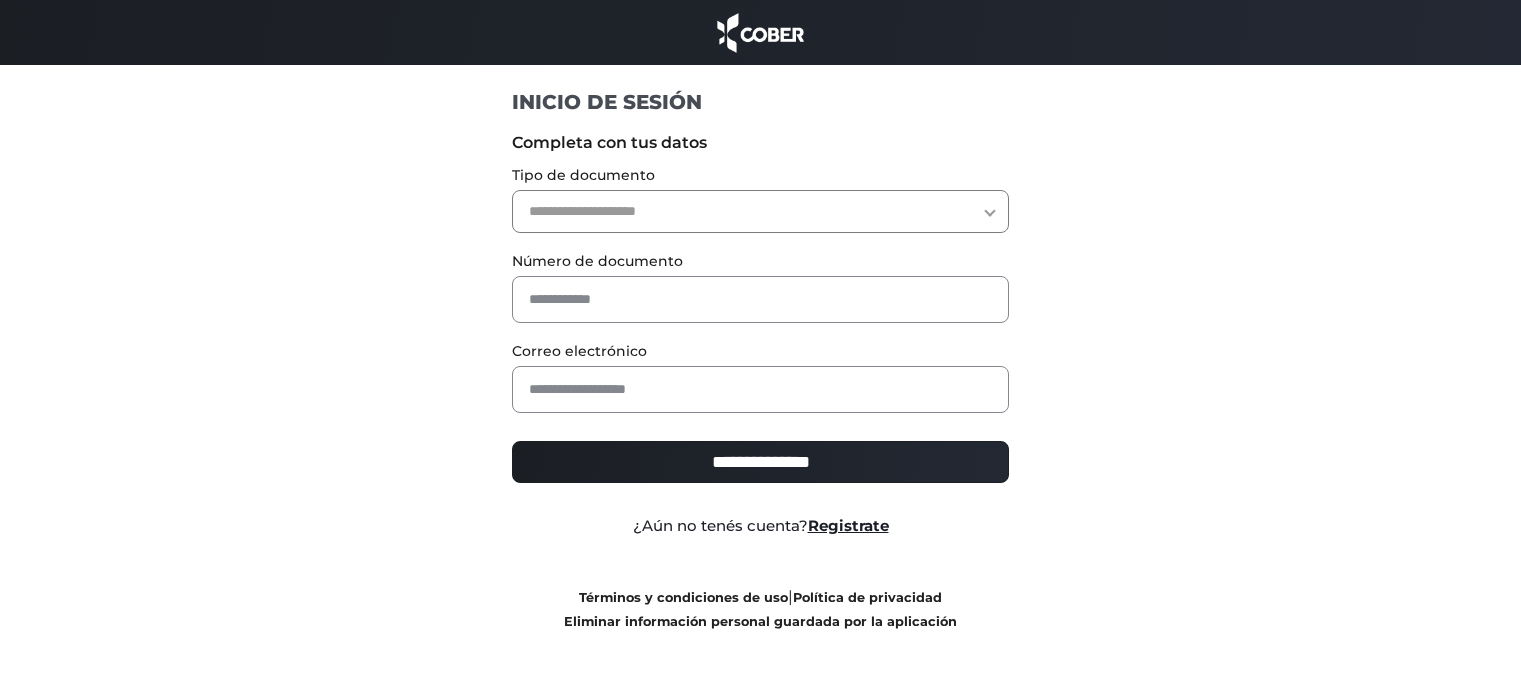 scroll, scrollTop: 0, scrollLeft: 0, axis: both 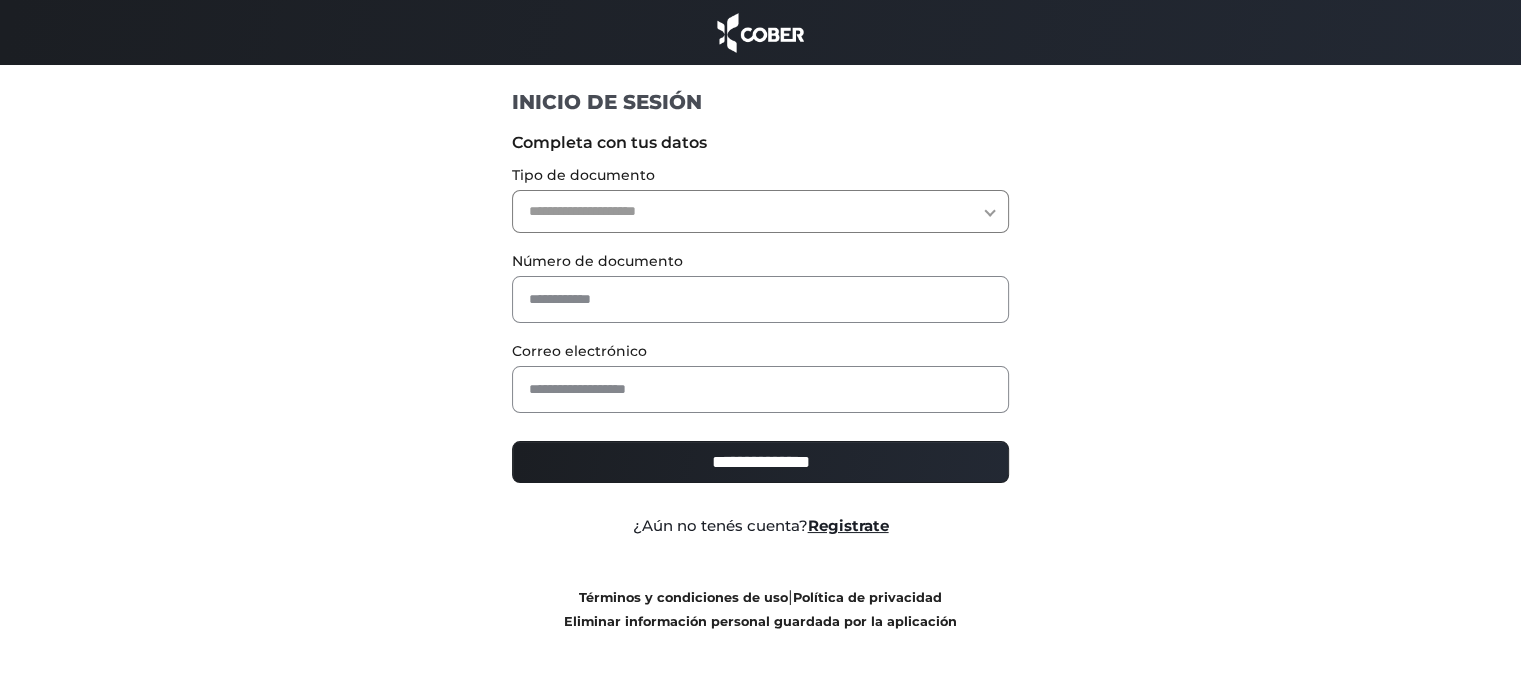 click on "**********" at bounding box center (760, 211) 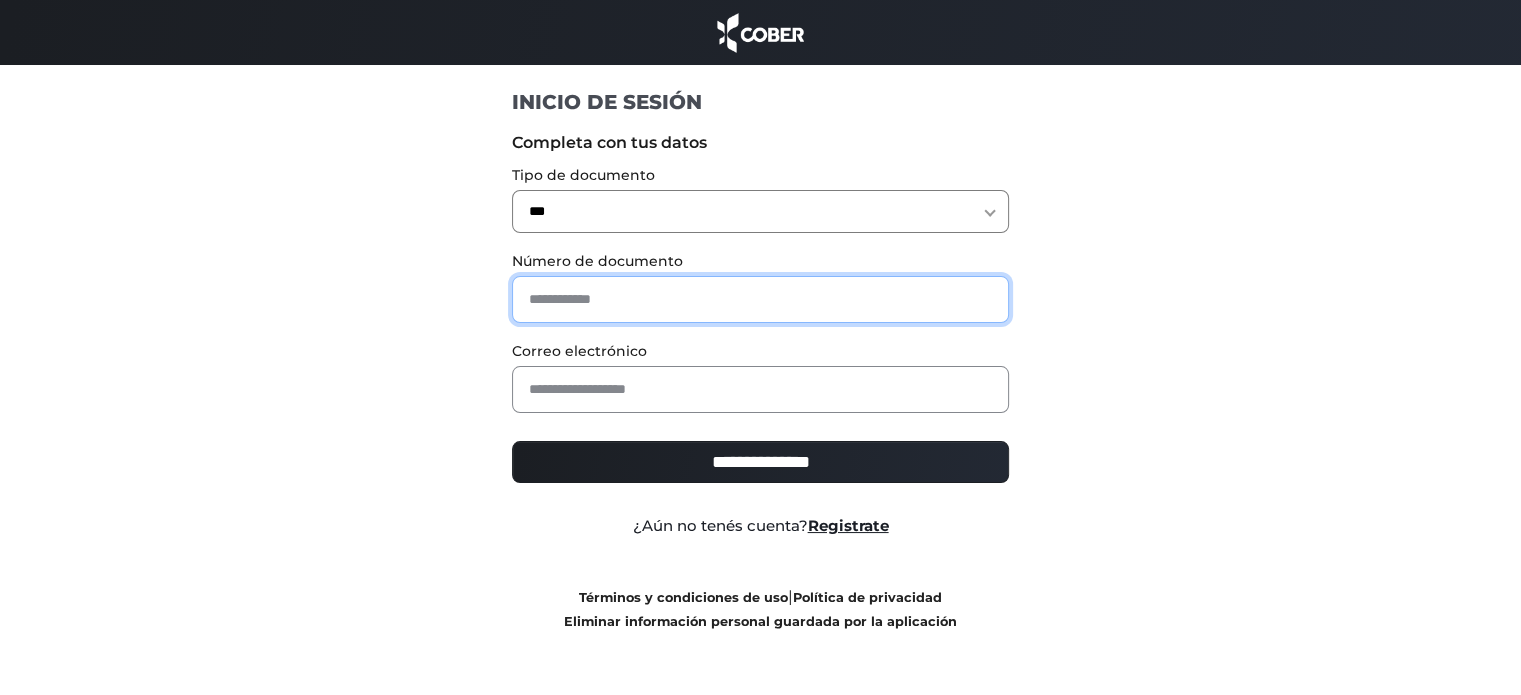 click at bounding box center [760, 299] 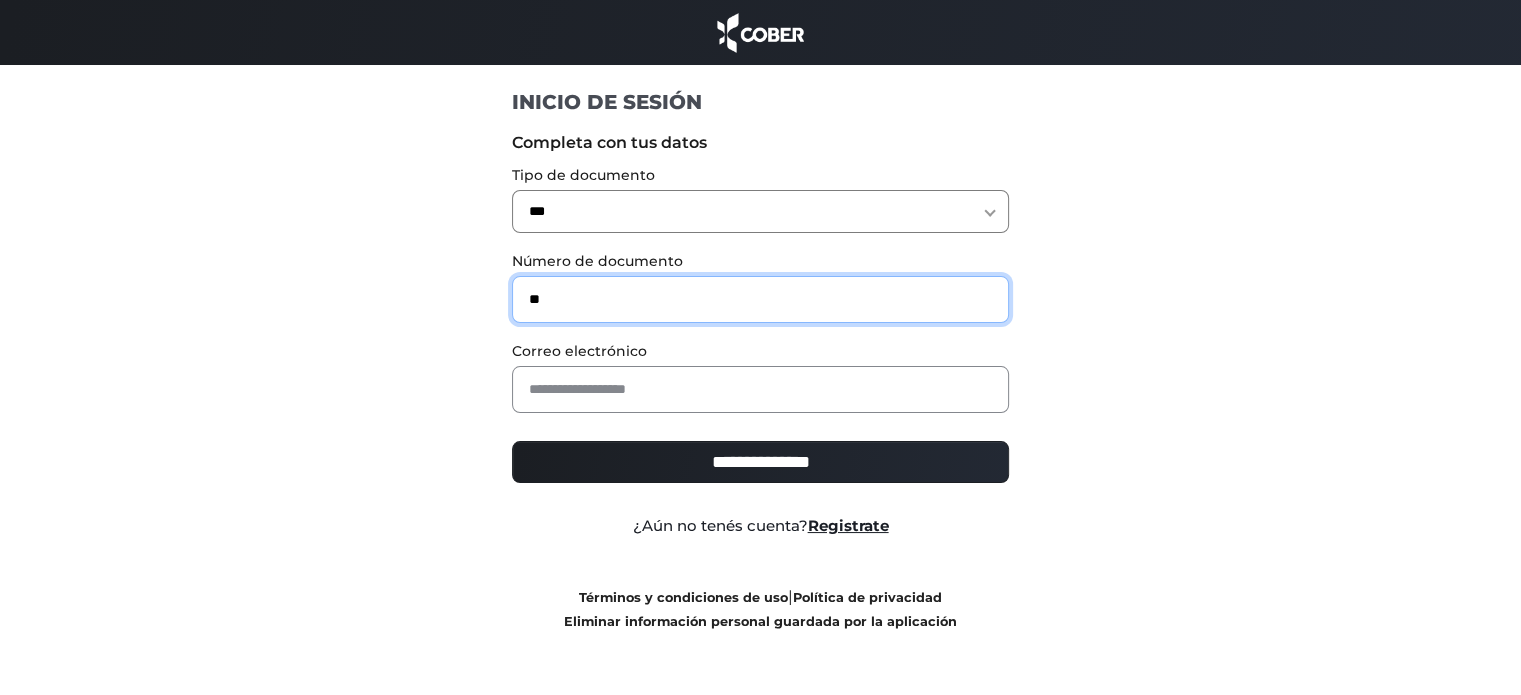 type on "**" 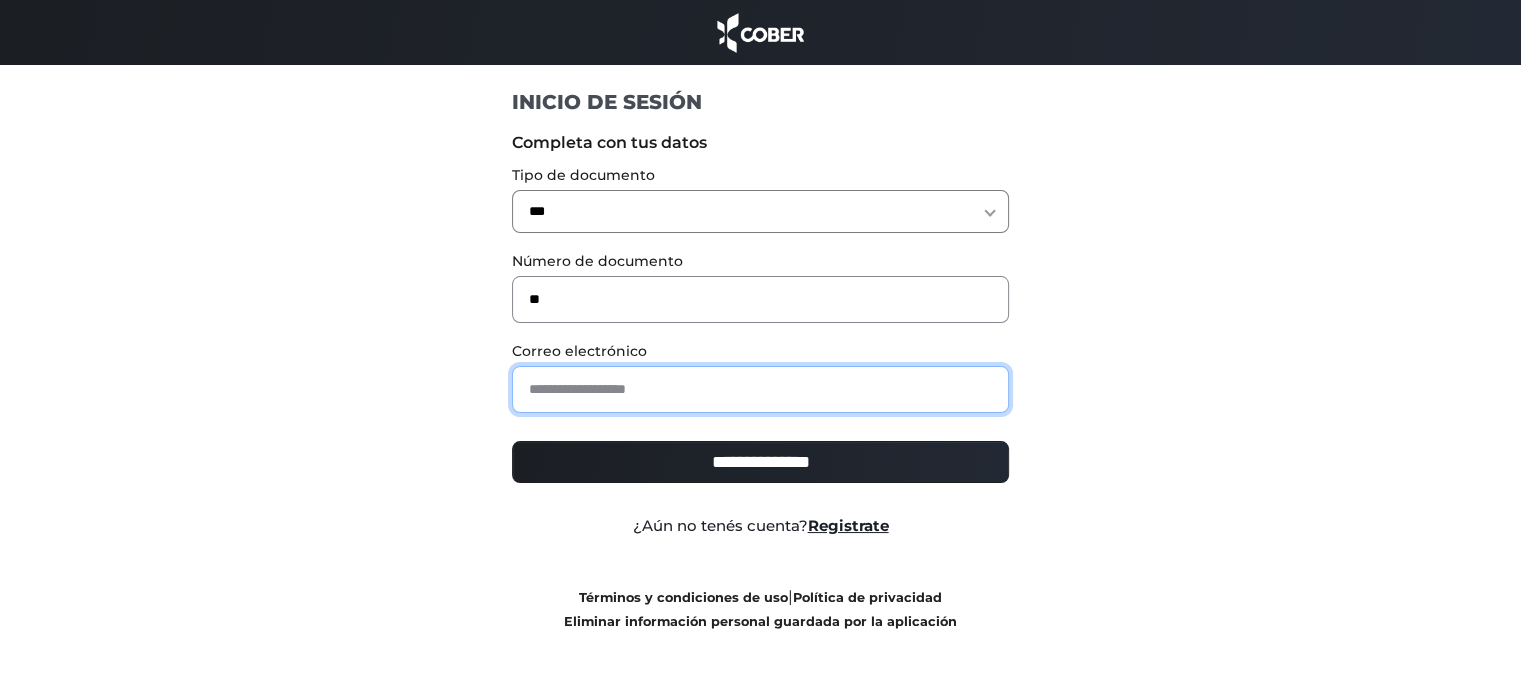 click at bounding box center (760, 389) 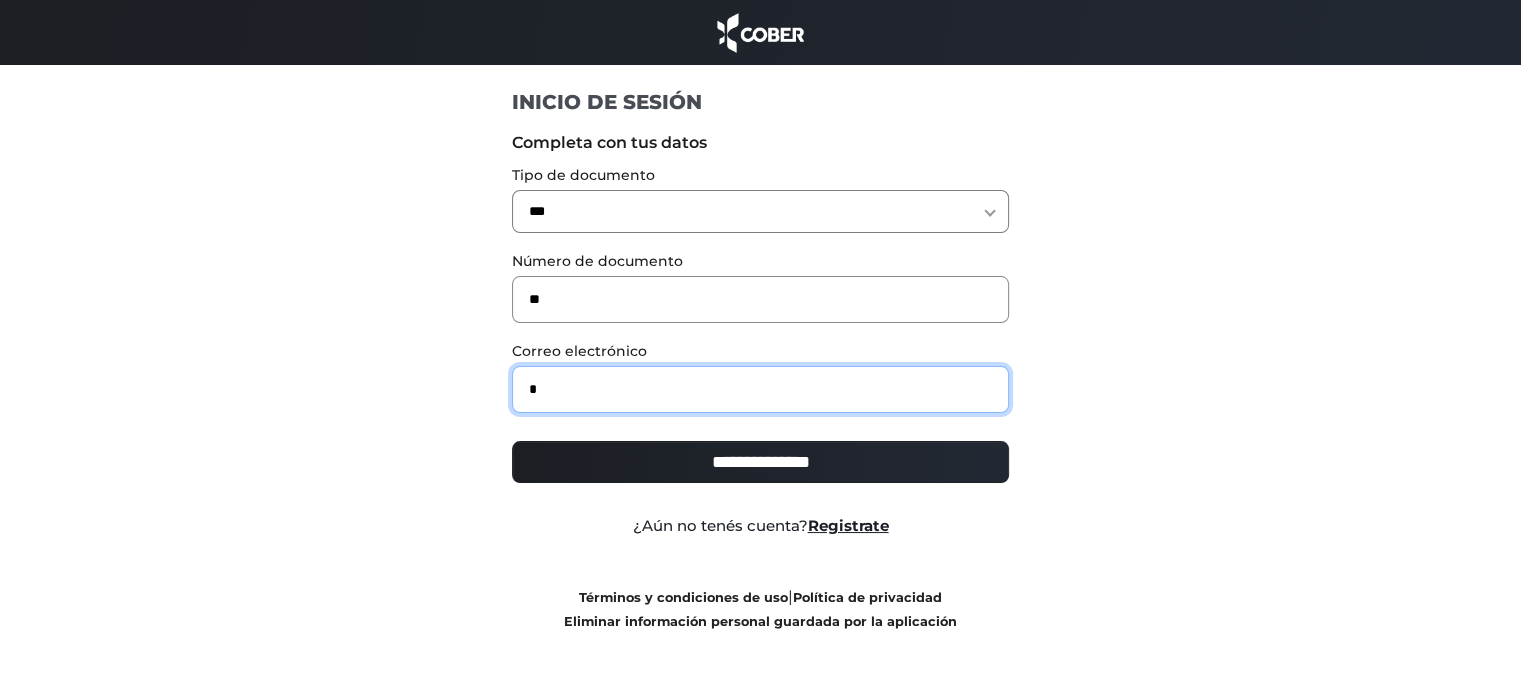 type on "**********" 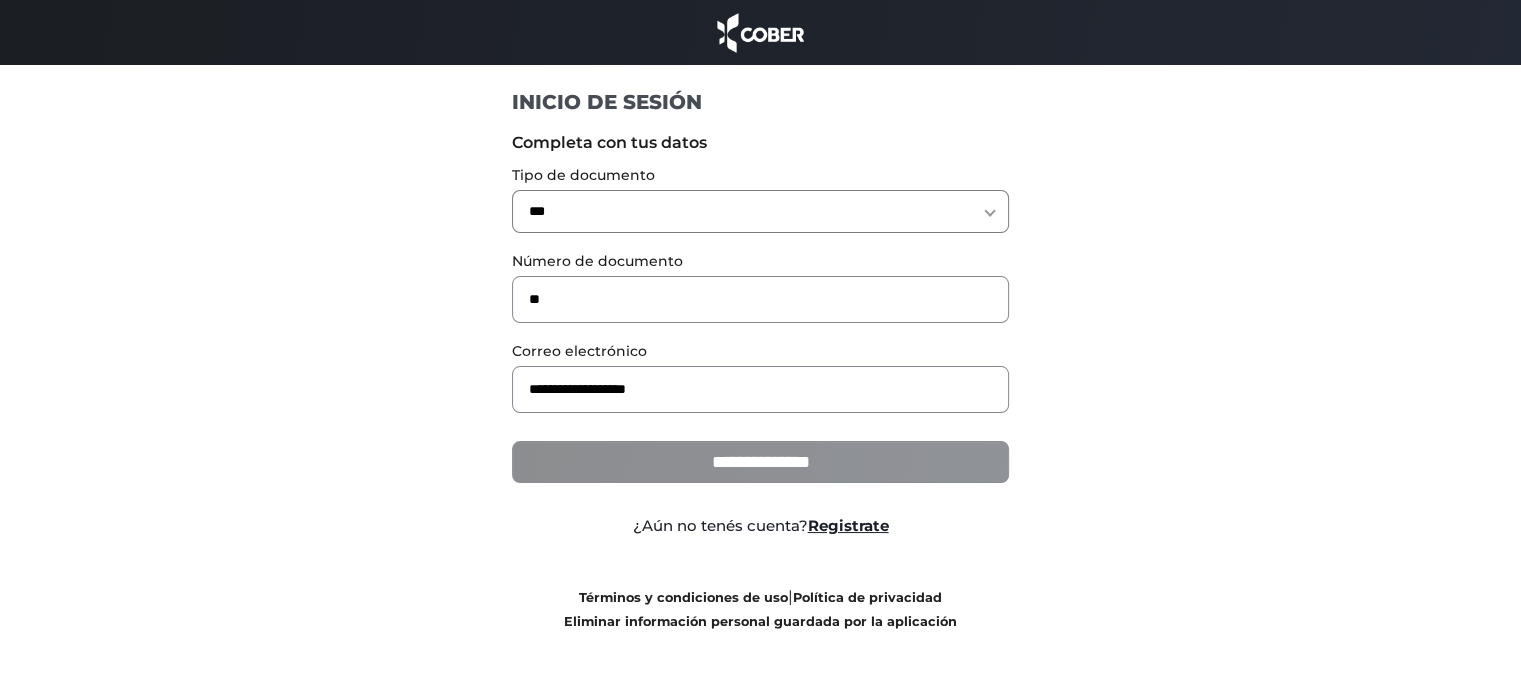 click on "**********" at bounding box center (760, 462) 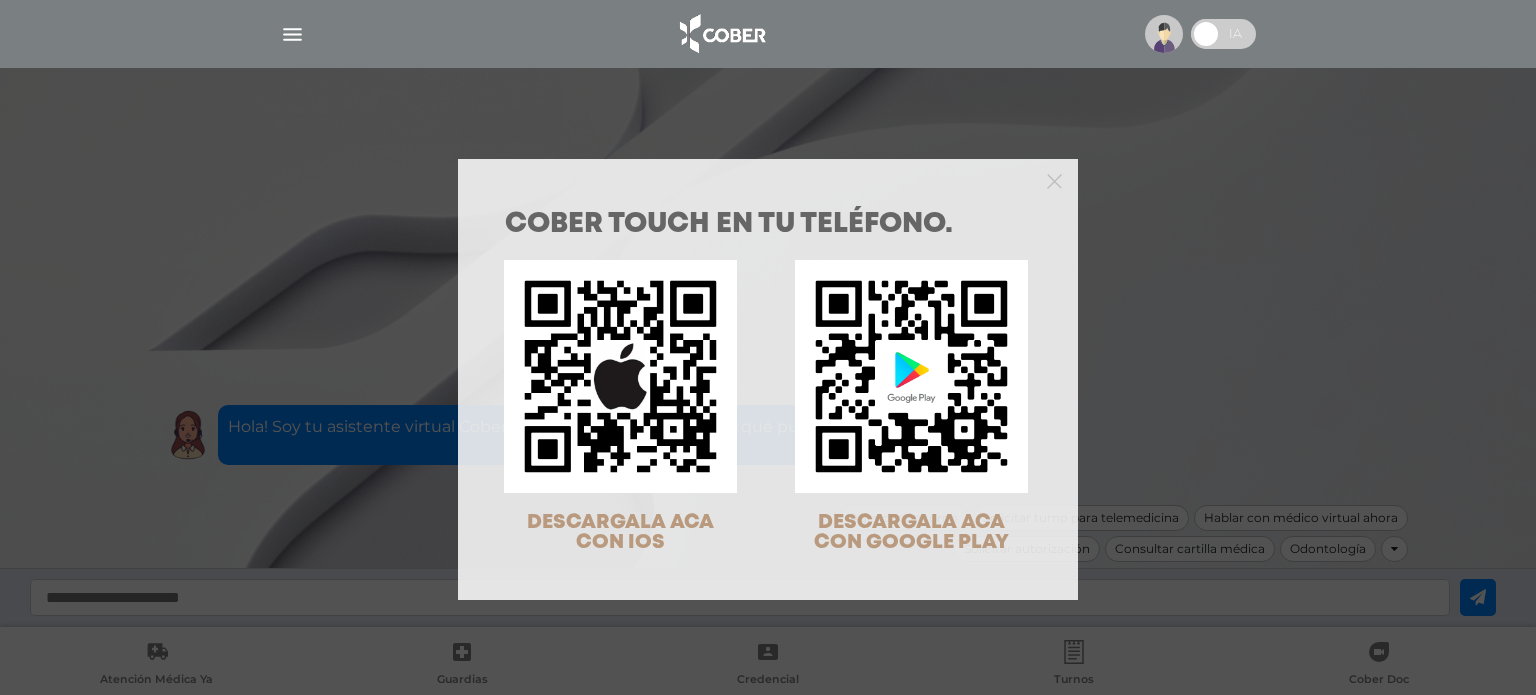 scroll, scrollTop: 0, scrollLeft: 0, axis: both 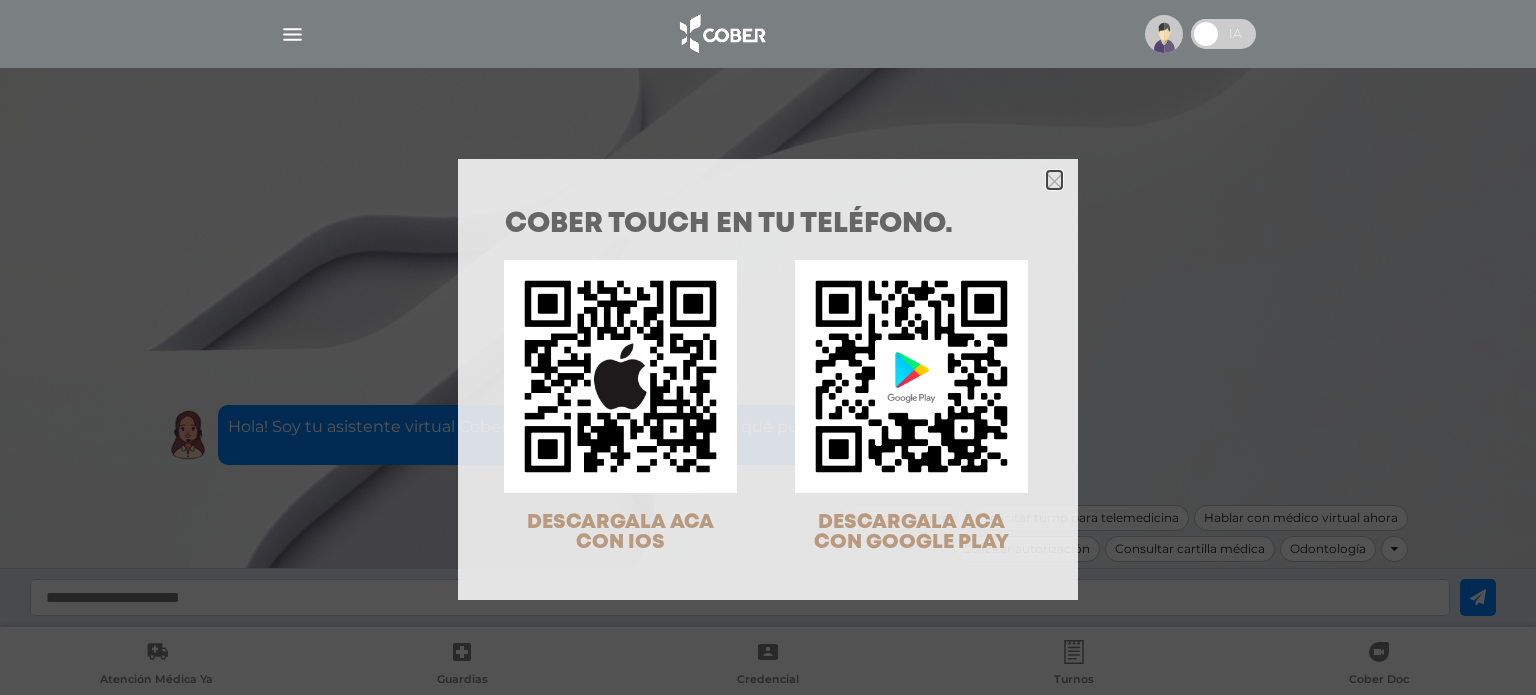 click at bounding box center (1054, 181) 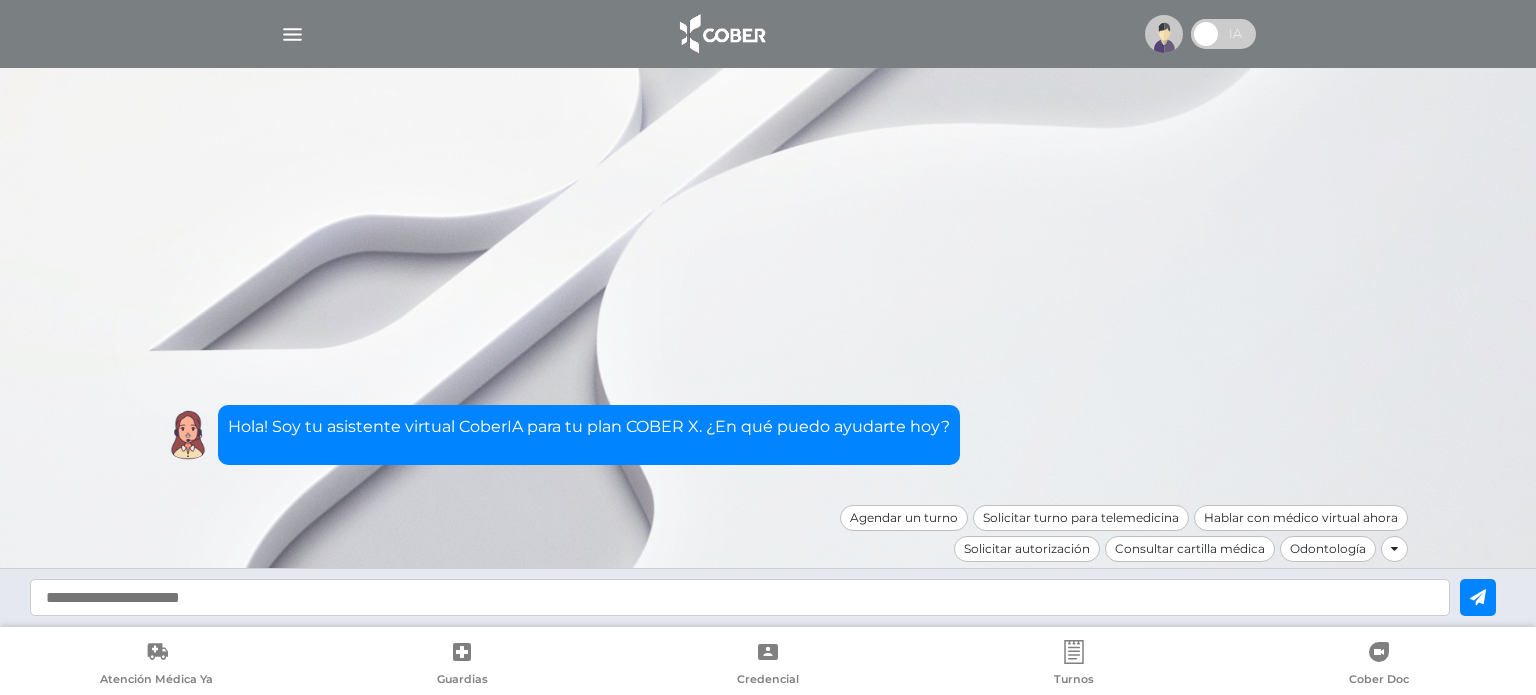 click at bounding box center [292, 34] 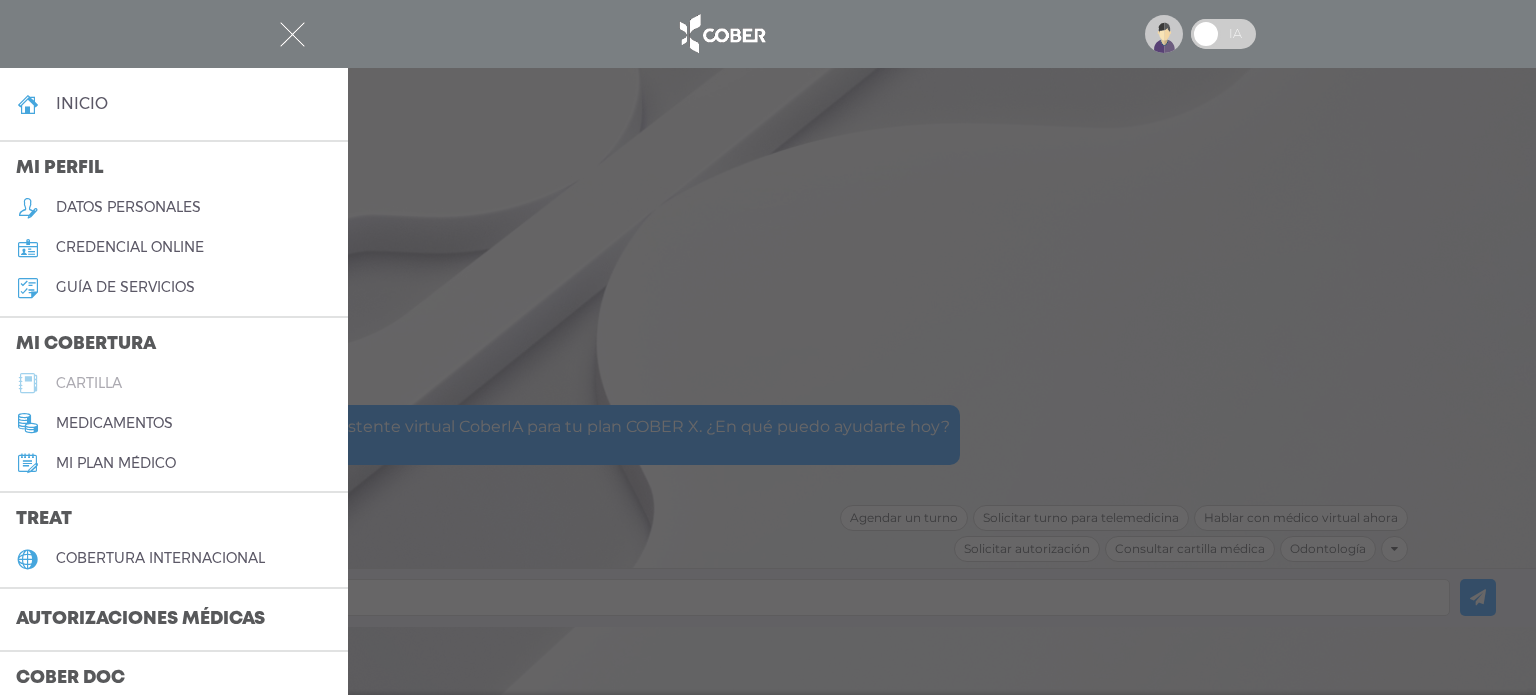 click on "cartilla" at bounding box center (89, 383) 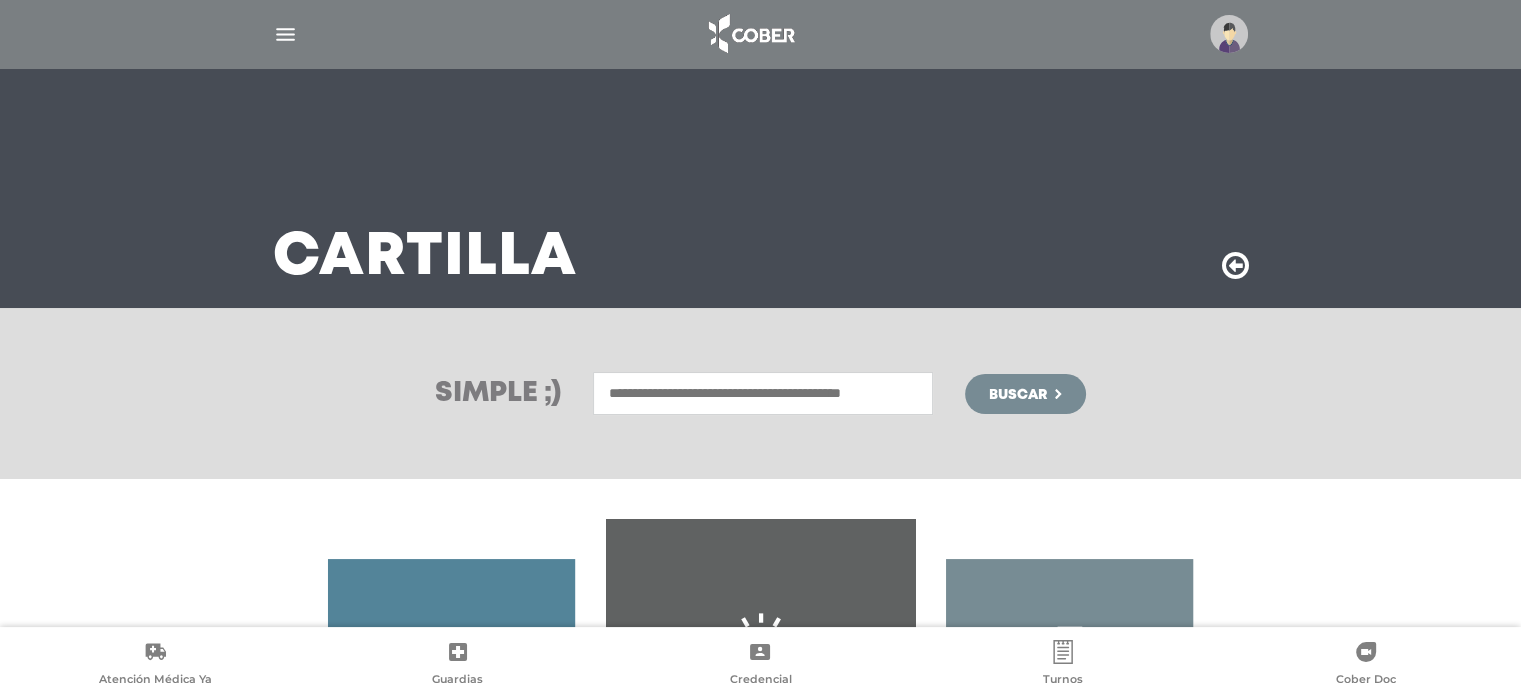 scroll, scrollTop: 331, scrollLeft: 0, axis: vertical 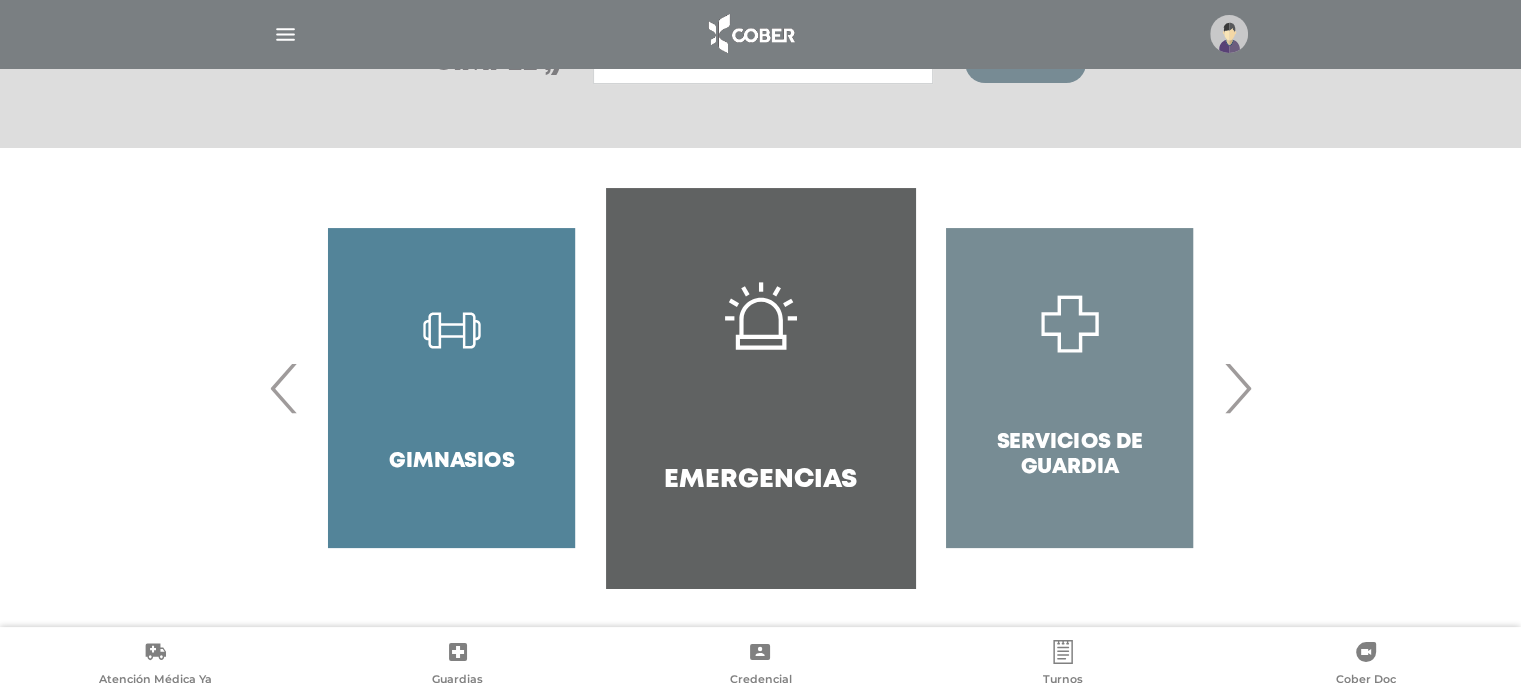 click on "›" at bounding box center (1237, 388) 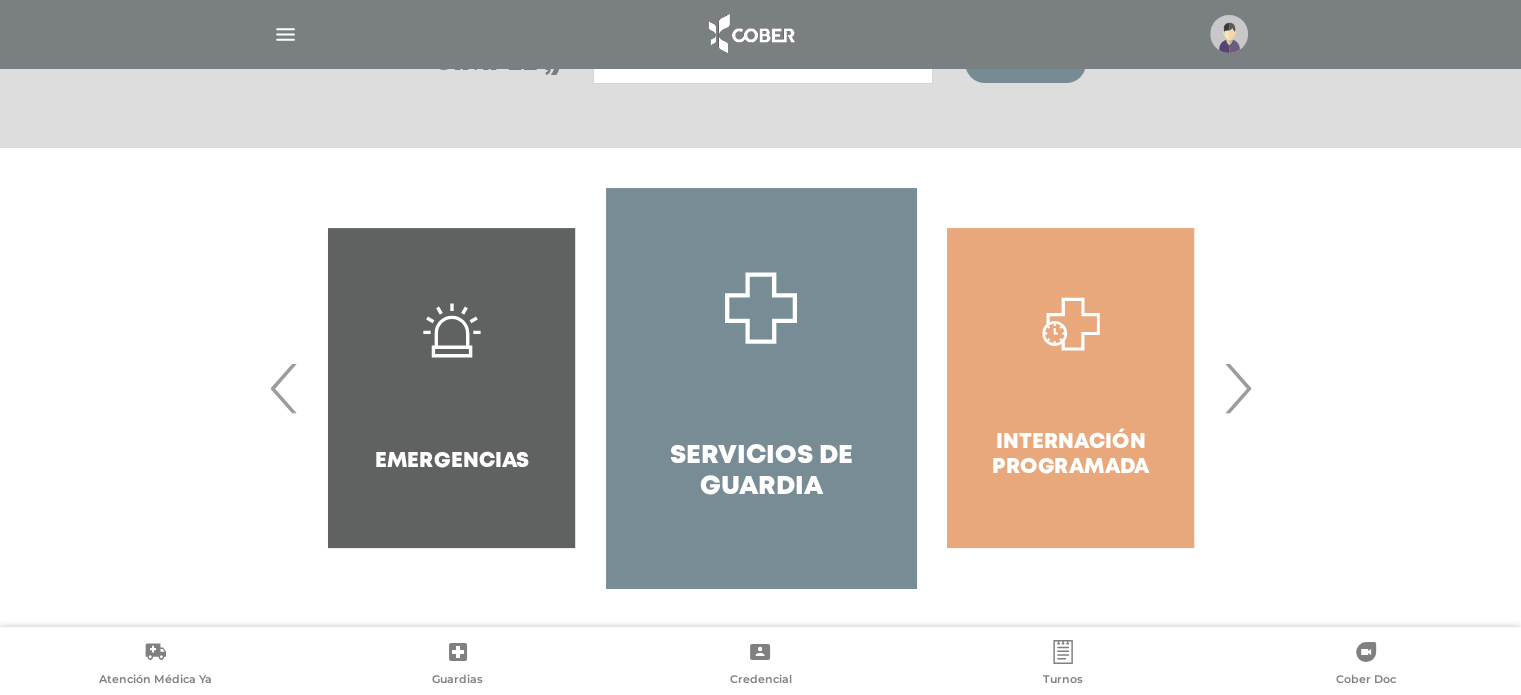 click on "›" at bounding box center [1237, 388] 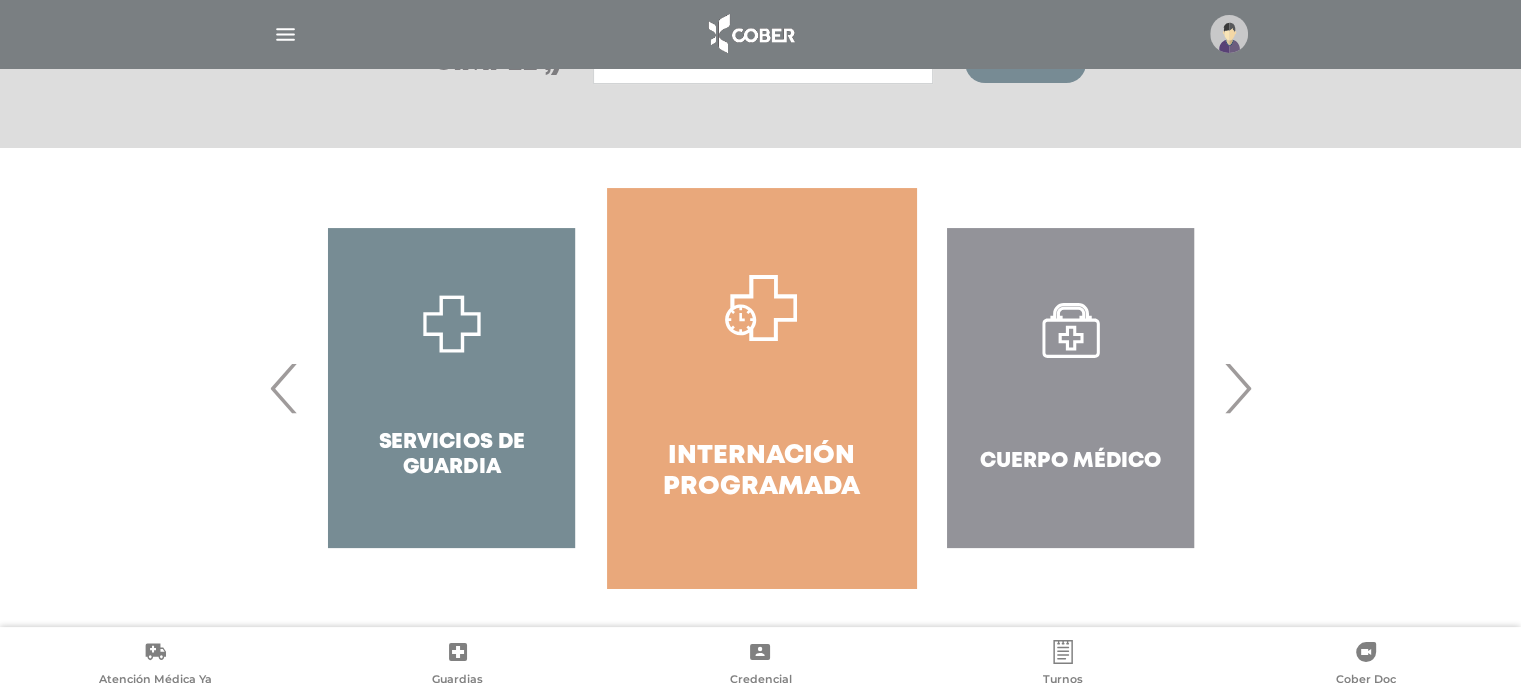 click on "›" at bounding box center (1237, 388) 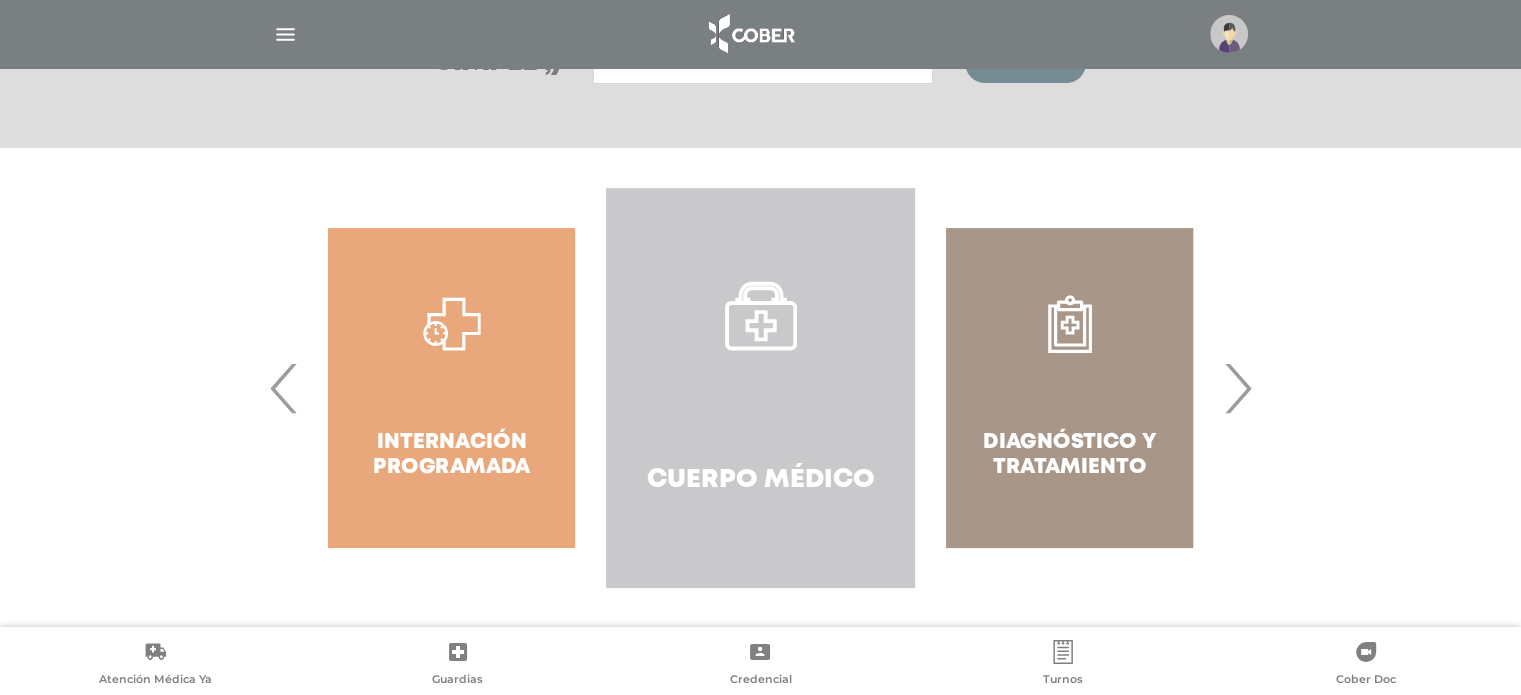 click on "Cuerpo Médico" at bounding box center (760, 388) 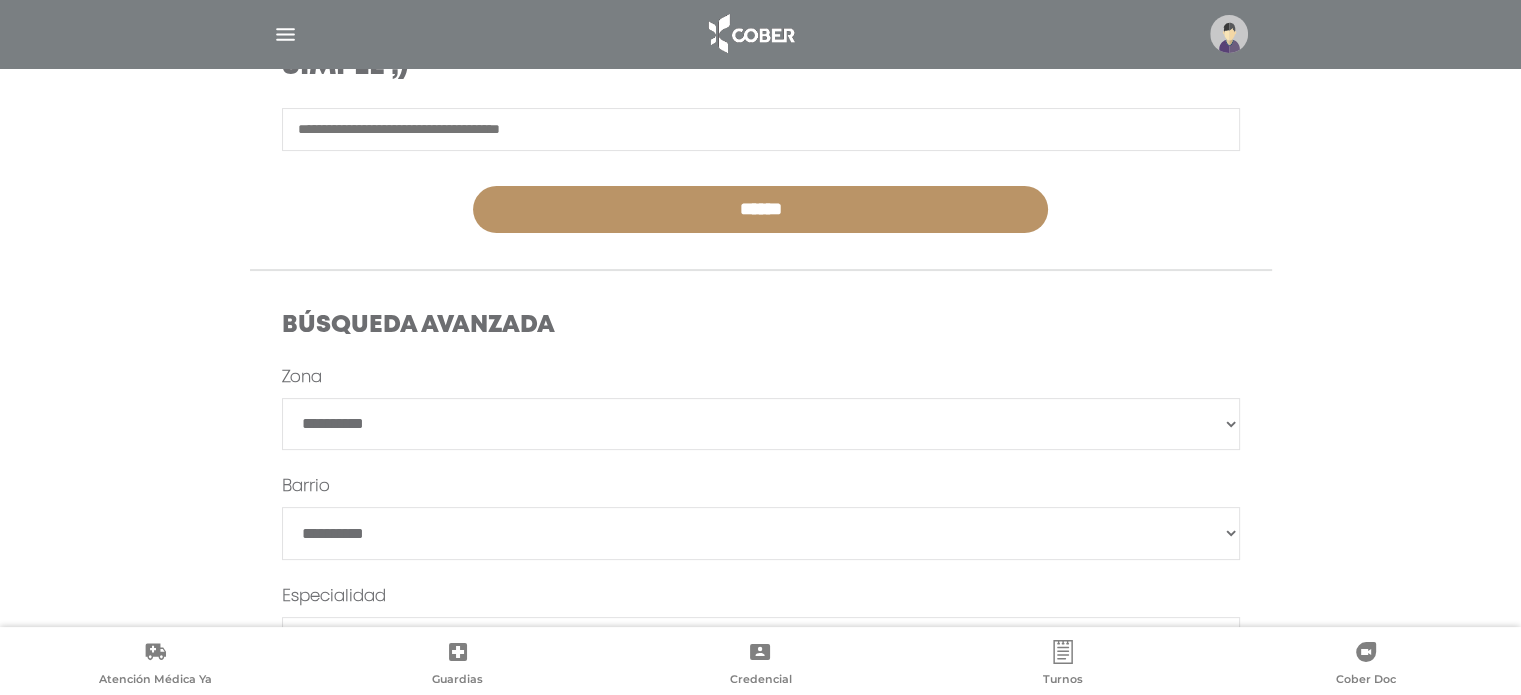 scroll, scrollTop: 554, scrollLeft: 0, axis: vertical 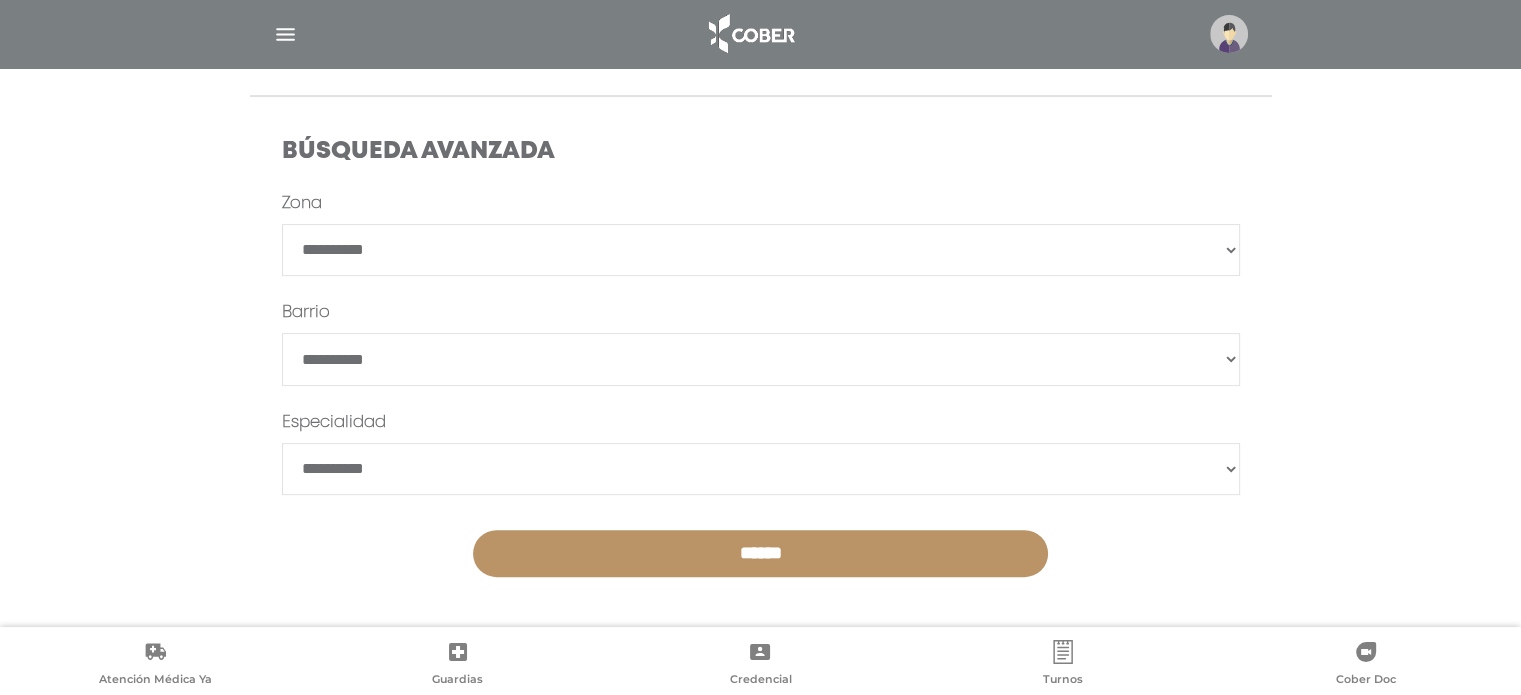 click on "**********" at bounding box center (761, 250) 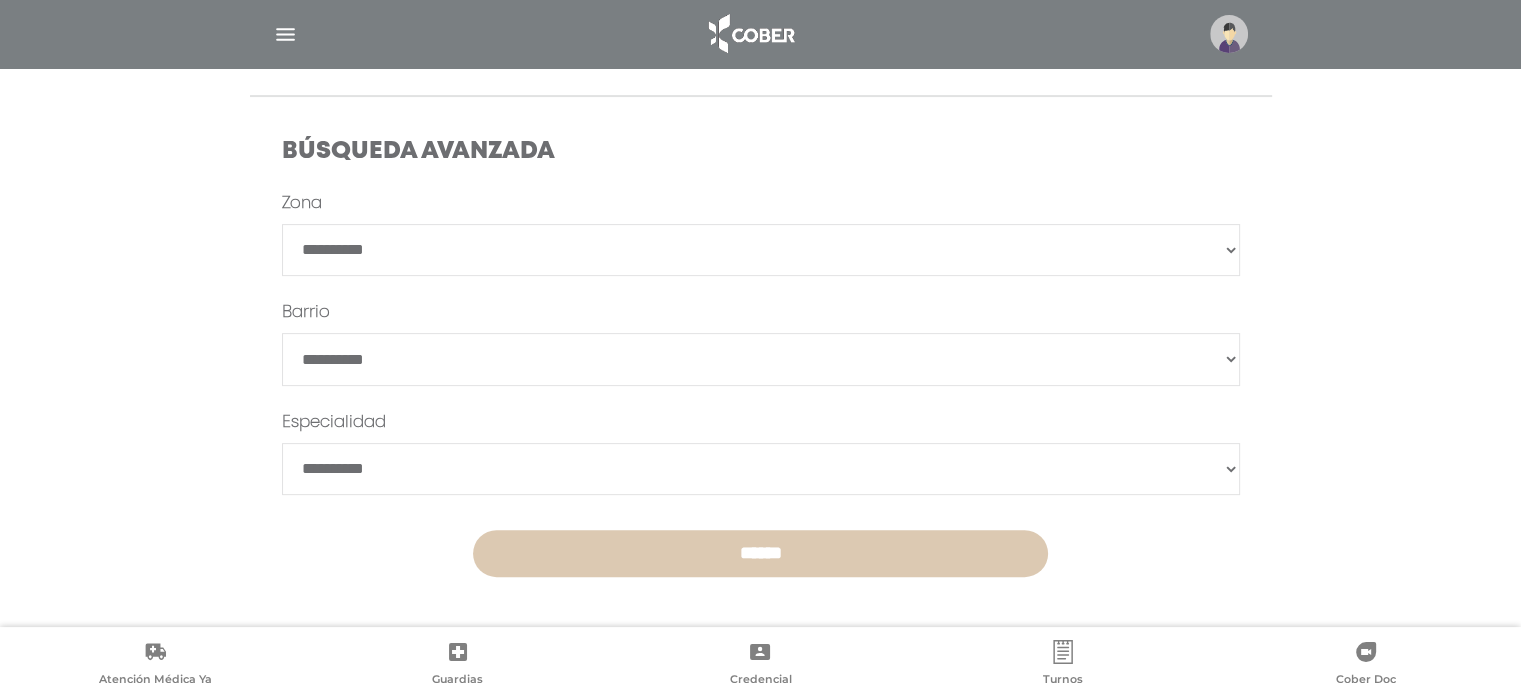 click on "******" at bounding box center [760, 553] 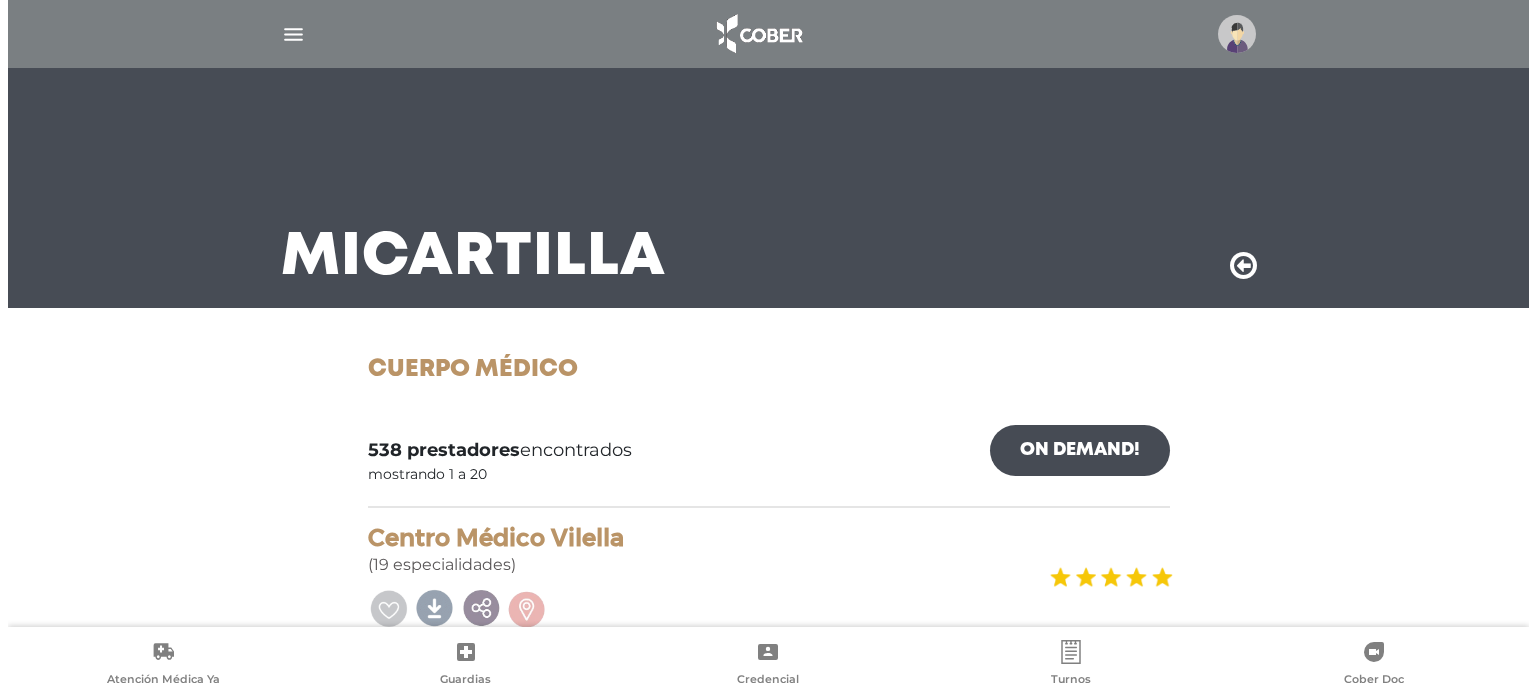 scroll, scrollTop: 0, scrollLeft: 0, axis: both 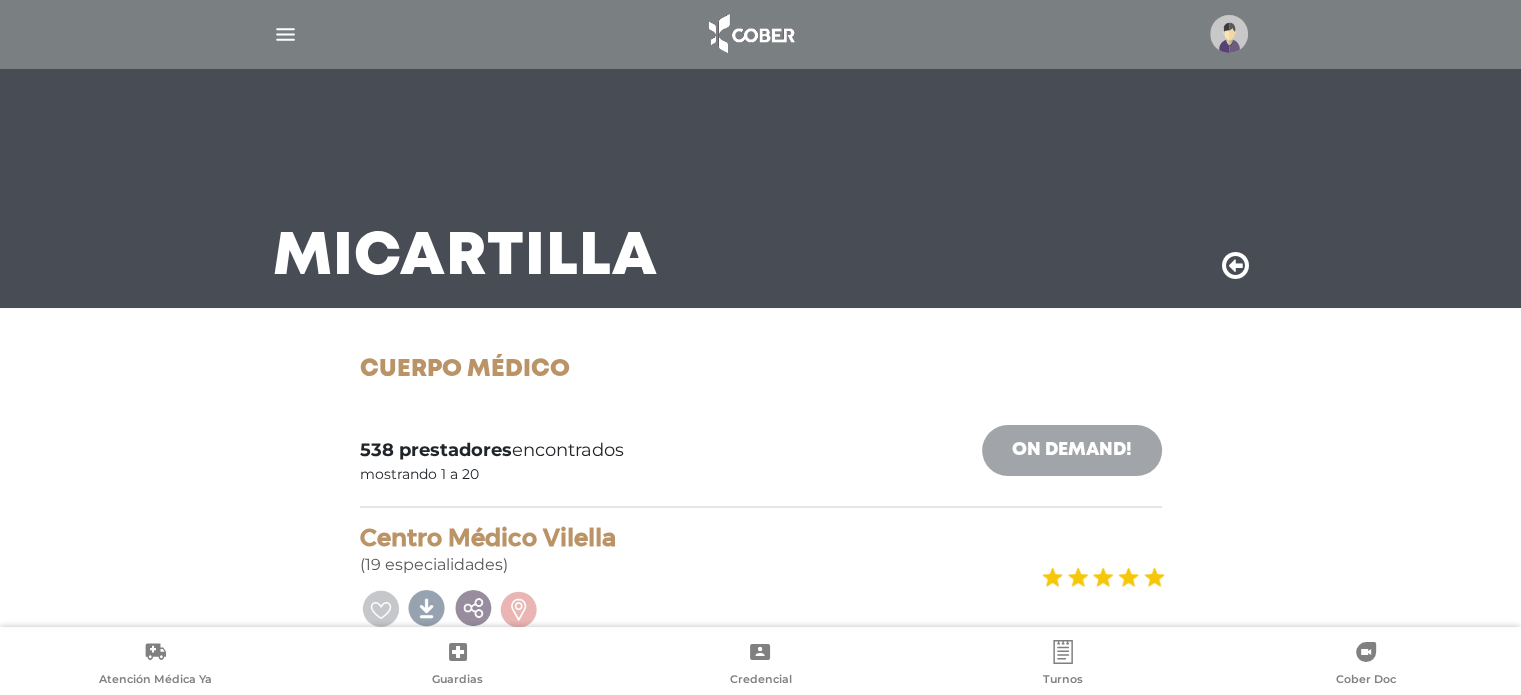 click on "On Demand!" at bounding box center (1072, 450) 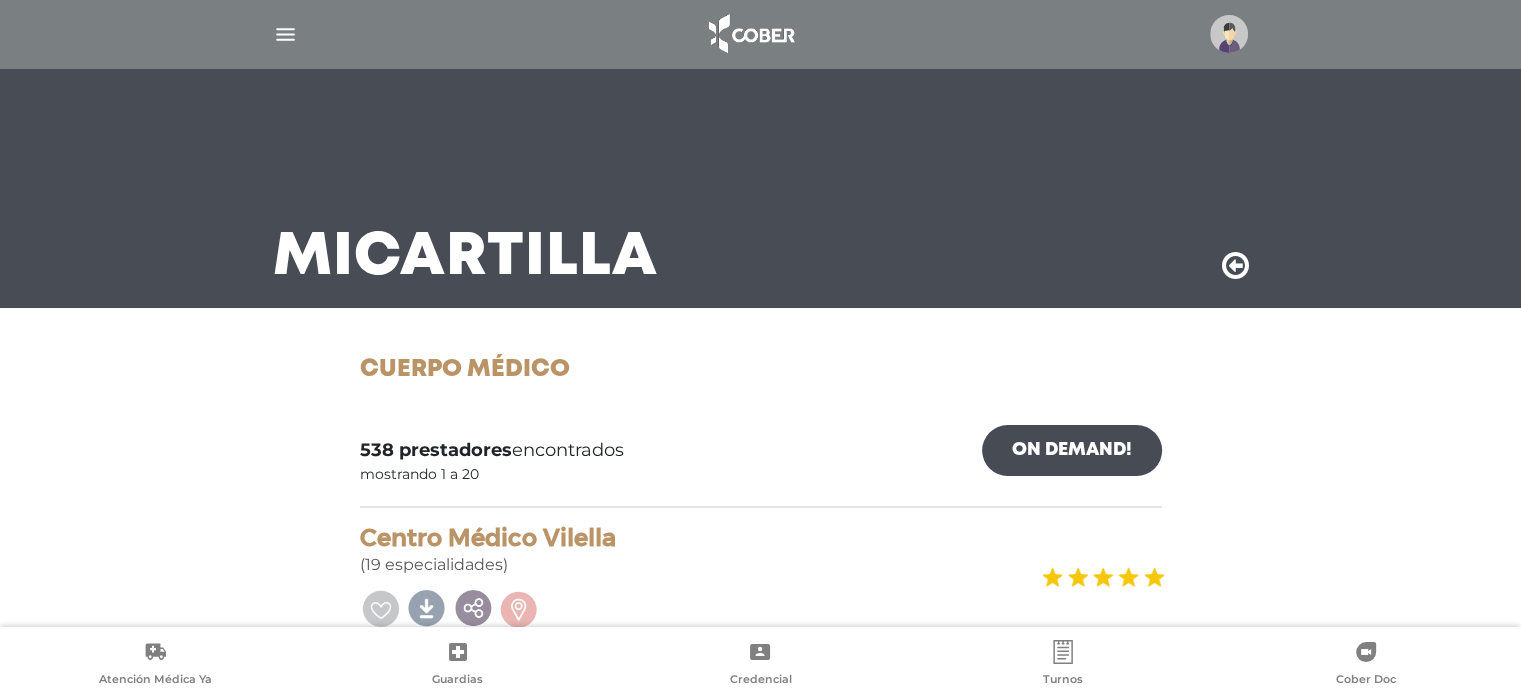 click on "Mi  Cartilla" at bounding box center (760, 154) 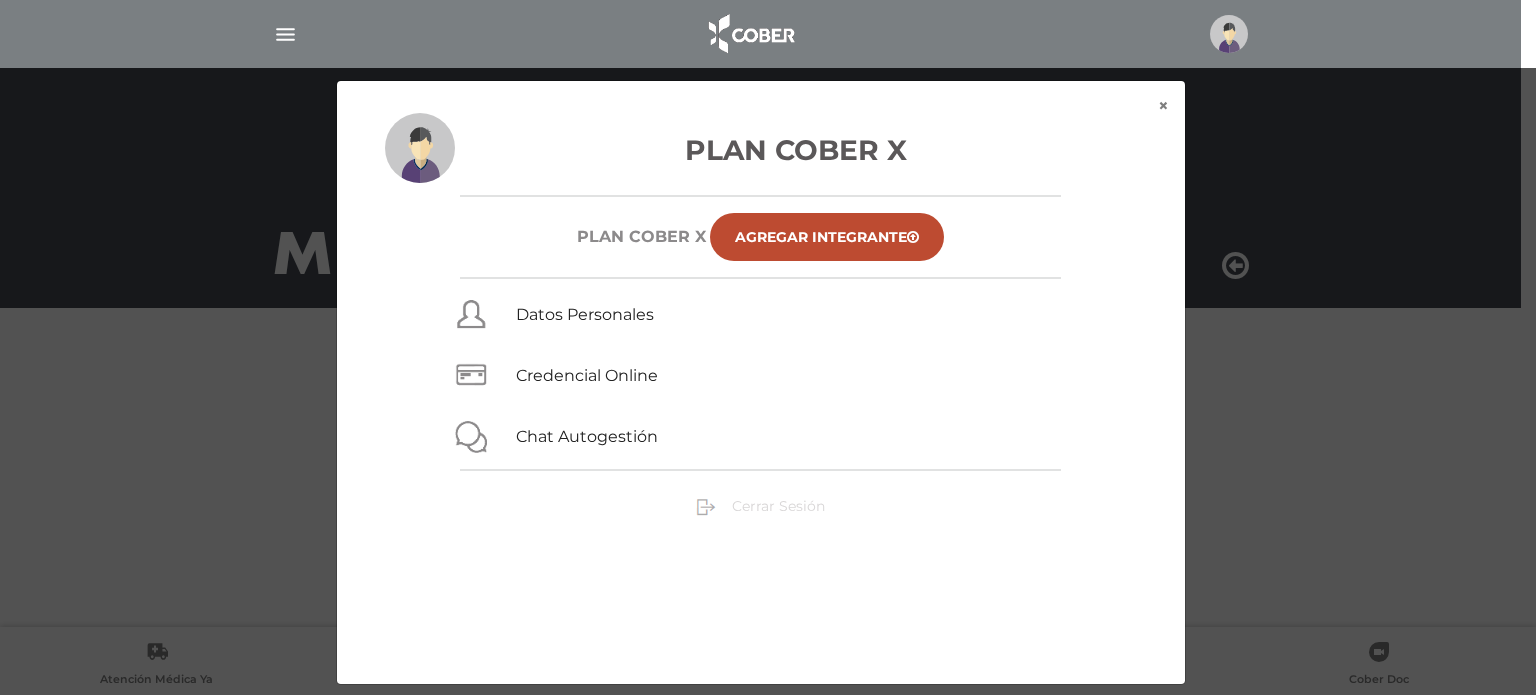 click on "Cerrar Sesión" at bounding box center [778, 506] 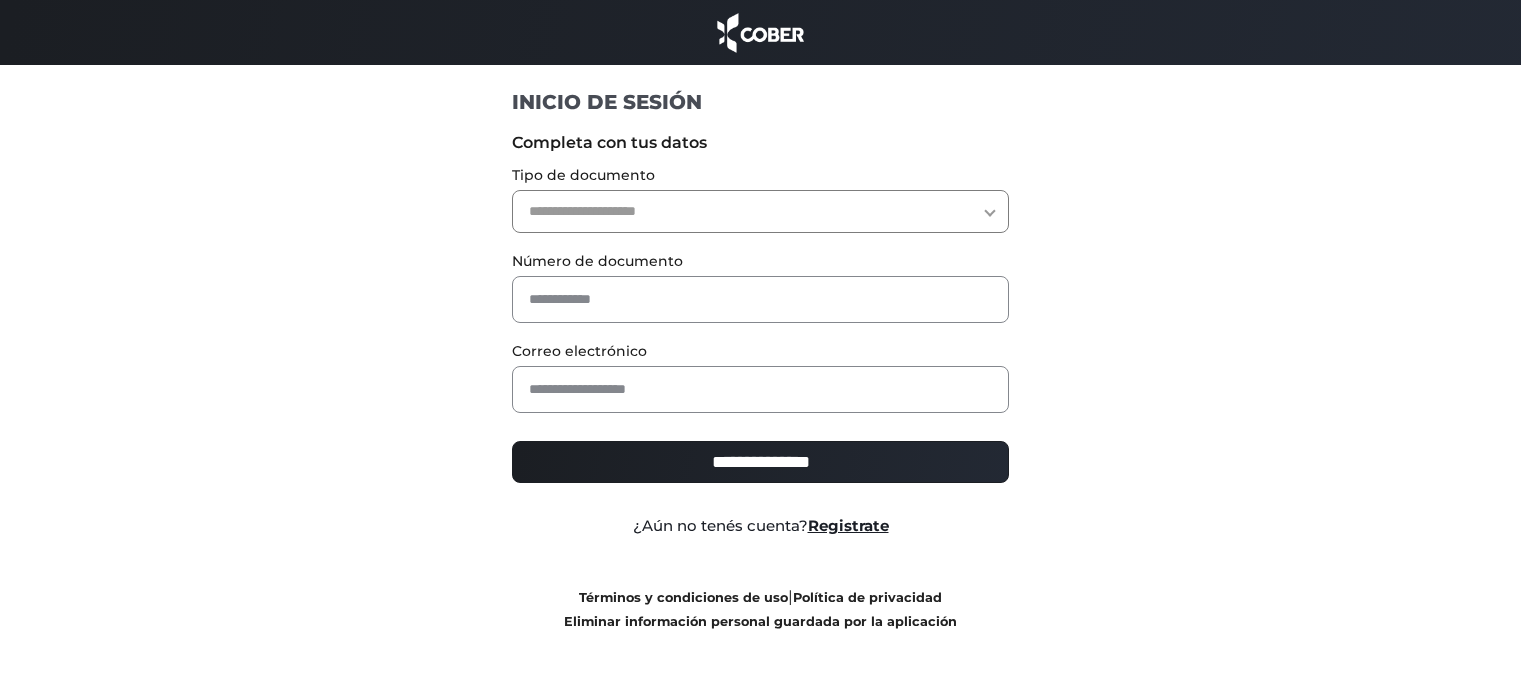 scroll, scrollTop: 0, scrollLeft: 0, axis: both 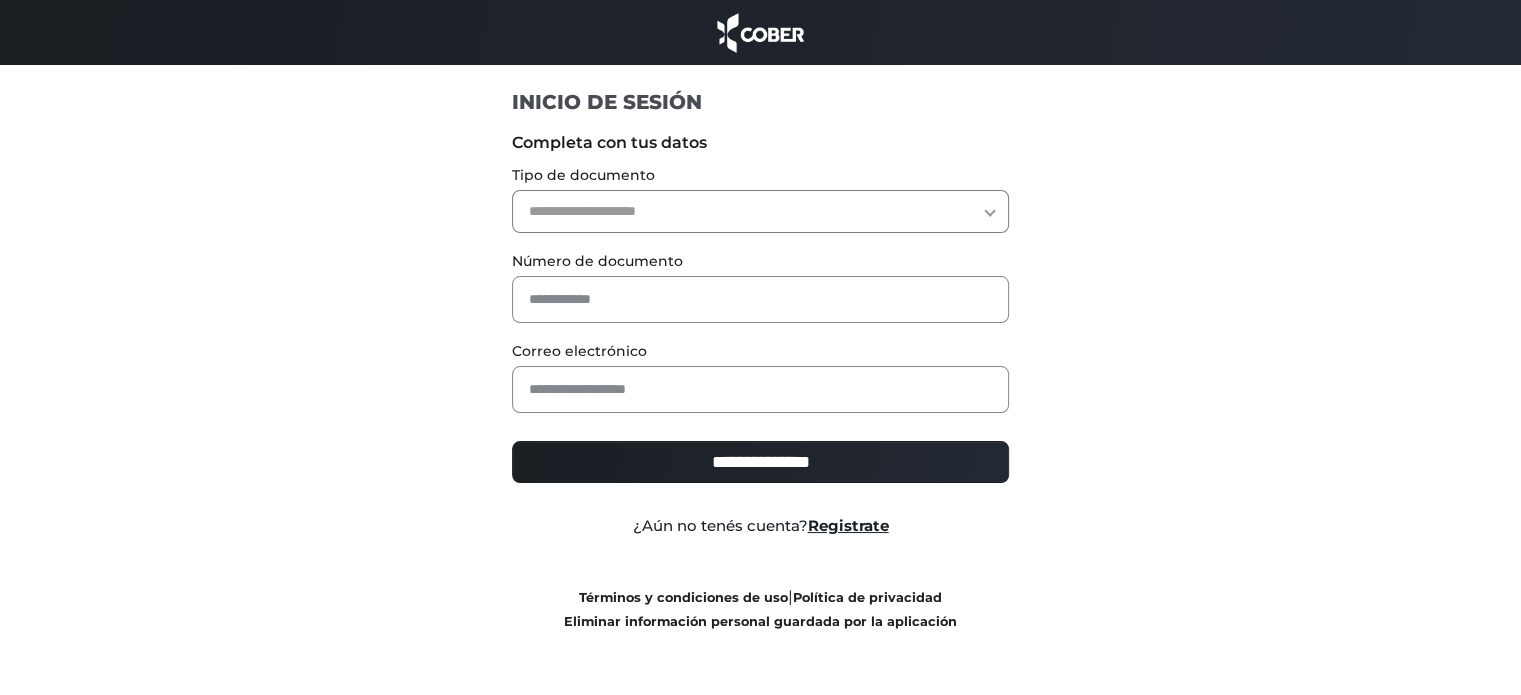 click on "**********" at bounding box center (760, 211) 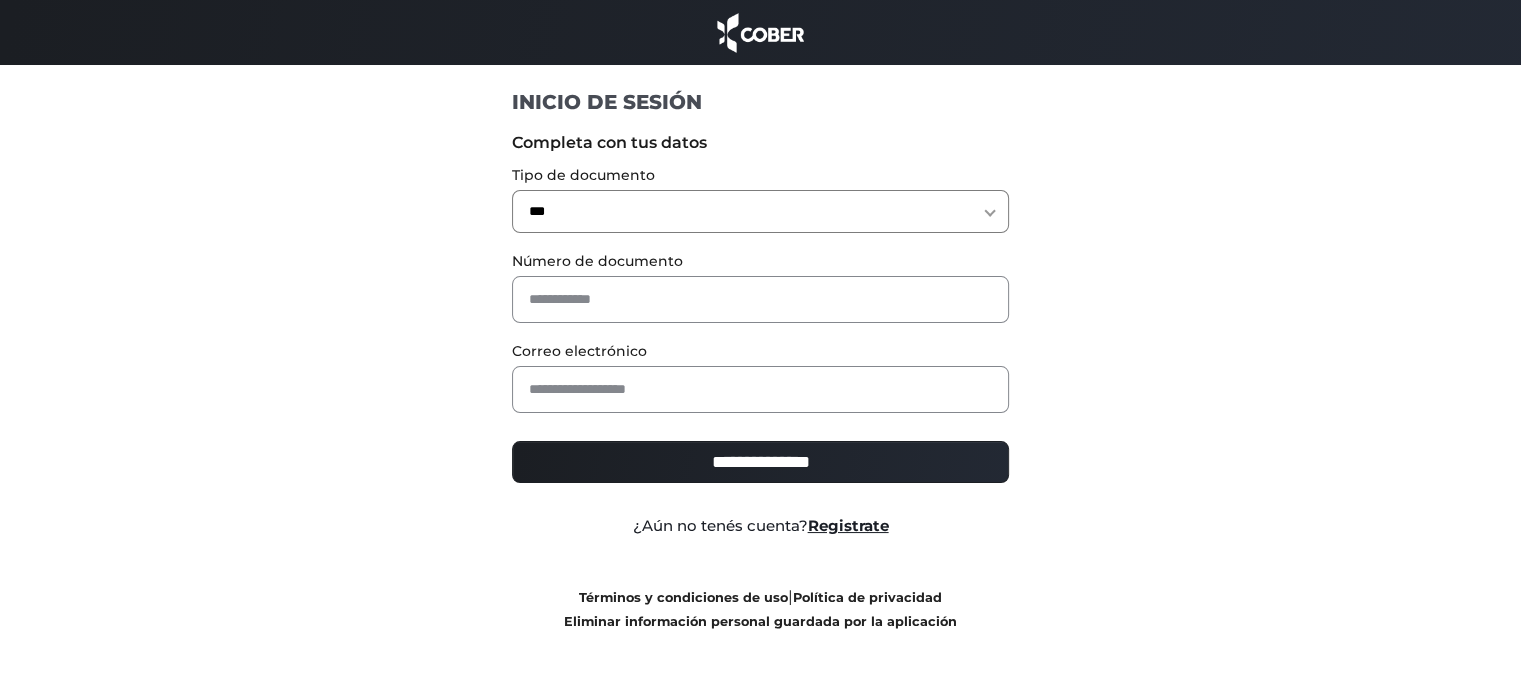 click on "**********" at bounding box center (760, 211) 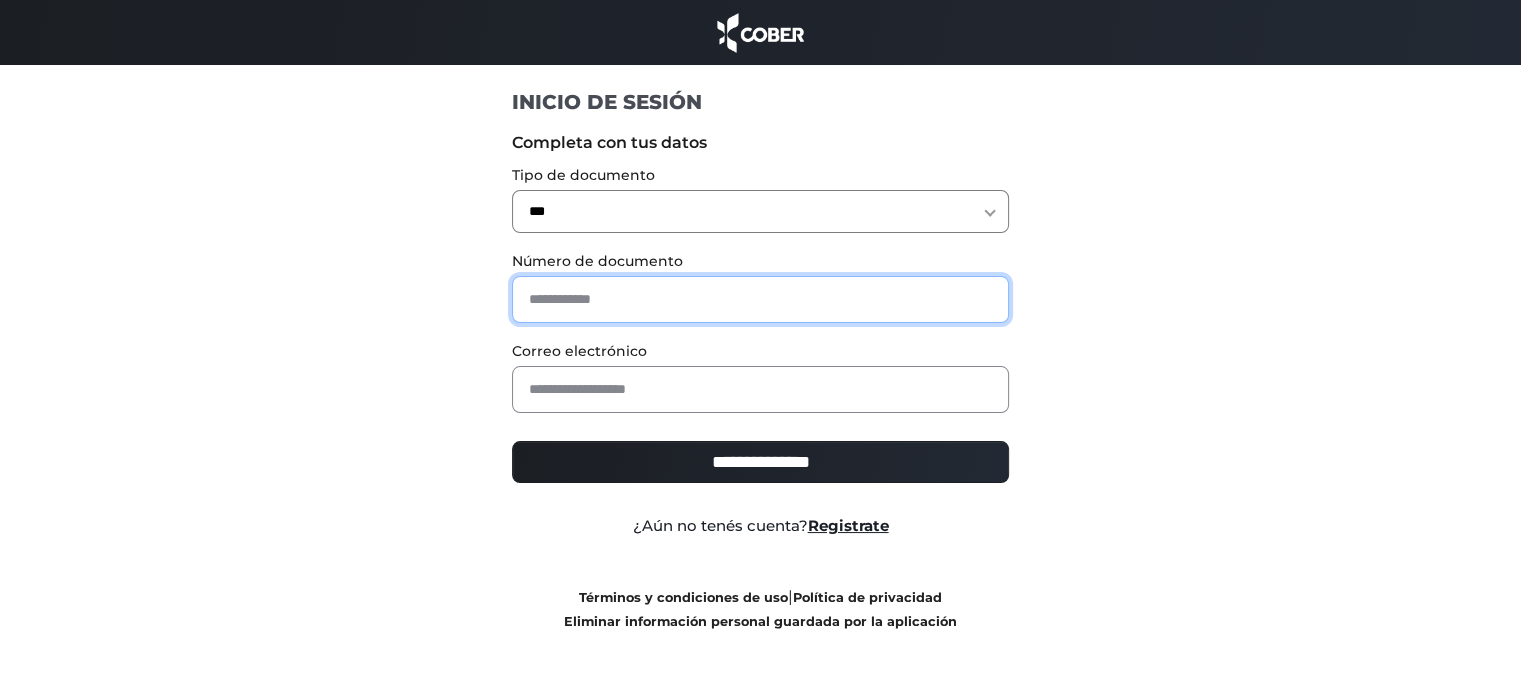 click at bounding box center [760, 299] 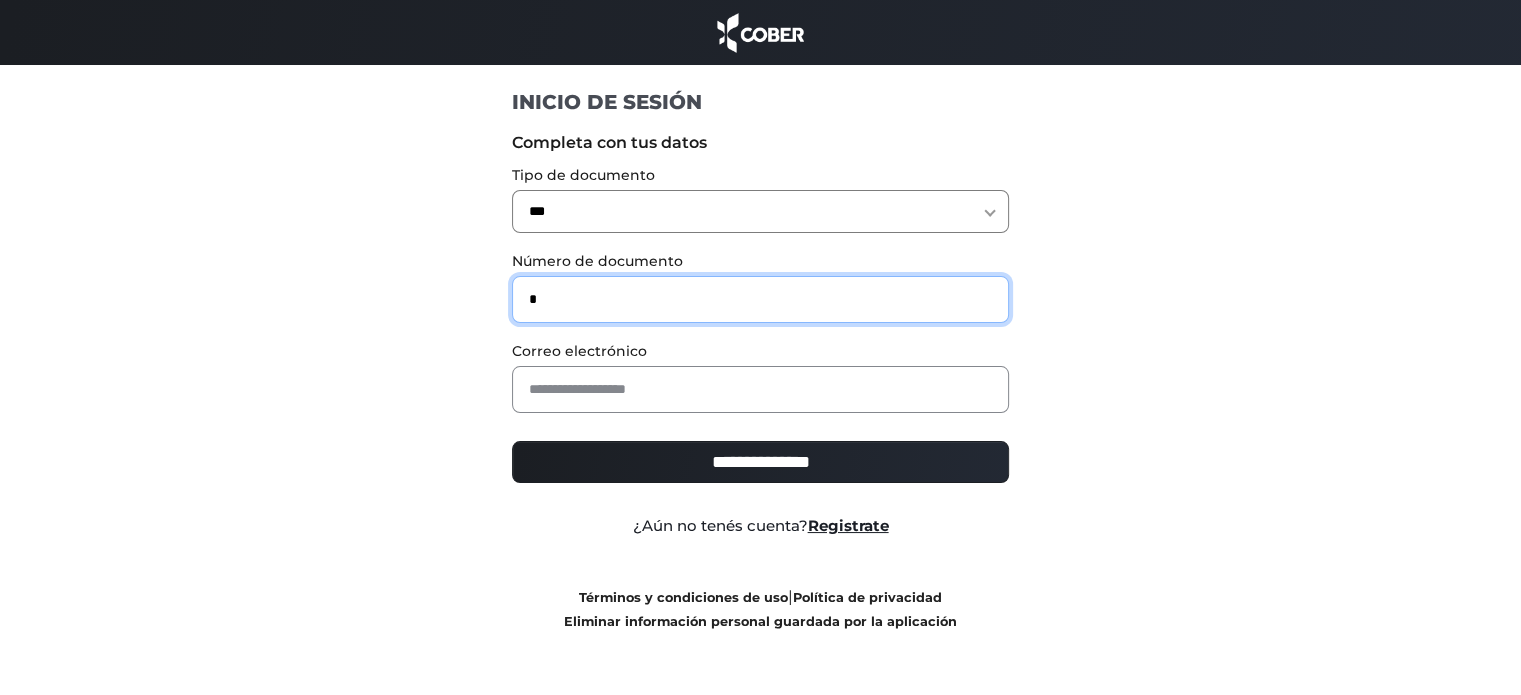 type on "*" 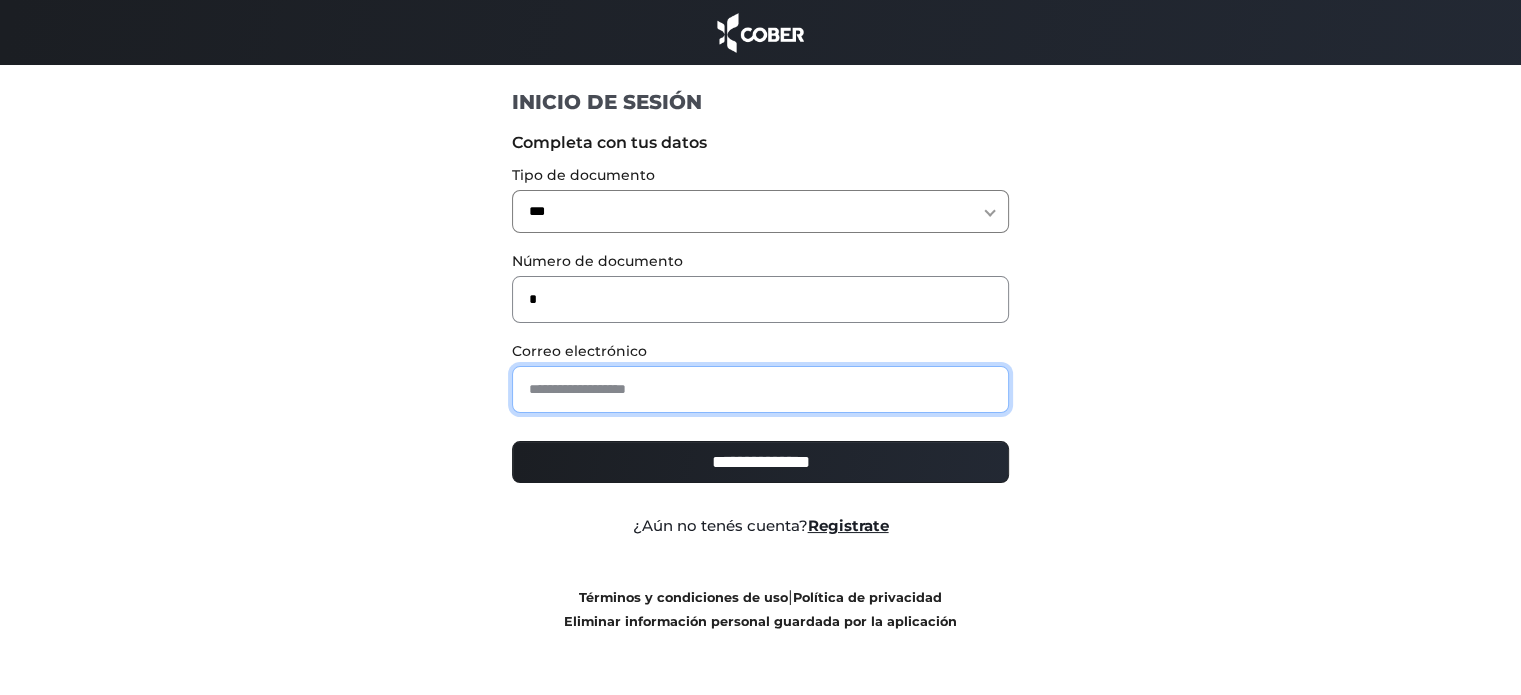 click at bounding box center [760, 389] 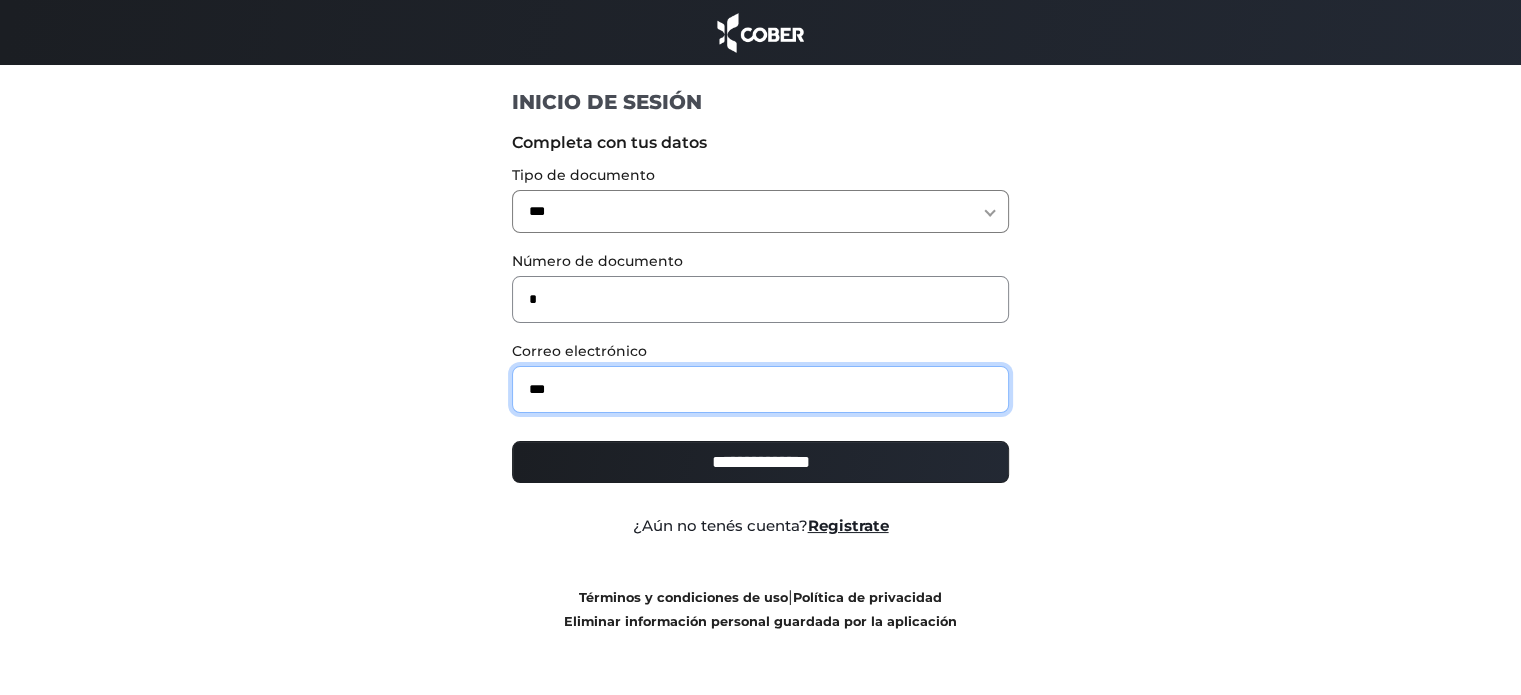 type on "**********" 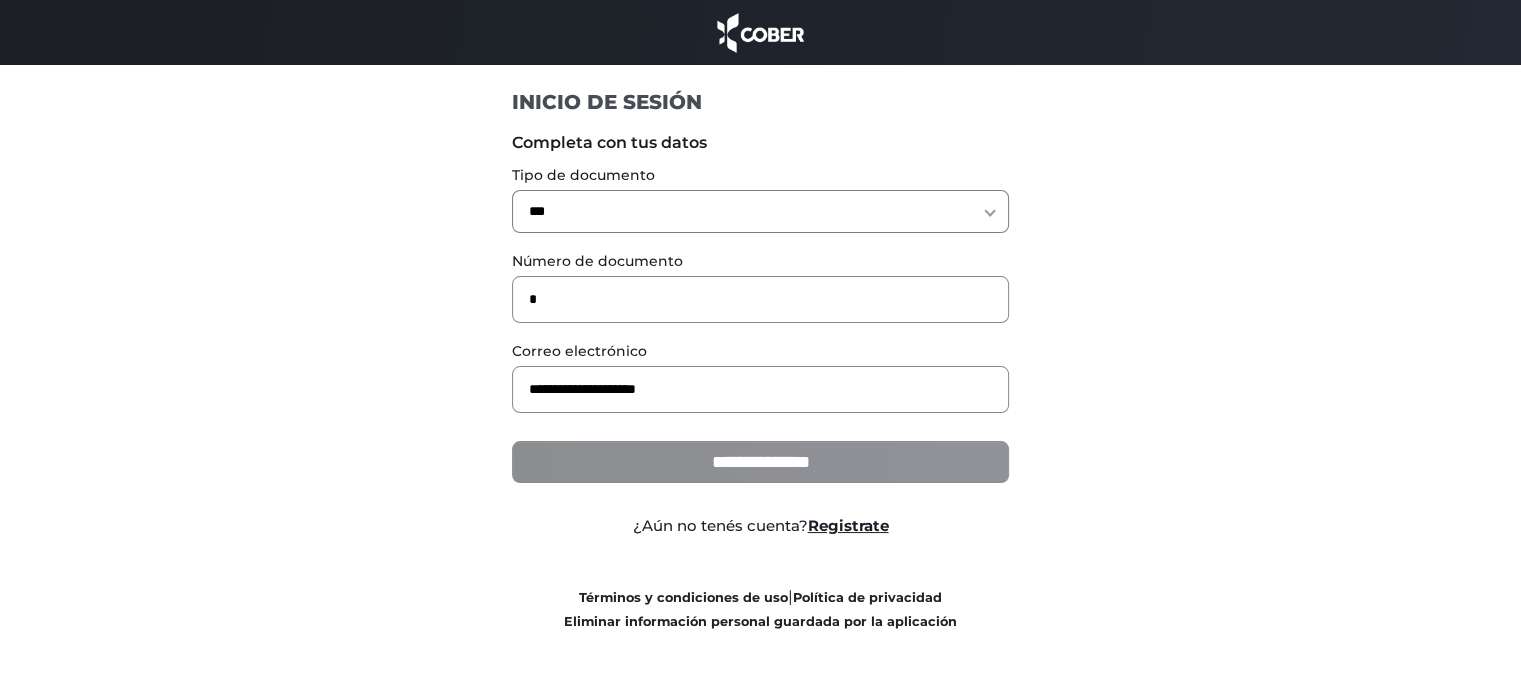 click on "**********" at bounding box center (760, 462) 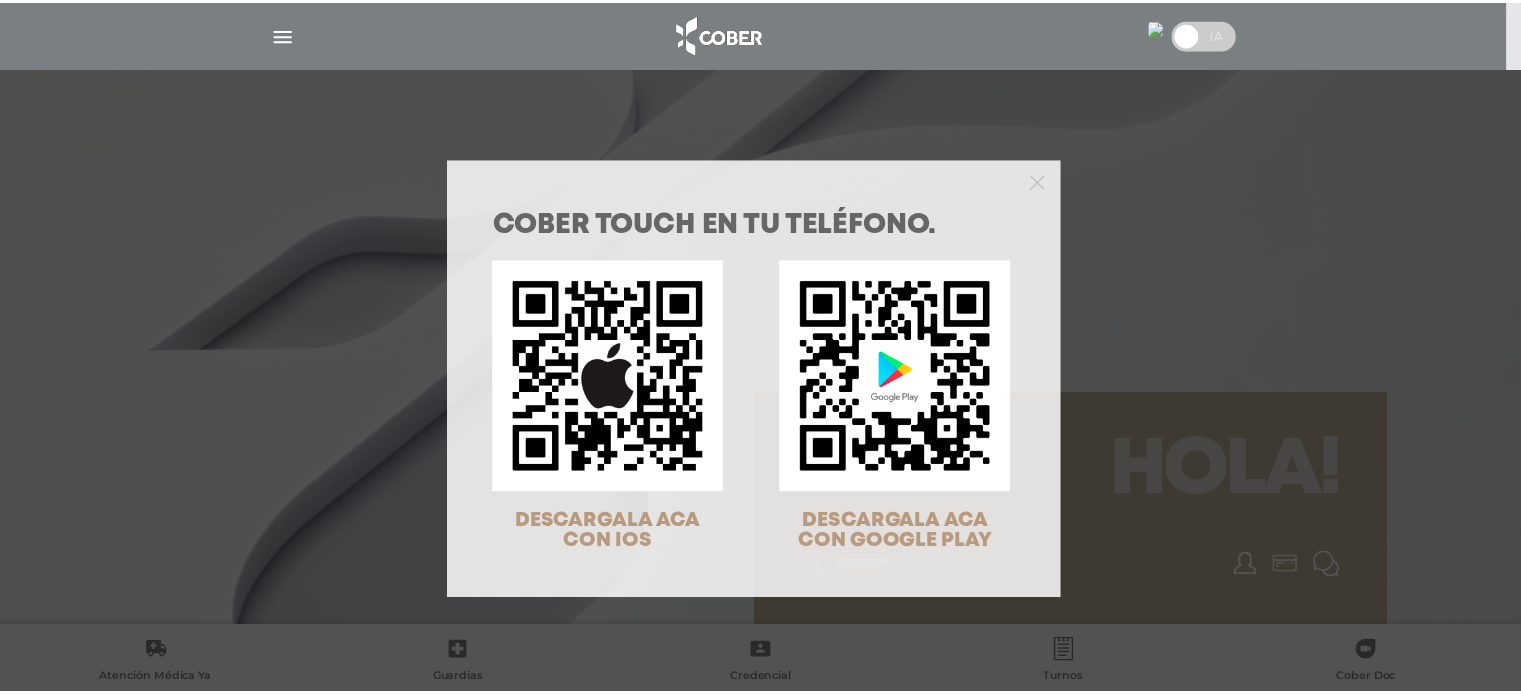 scroll, scrollTop: 0, scrollLeft: 0, axis: both 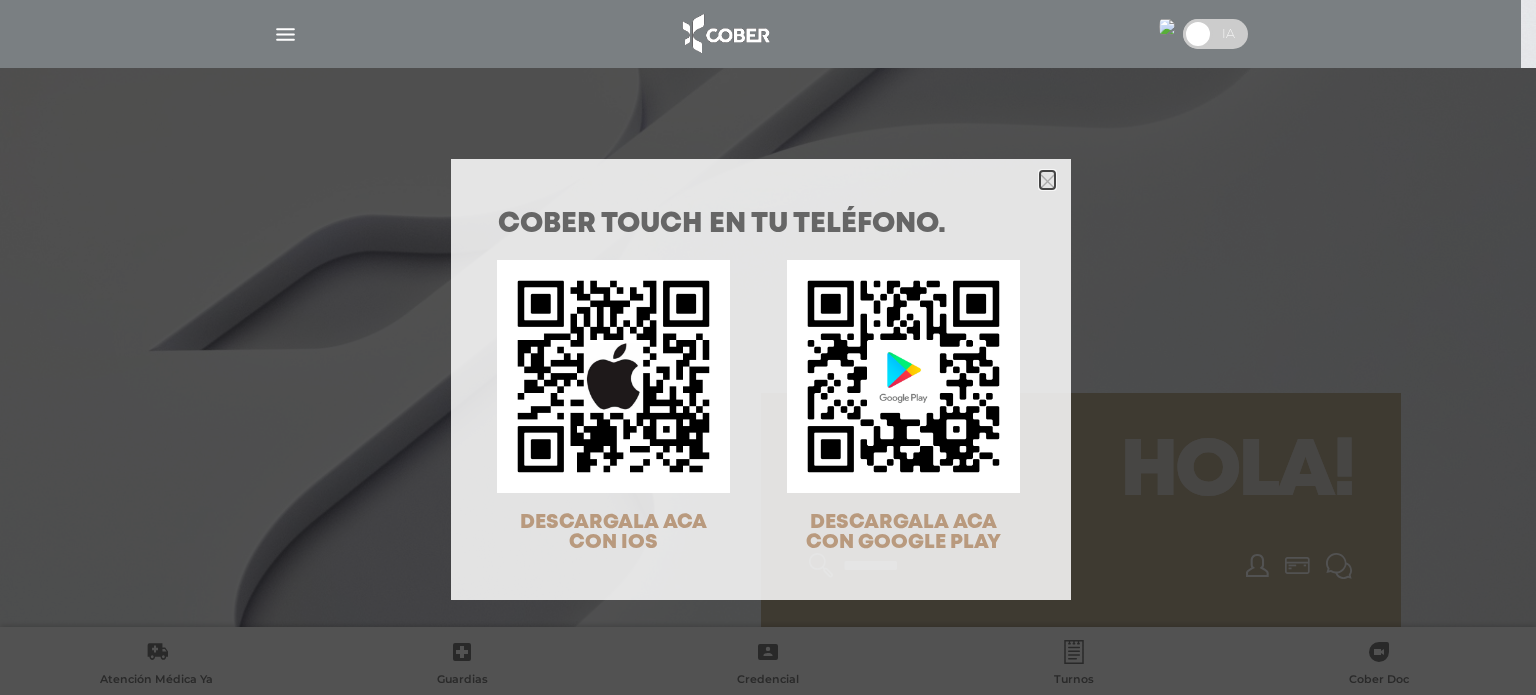 click at bounding box center [1047, 180] 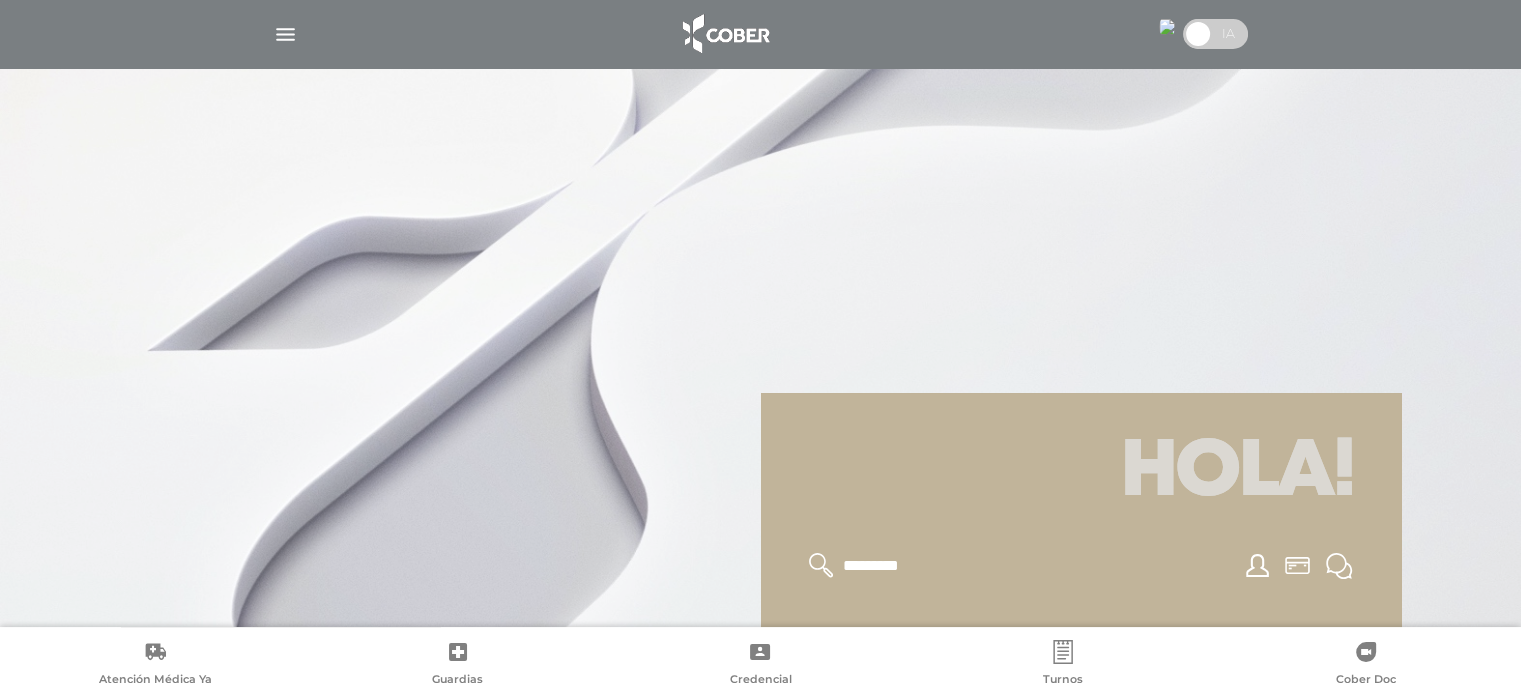 click at bounding box center [285, 34] 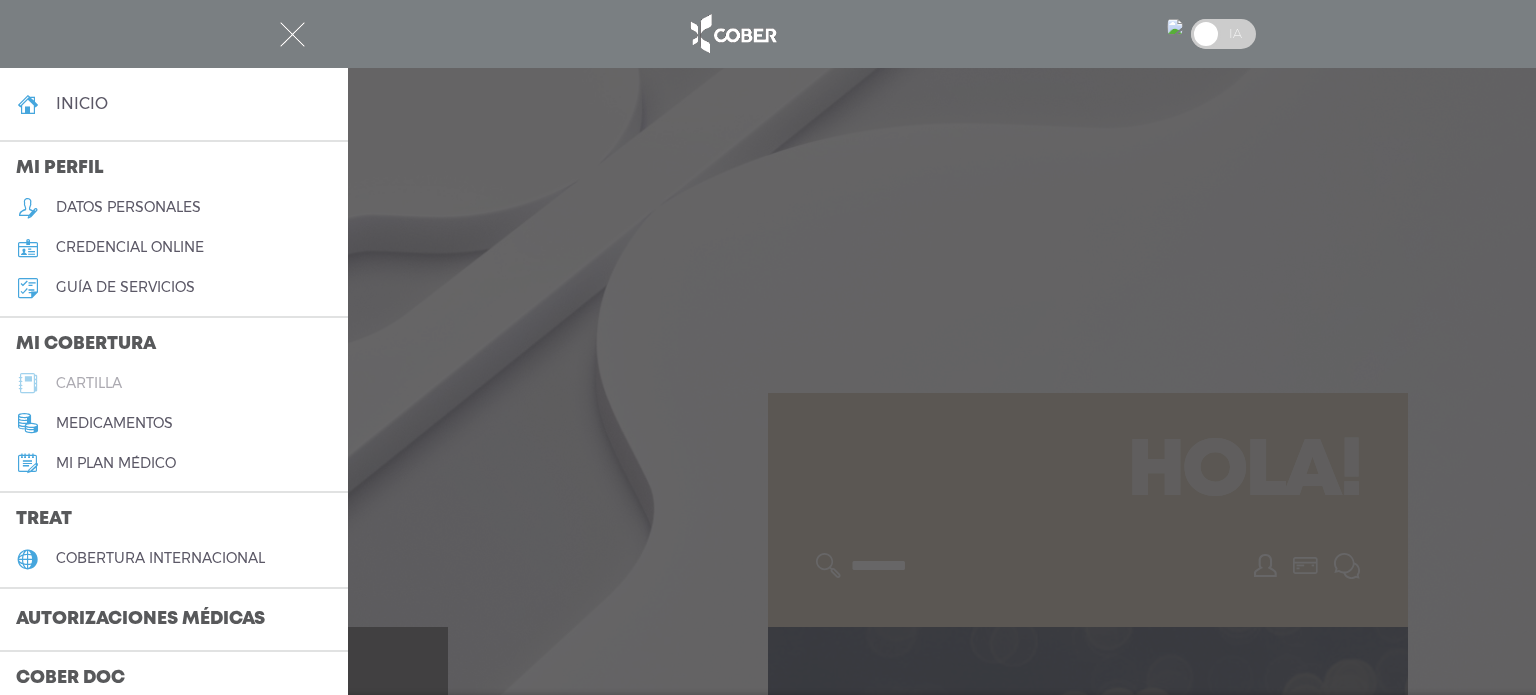 click on "cartilla" at bounding box center [89, 383] 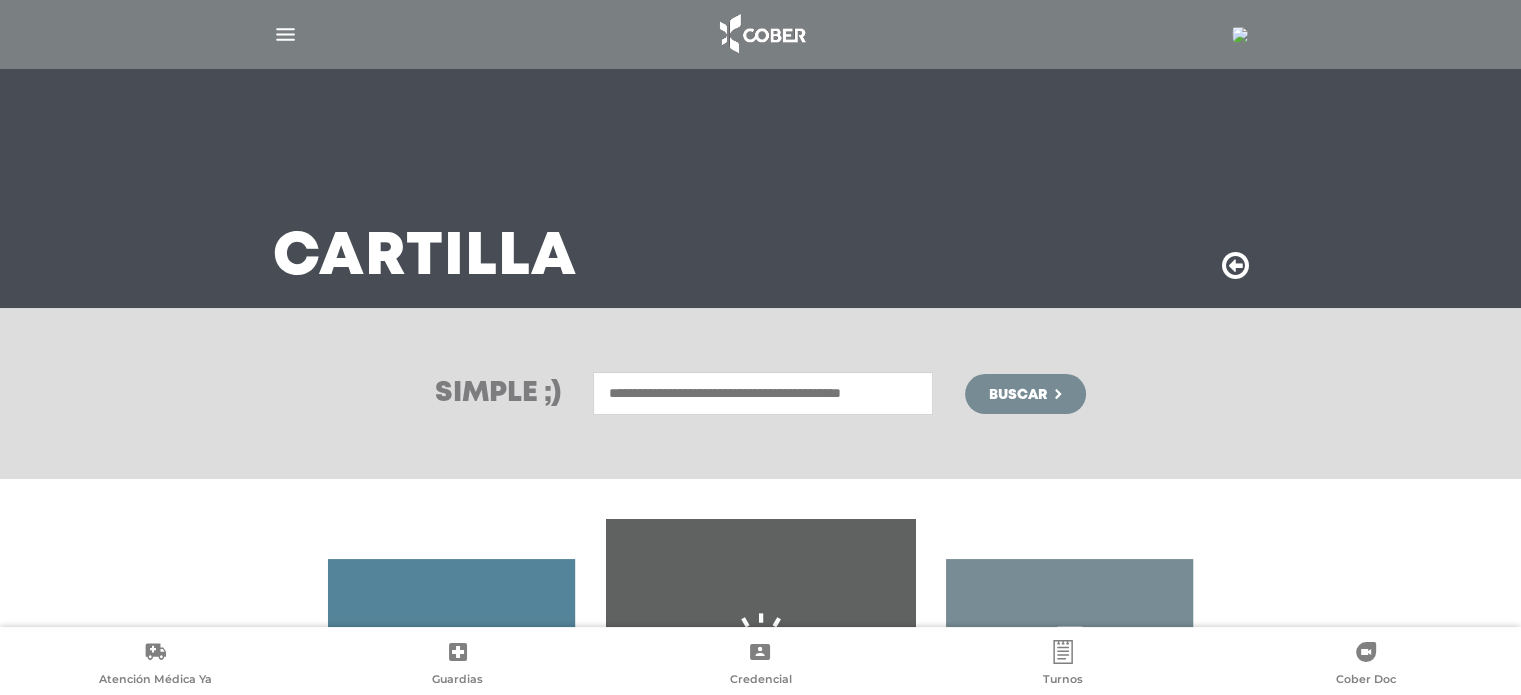 scroll, scrollTop: 331, scrollLeft: 0, axis: vertical 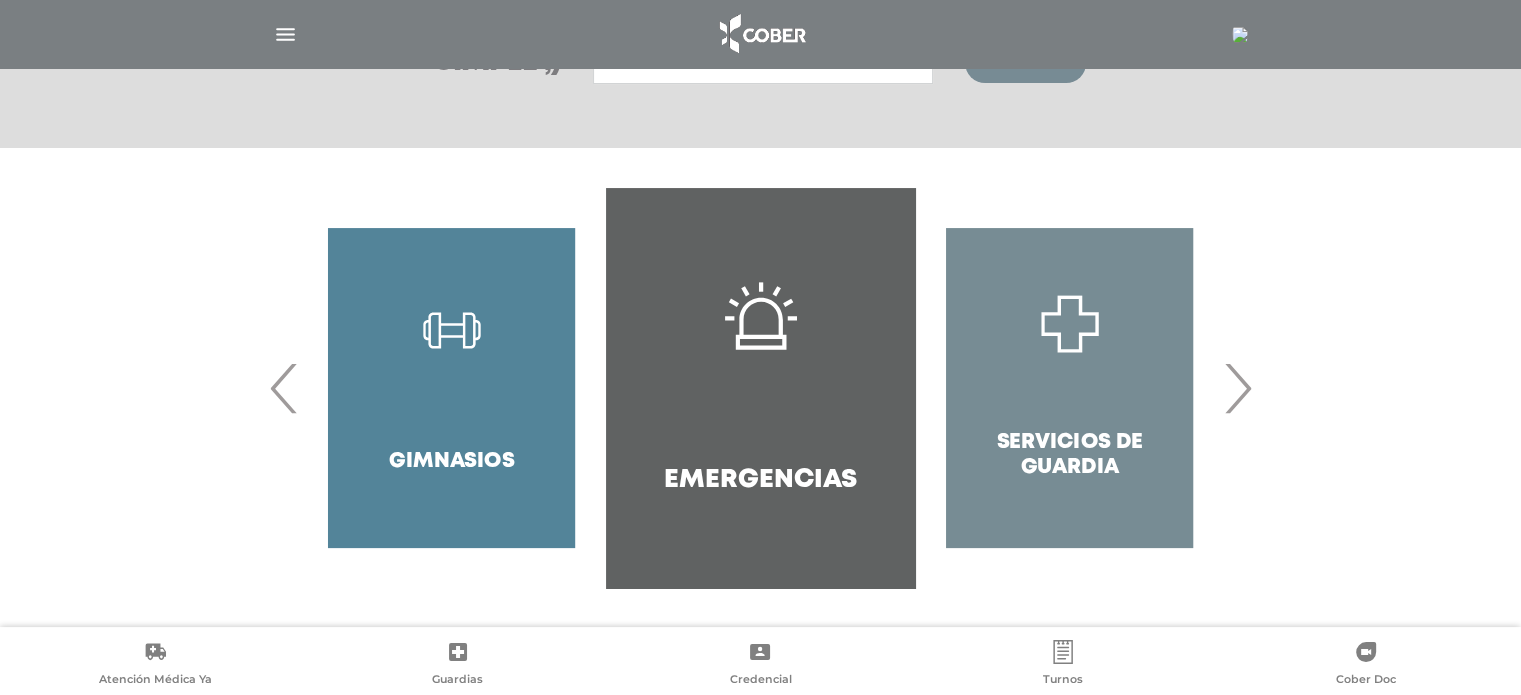 click on "›" at bounding box center [1237, 388] 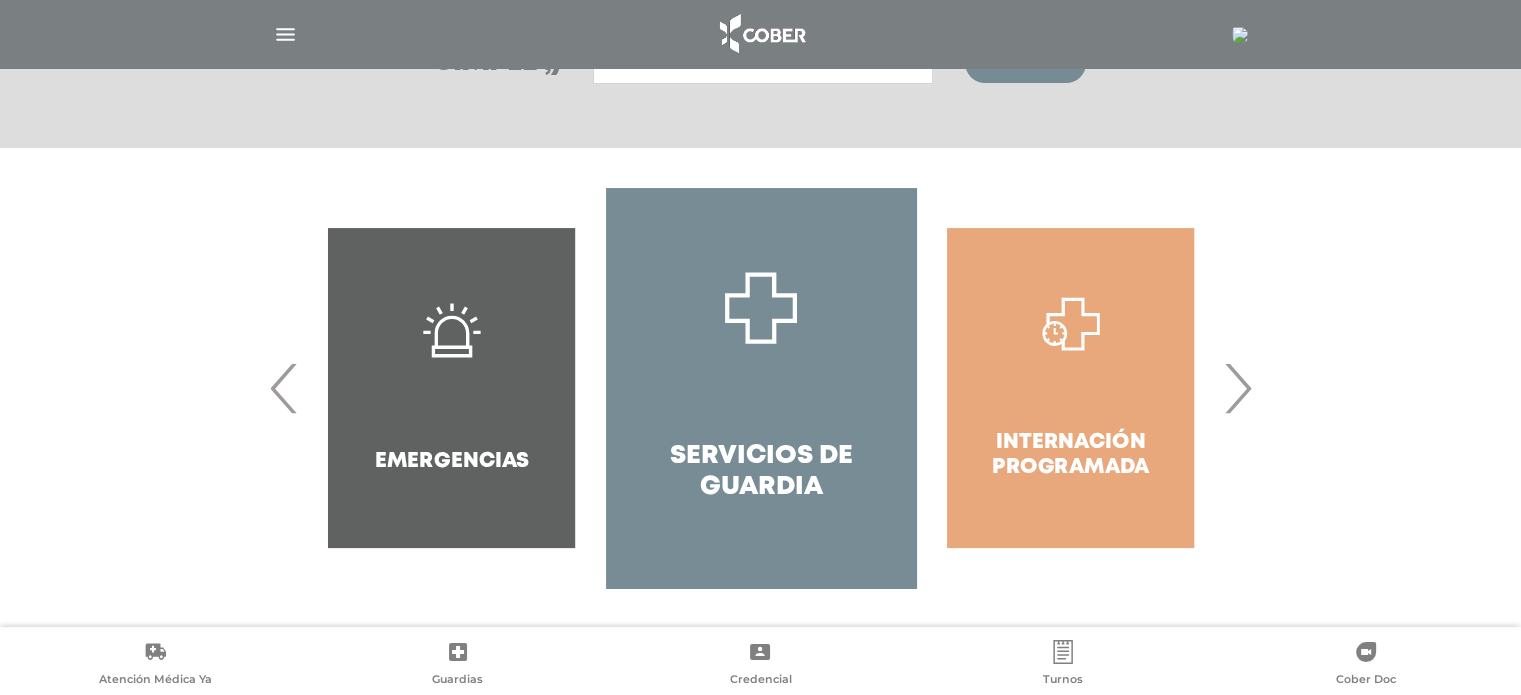 click on "›" at bounding box center (1237, 388) 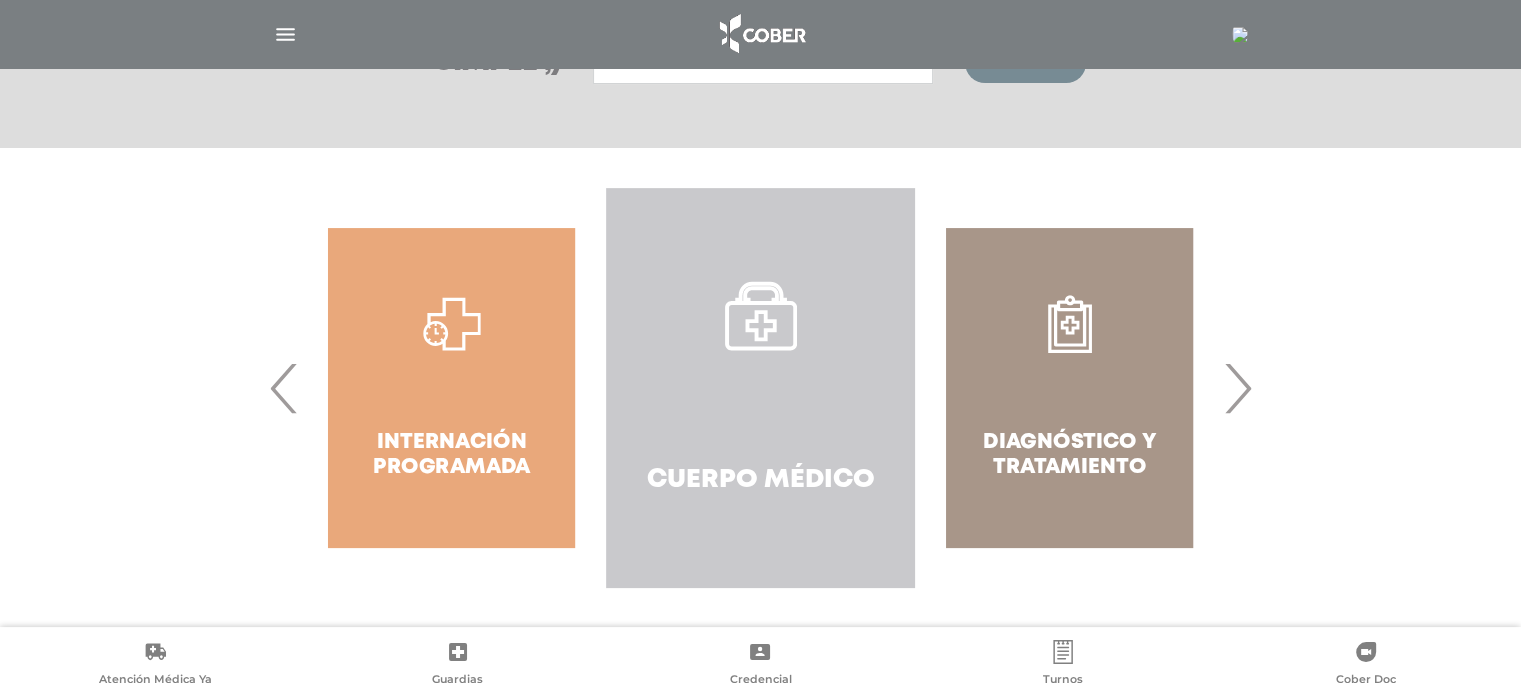click on "Cuerpo Médico" at bounding box center [760, 388] 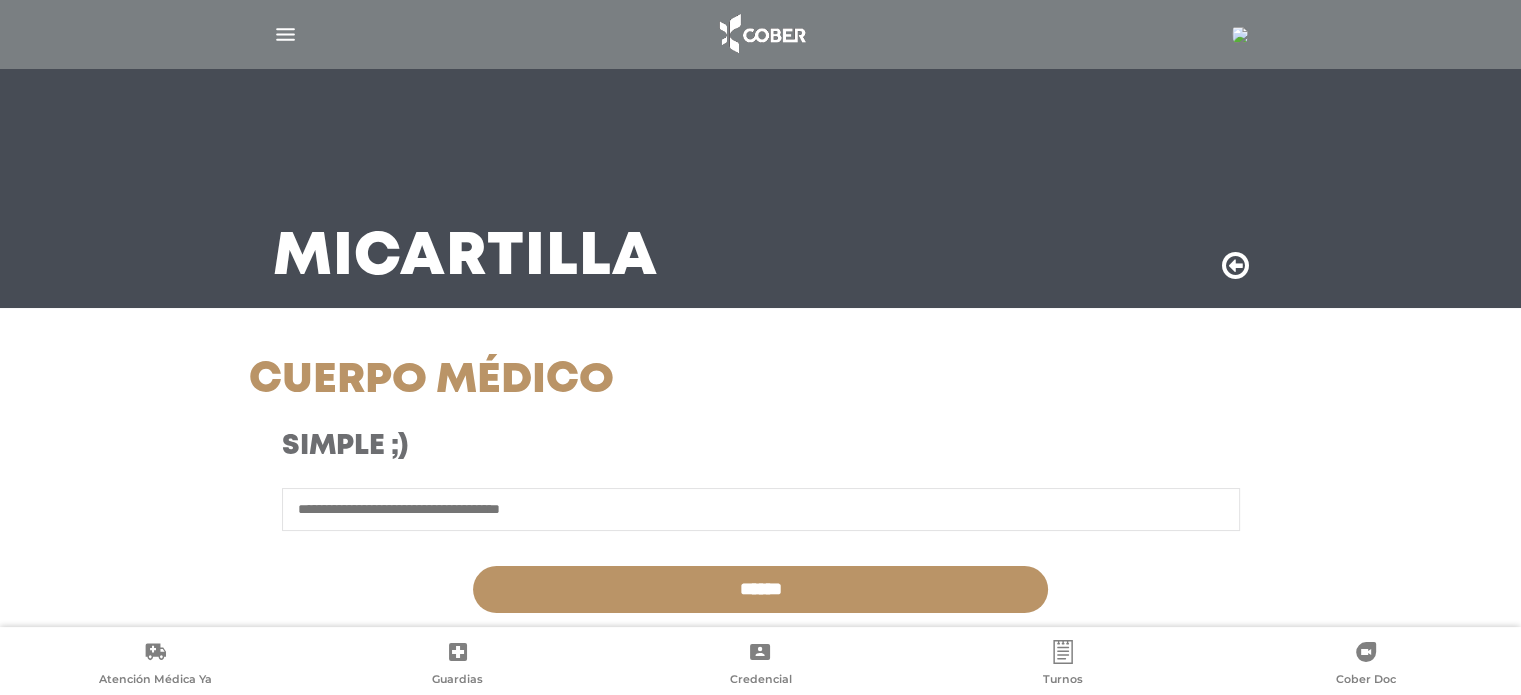 scroll, scrollTop: 554, scrollLeft: 0, axis: vertical 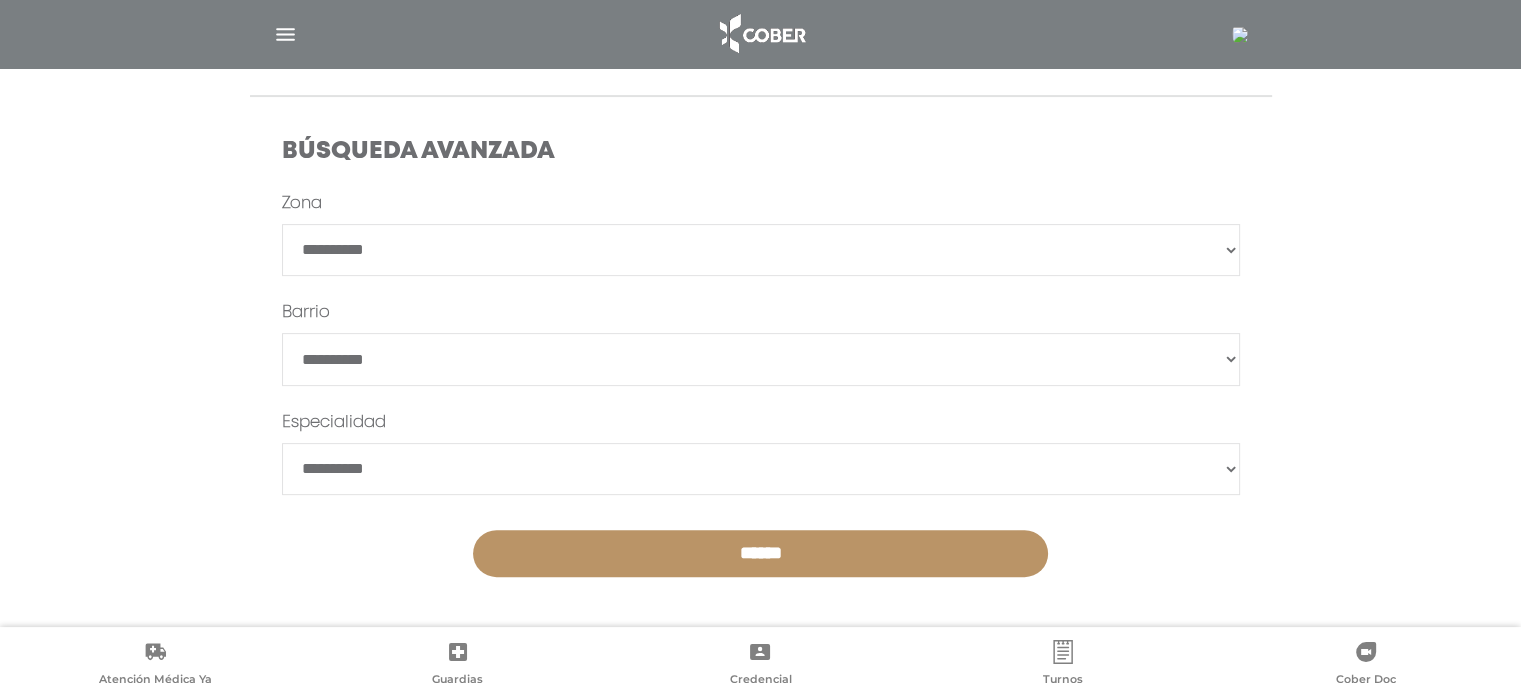 click on "**********" at bounding box center (761, 359) 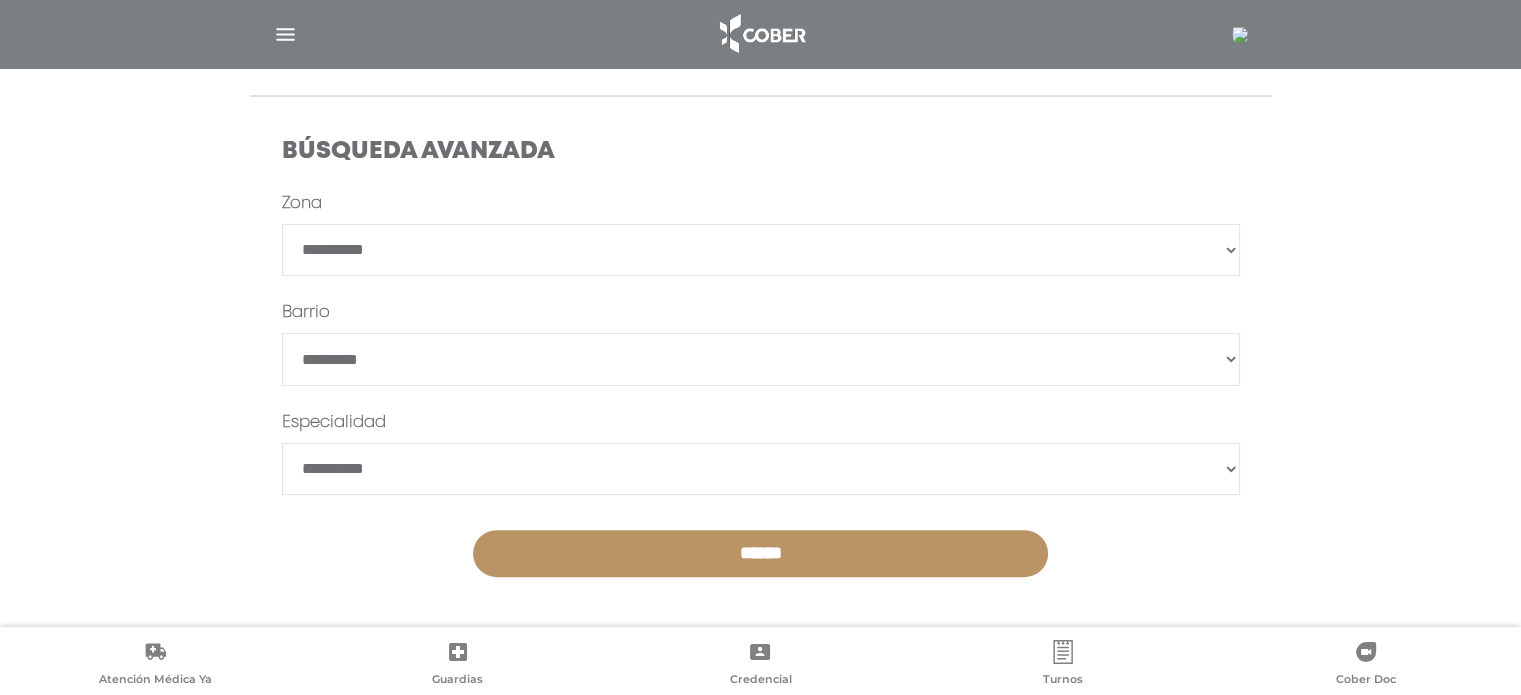 click on "**********" at bounding box center [761, 359] 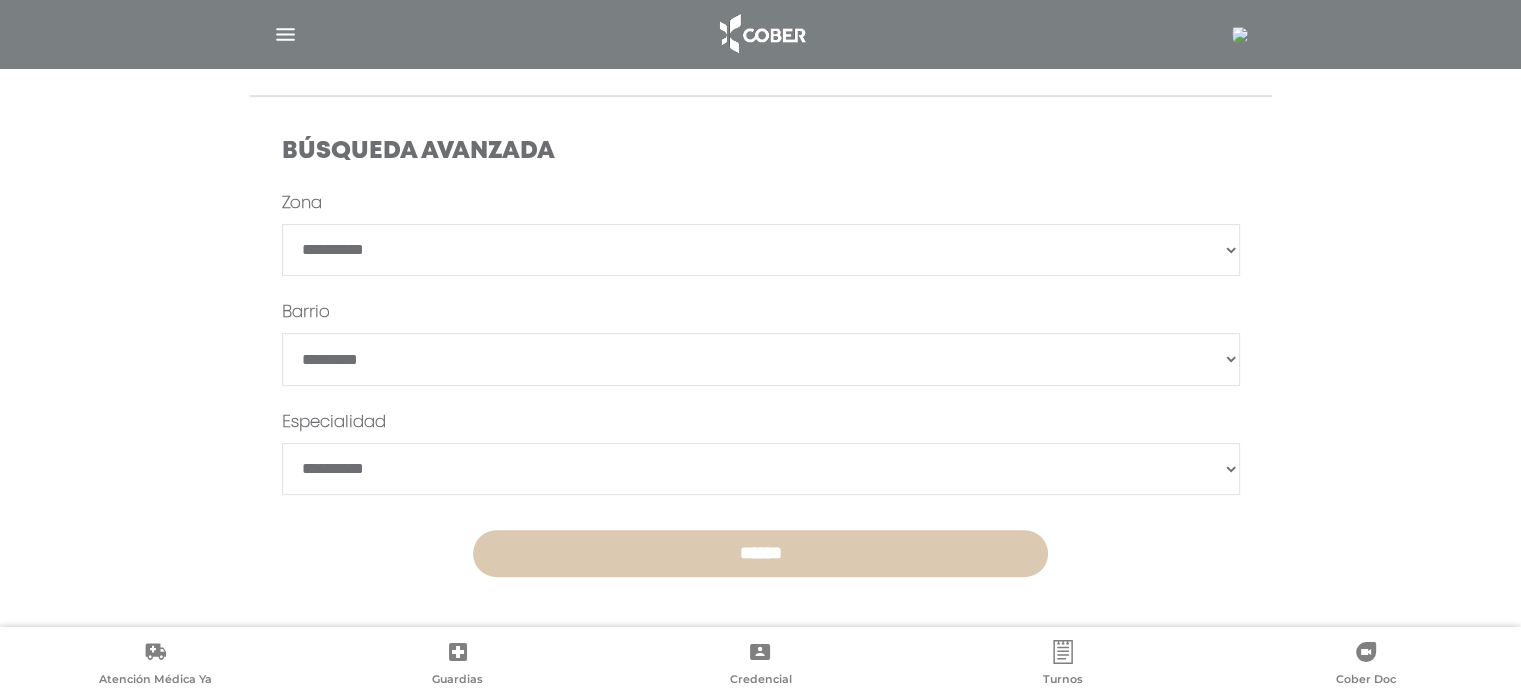 click on "******" at bounding box center [760, 553] 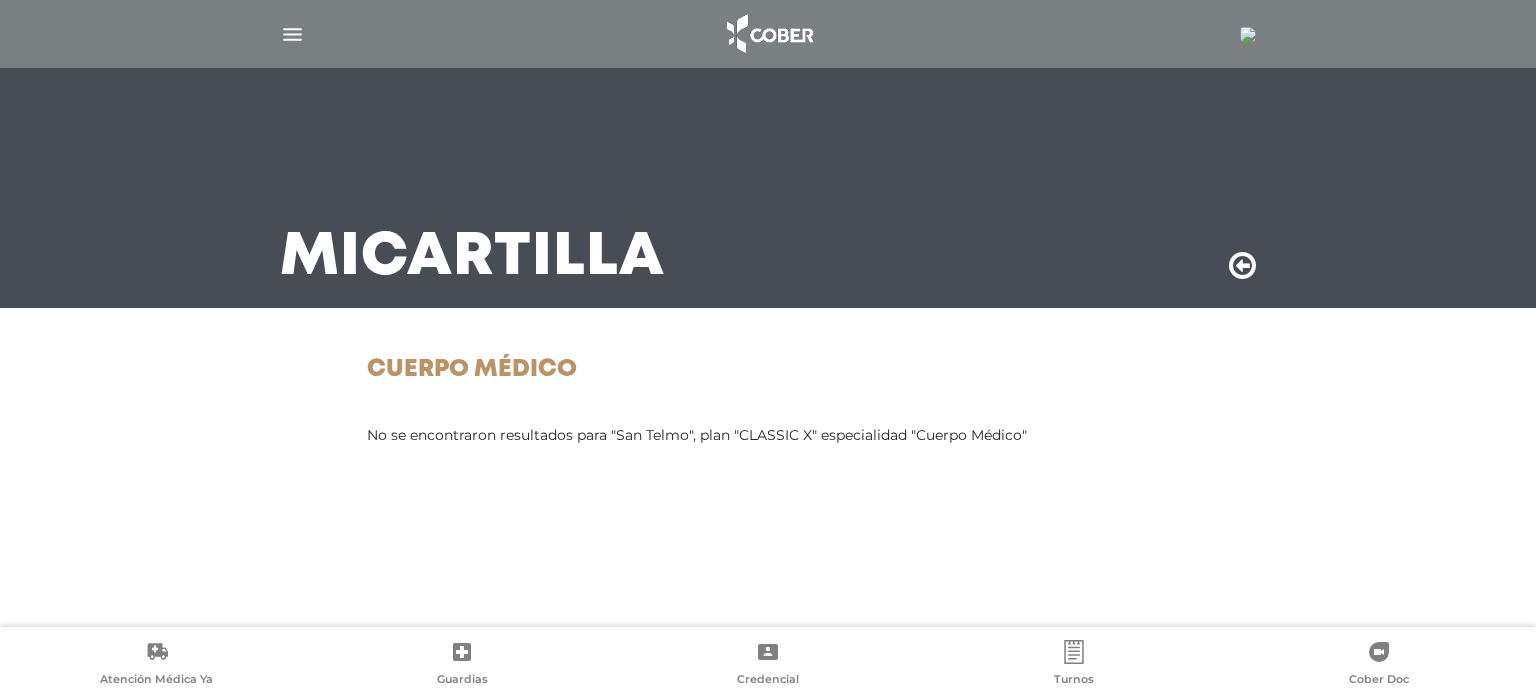 scroll, scrollTop: 0, scrollLeft: 0, axis: both 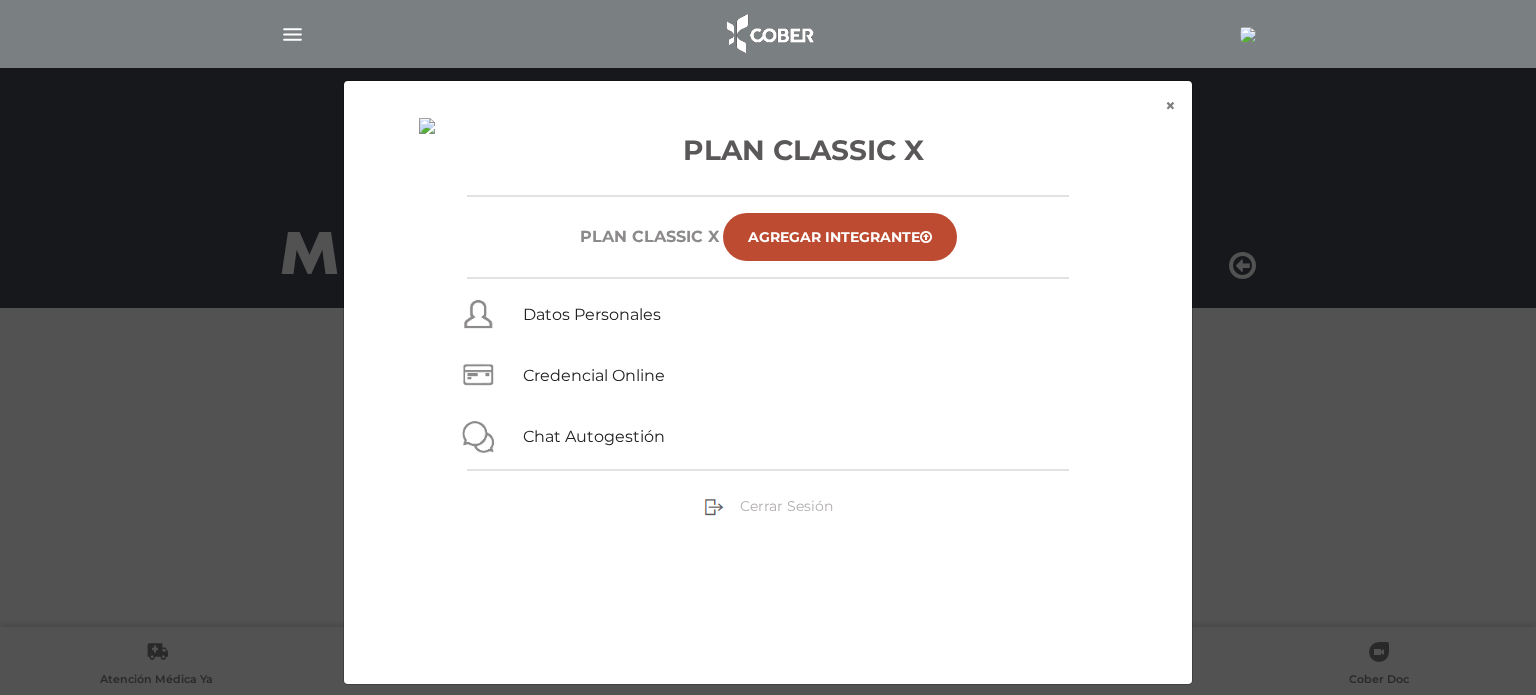 click on "Cerrar Sesión" at bounding box center (786, 506) 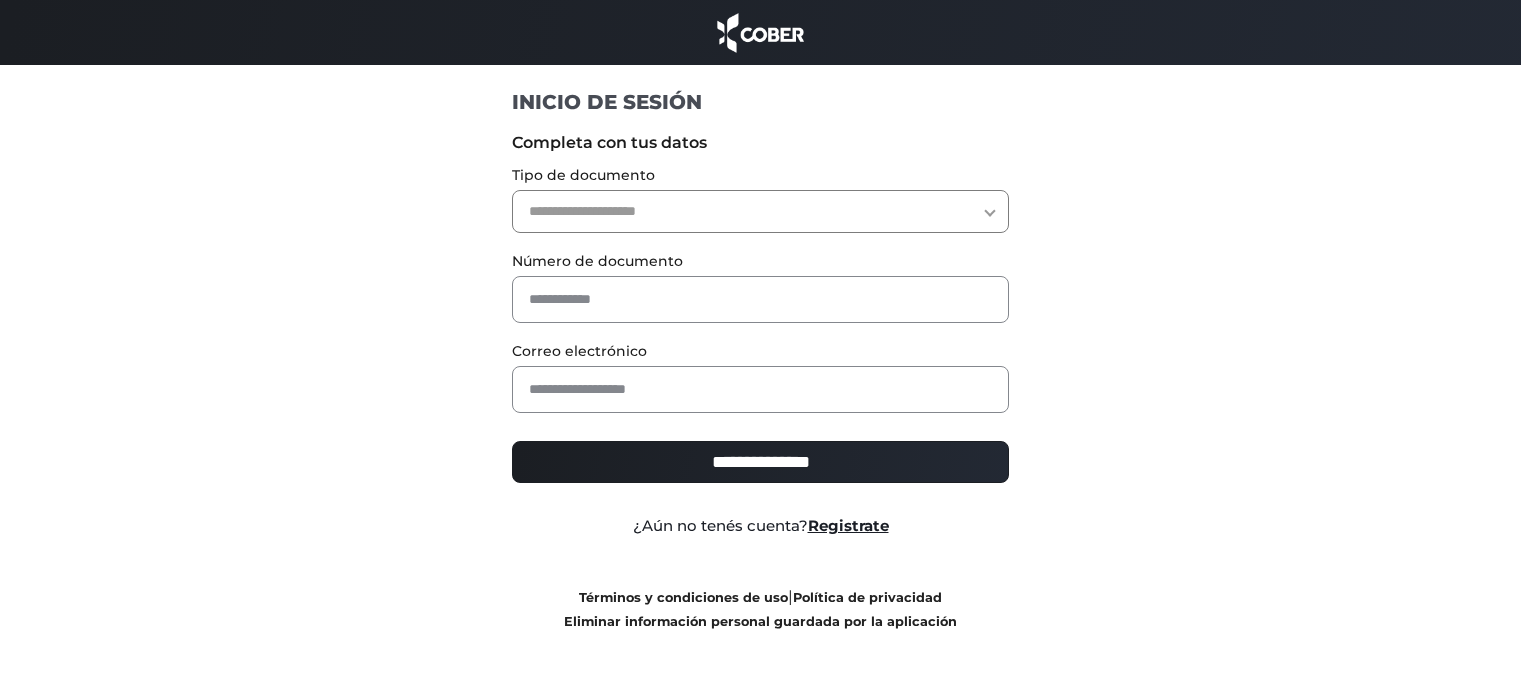 scroll, scrollTop: 0, scrollLeft: 0, axis: both 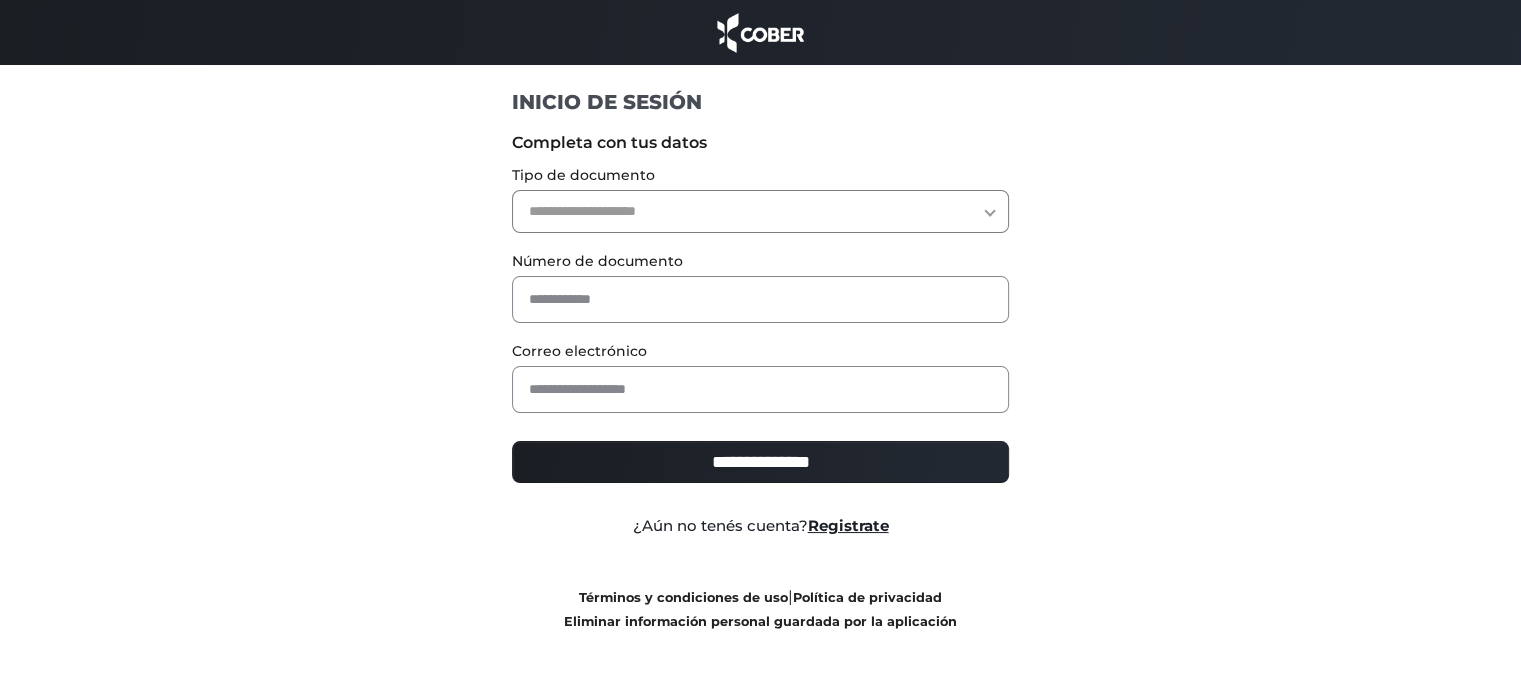 click on "**********" at bounding box center (760, 211) 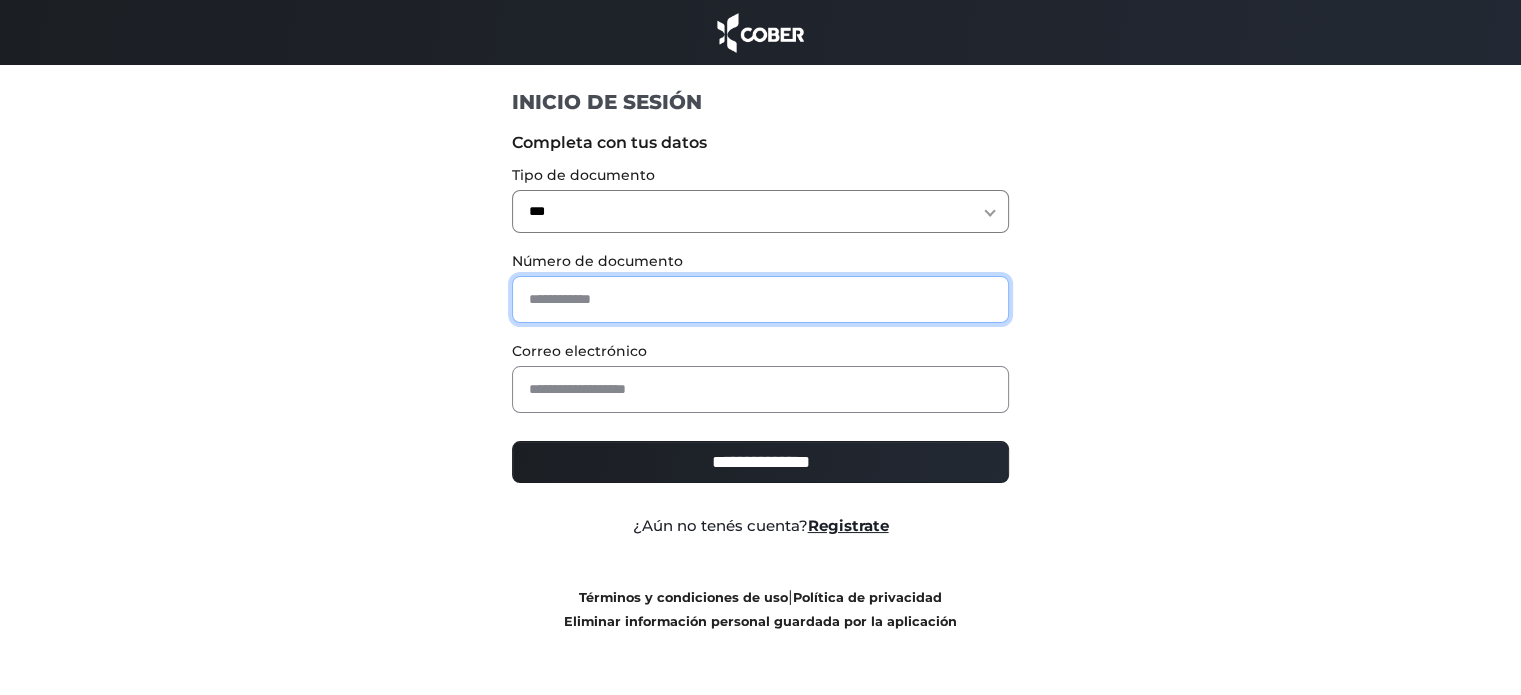 click at bounding box center (760, 299) 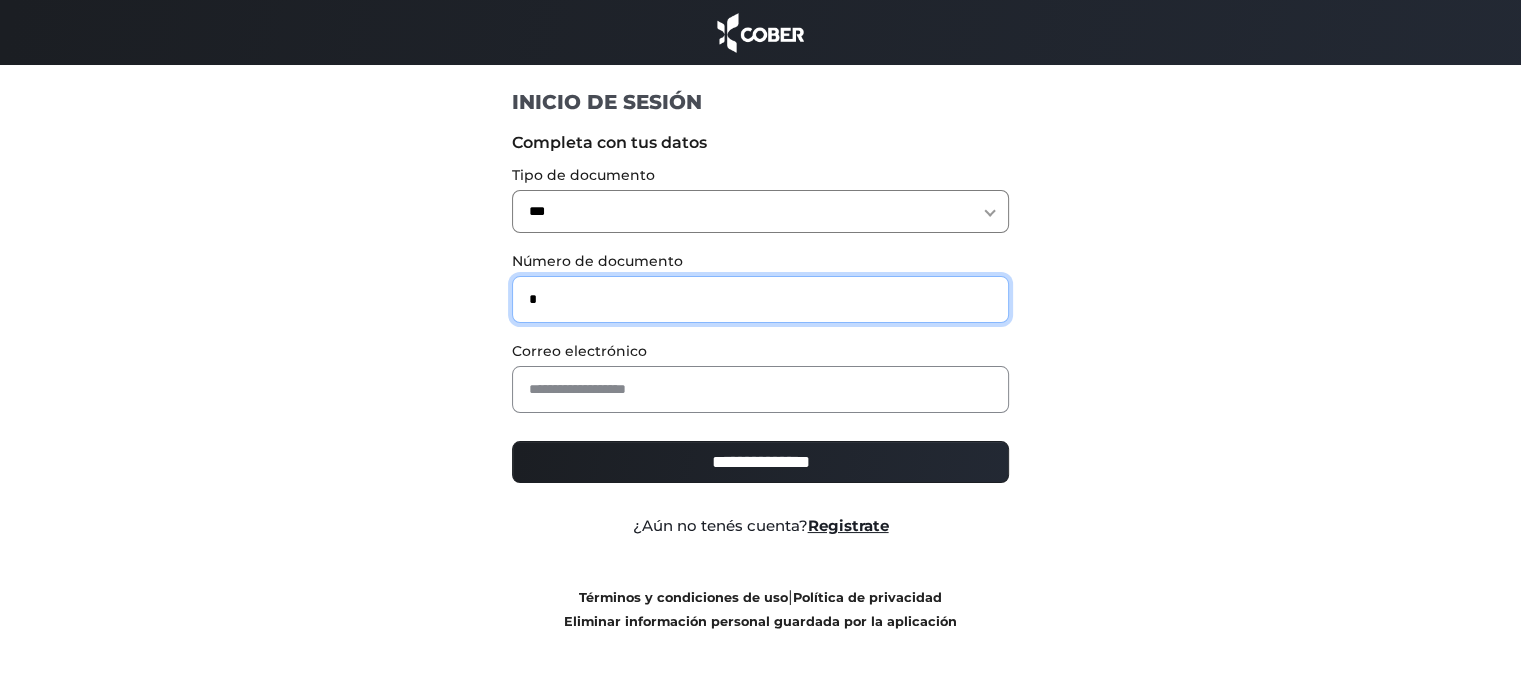 type on "*" 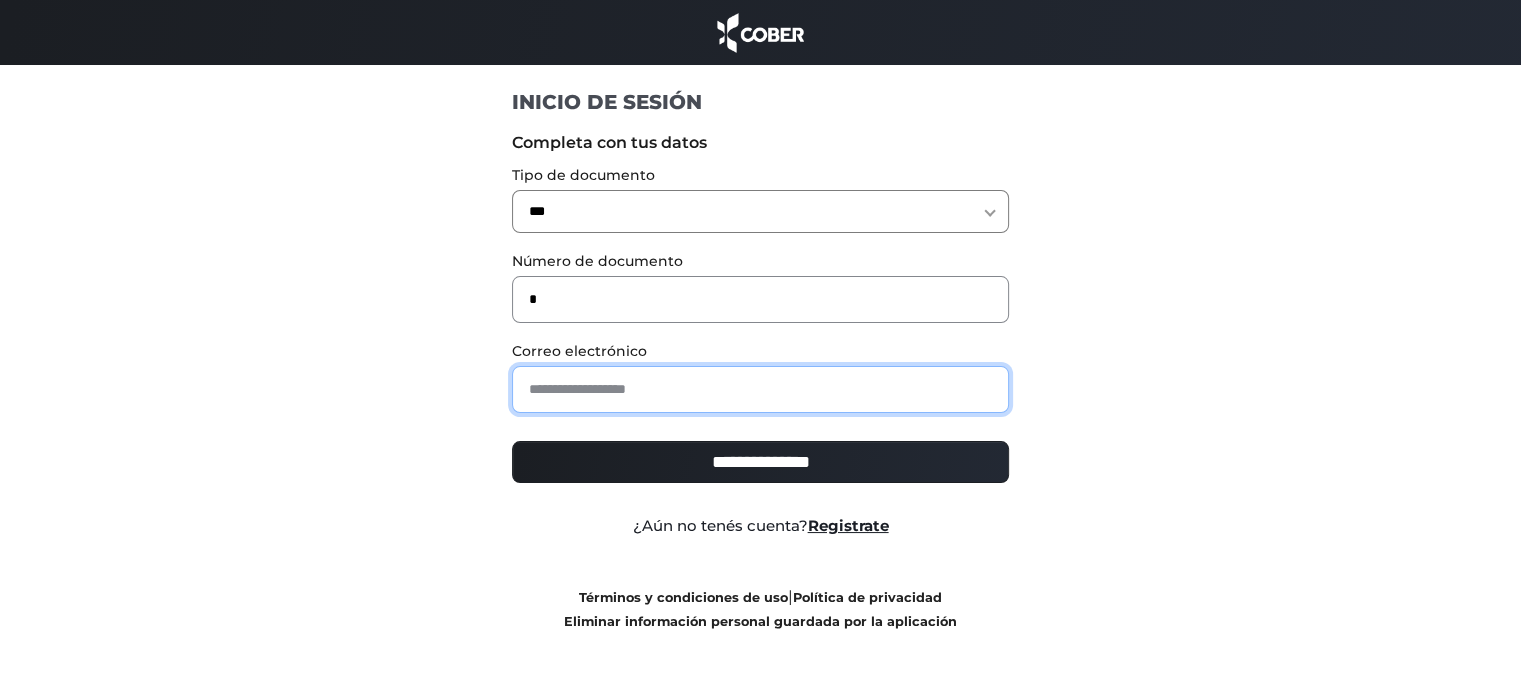 click at bounding box center [760, 389] 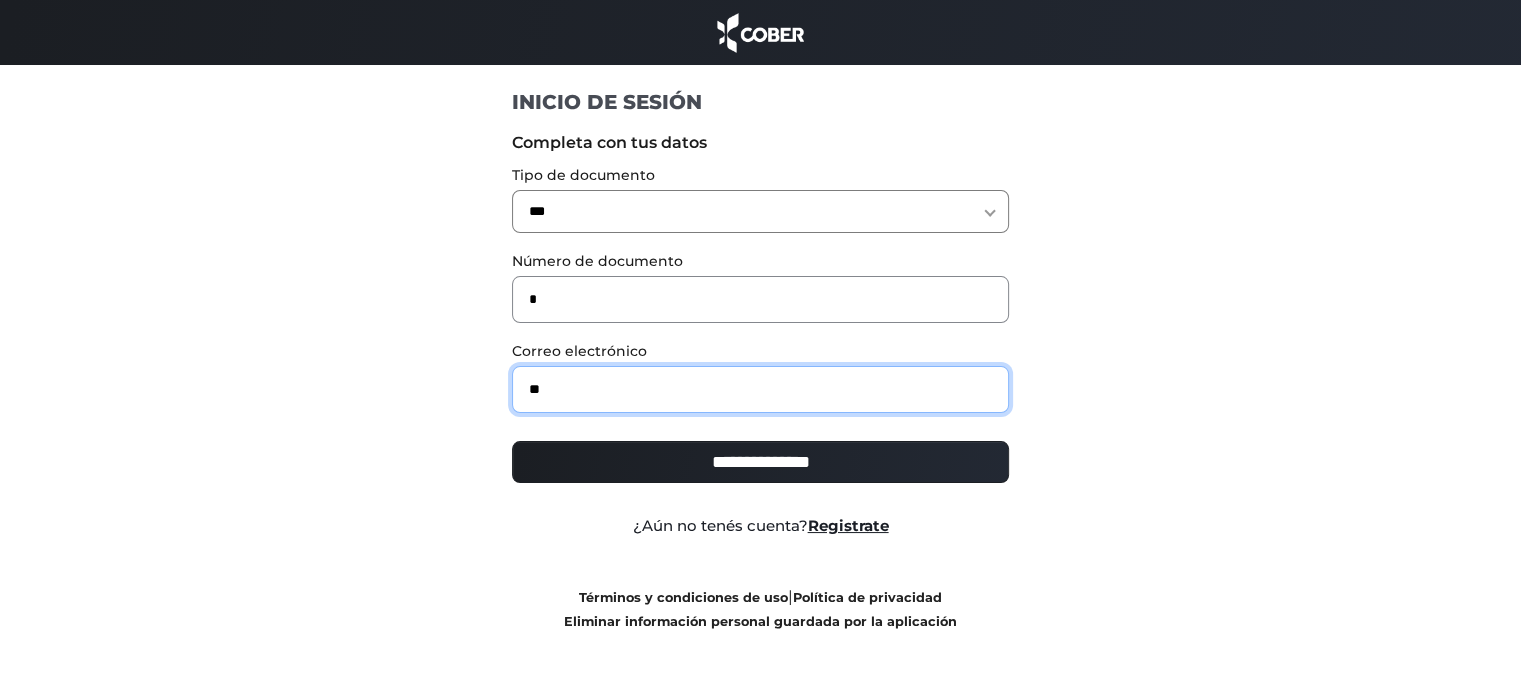 type on "**********" 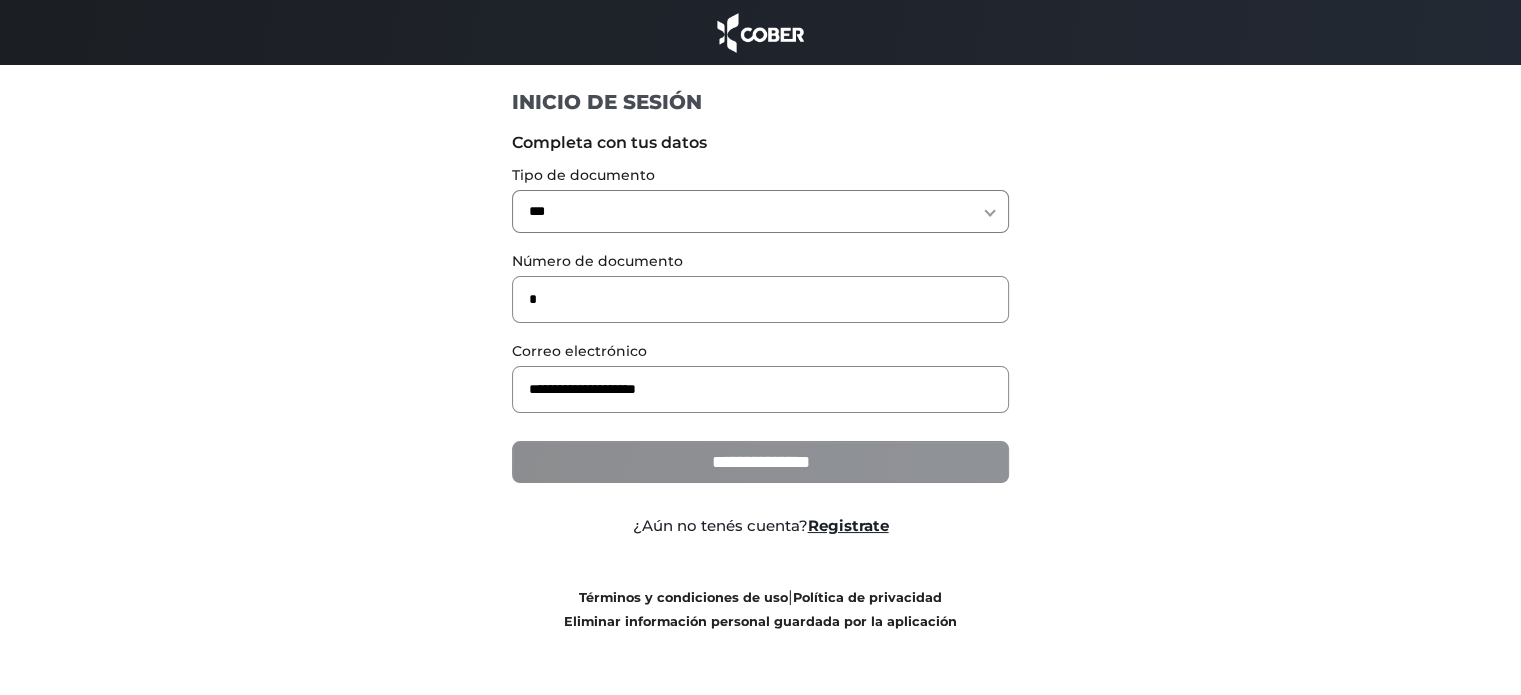click on "**********" at bounding box center [760, 462] 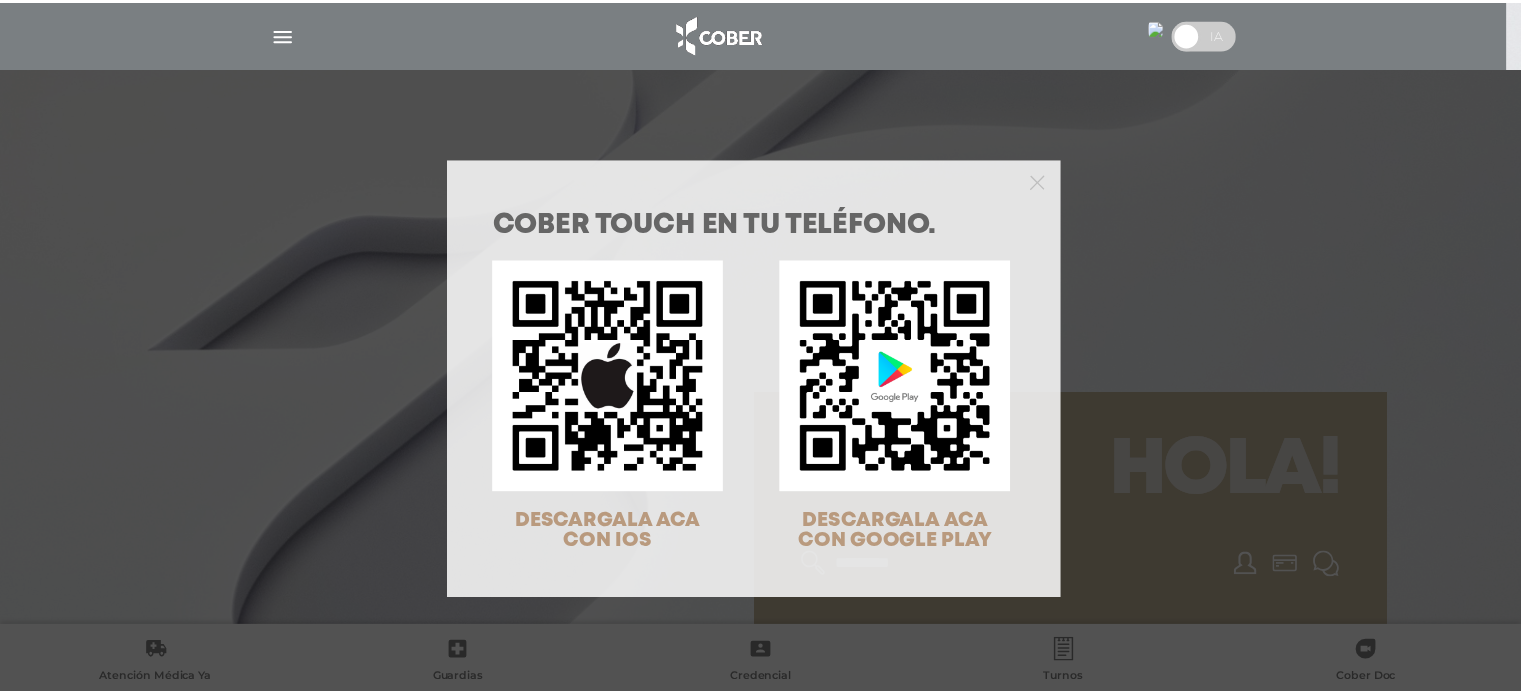 scroll, scrollTop: 0, scrollLeft: 0, axis: both 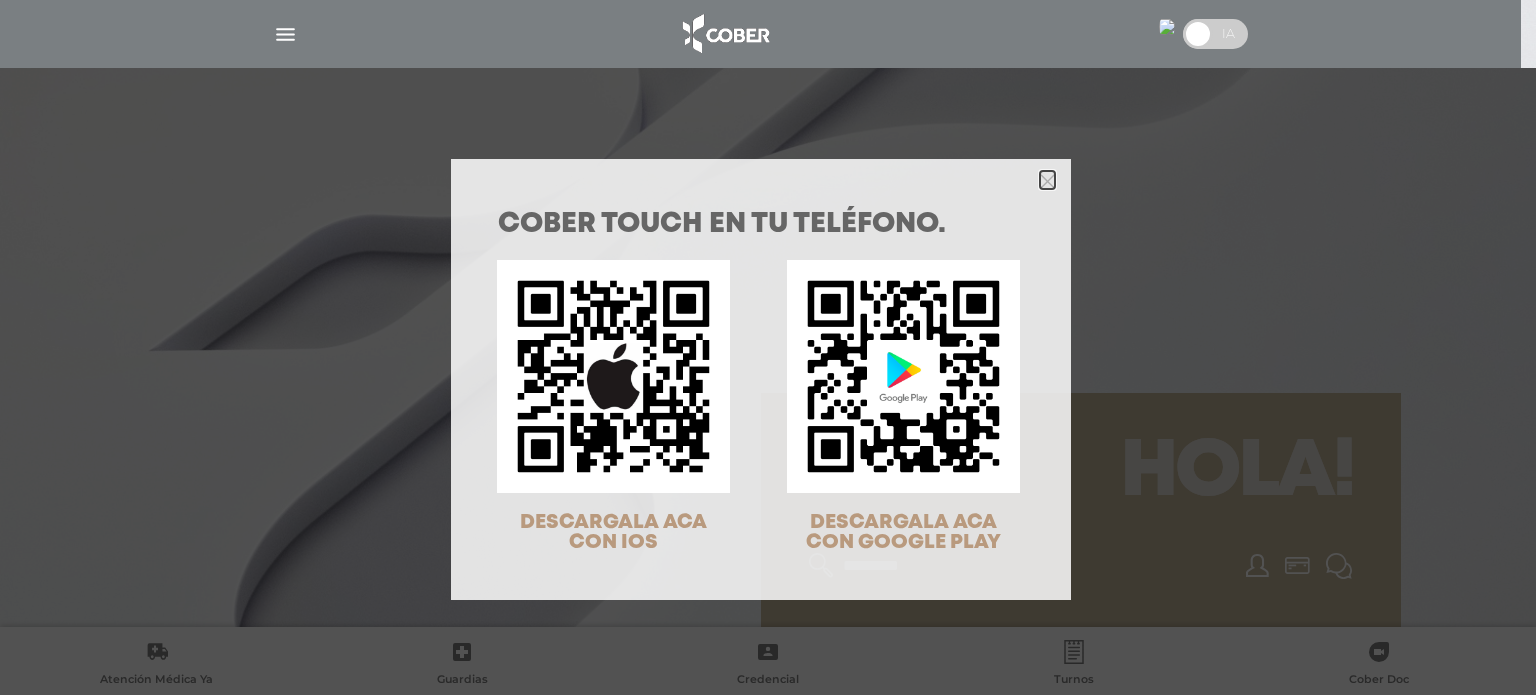 click at bounding box center [1047, 181] 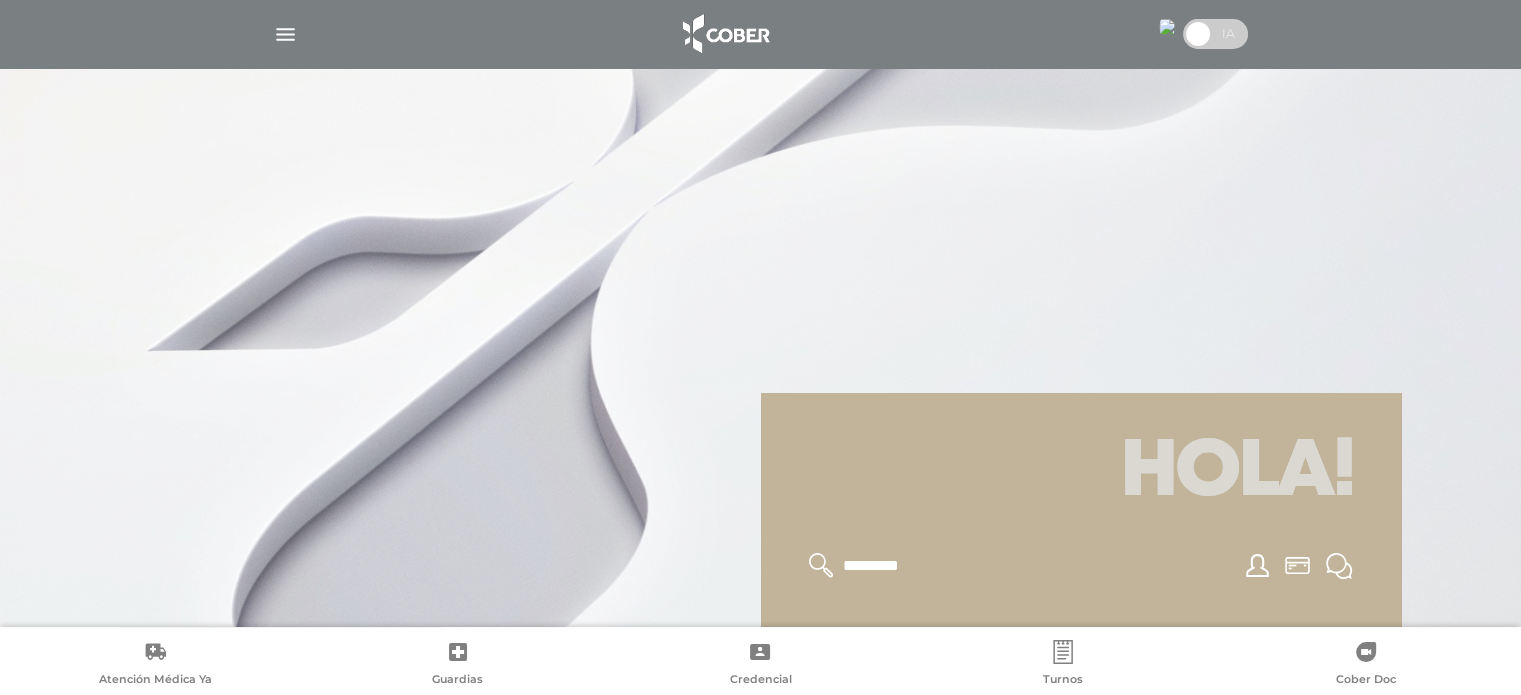 click at bounding box center (285, 34) 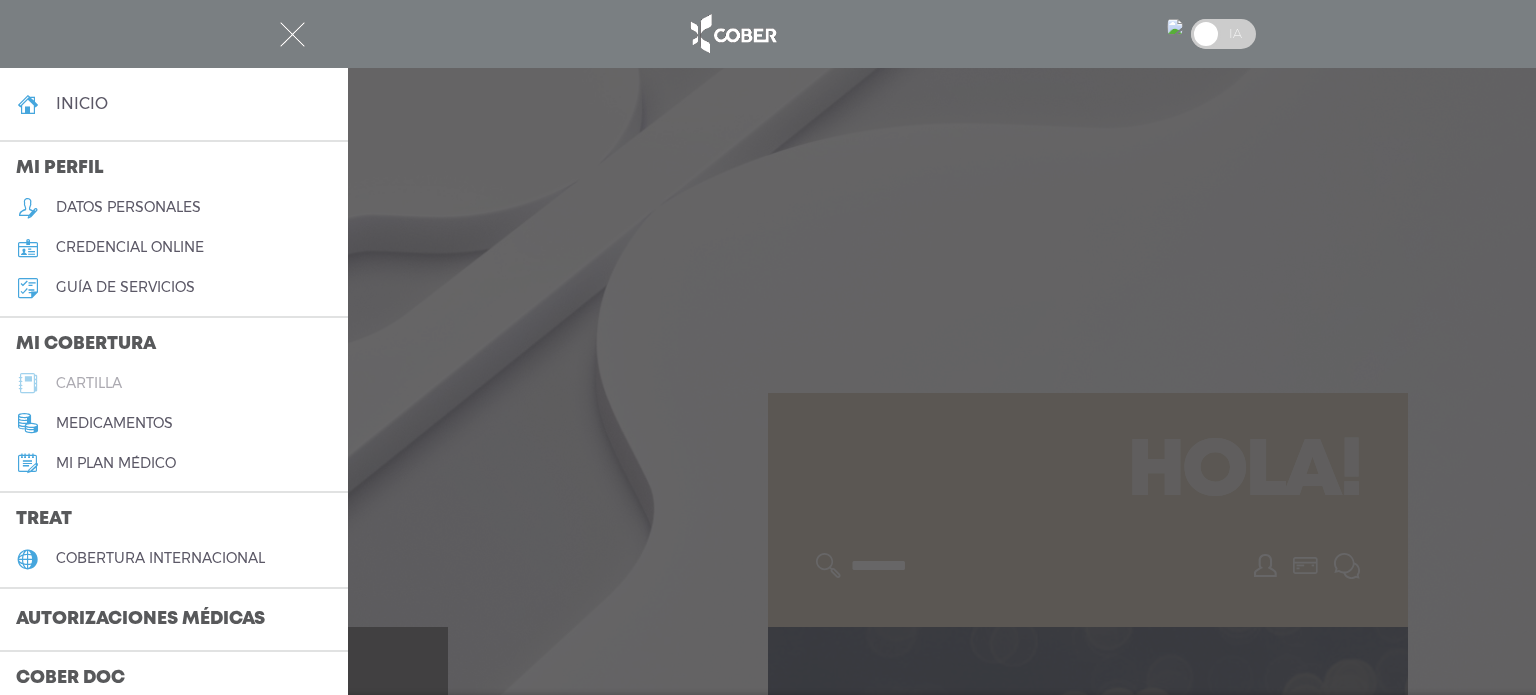 click on "cartilla" at bounding box center (89, 383) 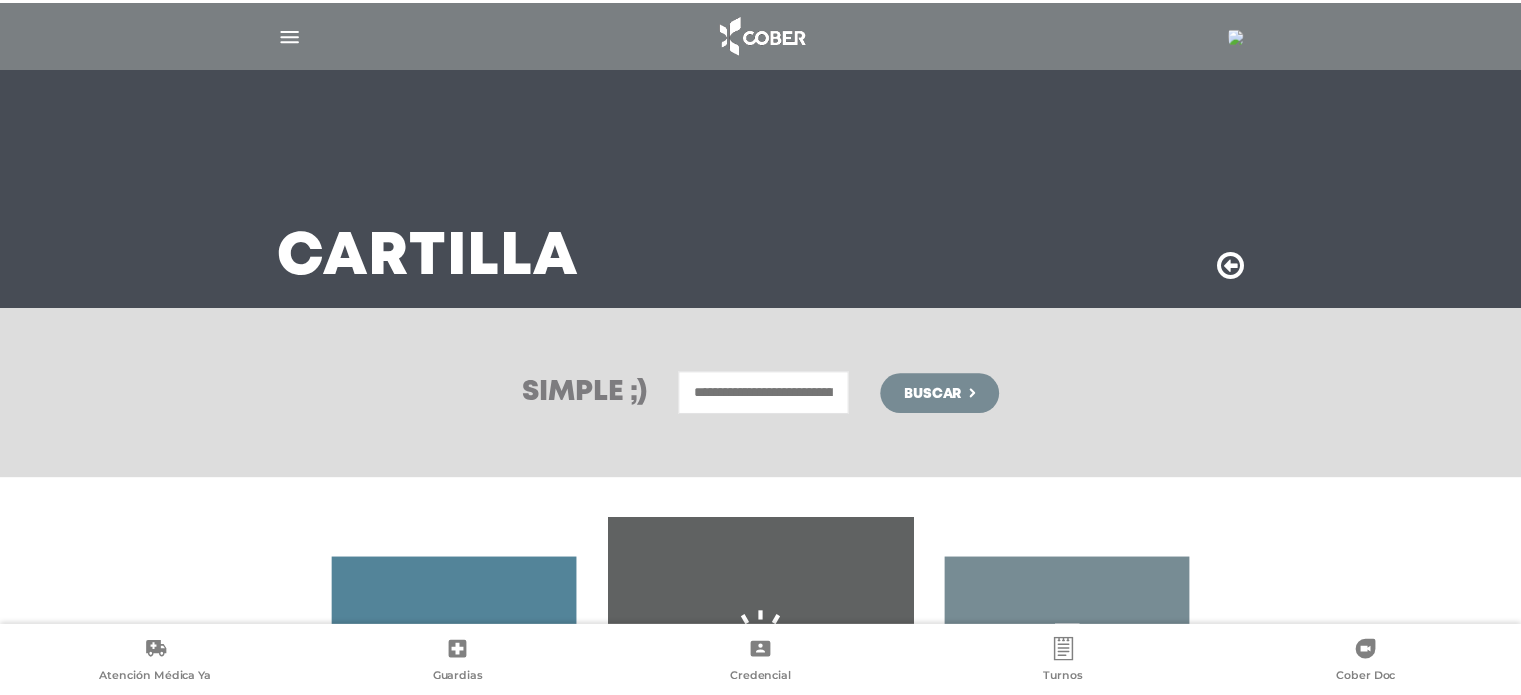 scroll, scrollTop: 331, scrollLeft: 0, axis: vertical 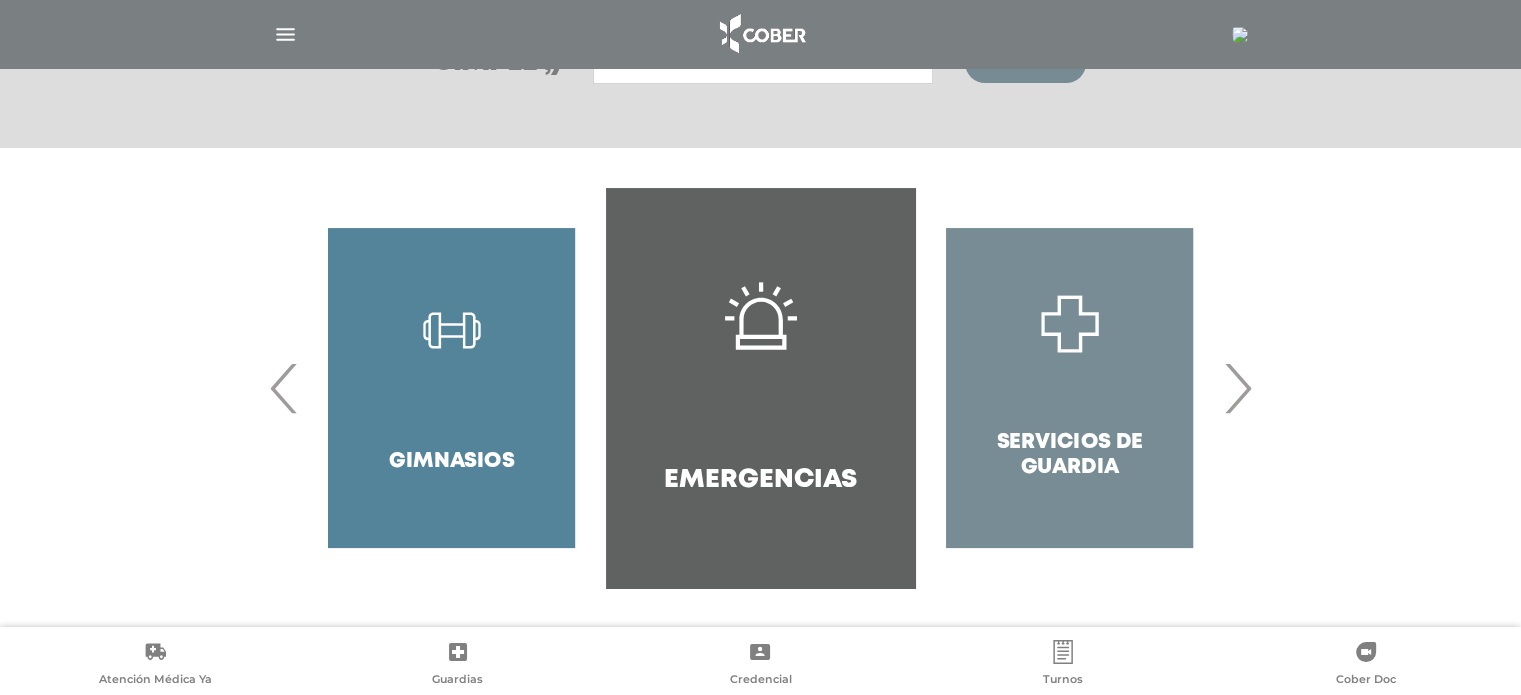 click on "›" at bounding box center [1237, 388] 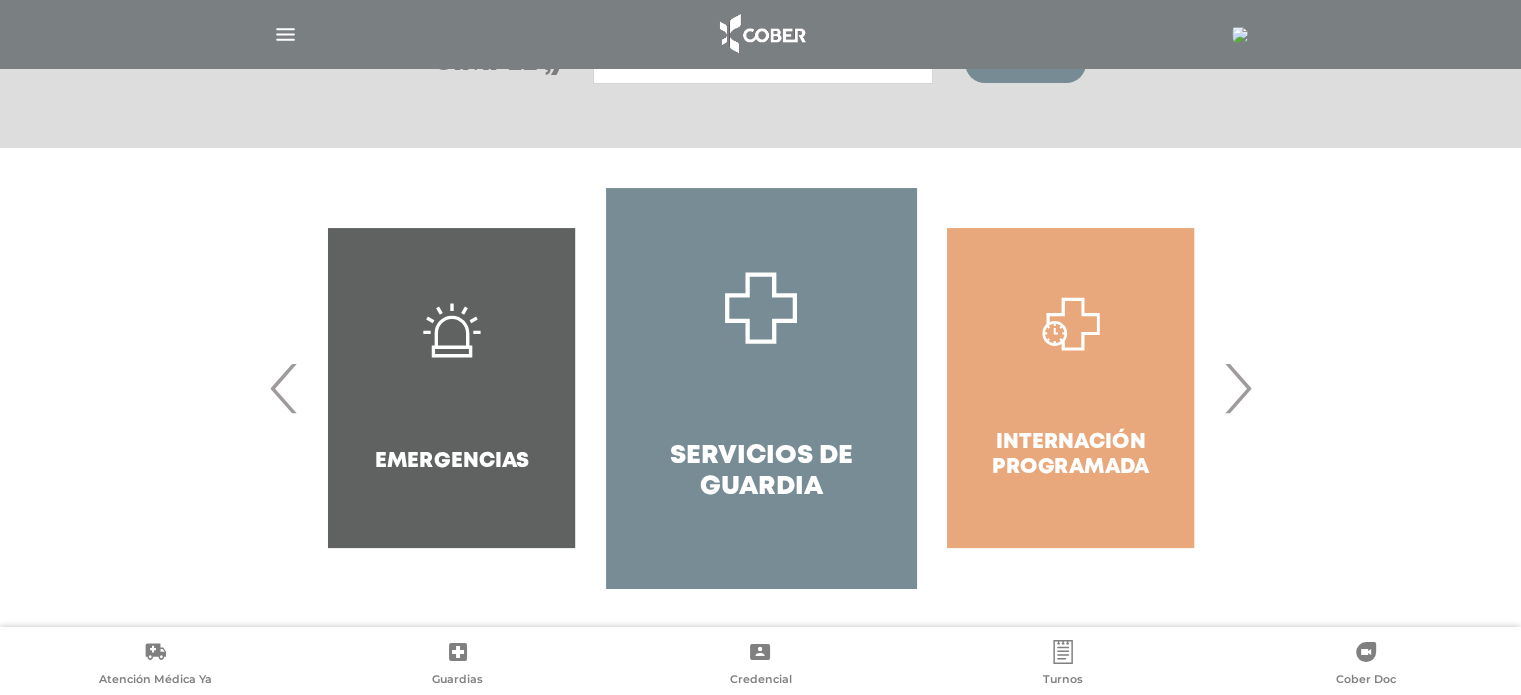 click on "›" at bounding box center (1237, 388) 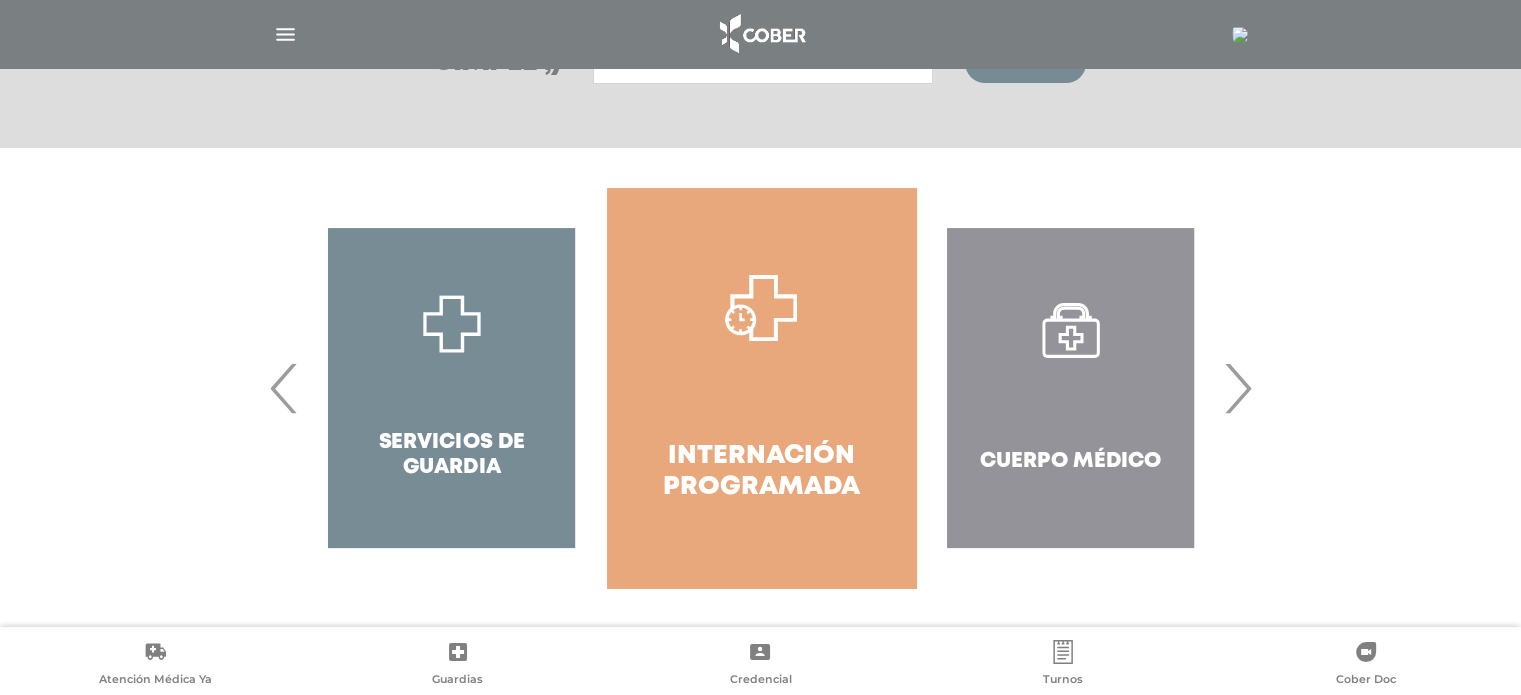 click on "›" at bounding box center [1237, 388] 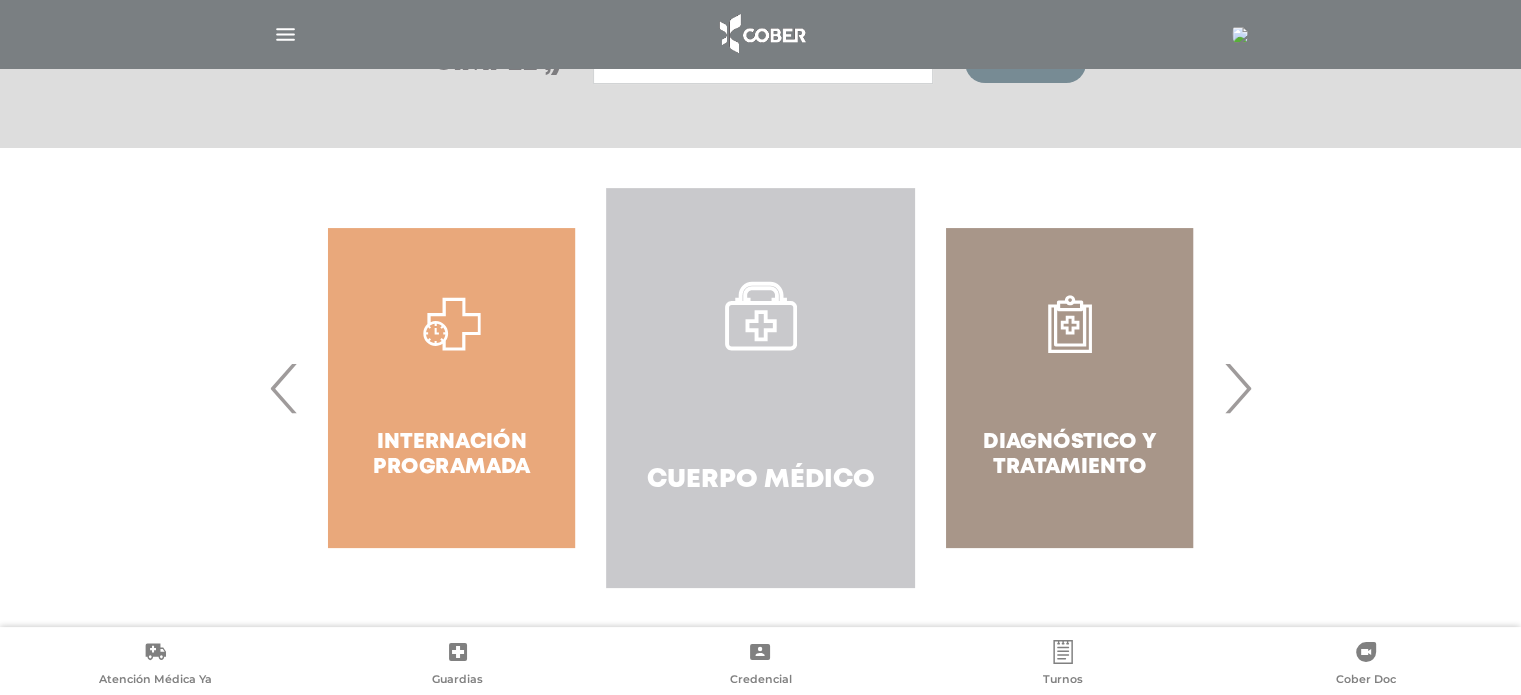 click on "Cuerpo Médico" at bounding box center (760, 388) 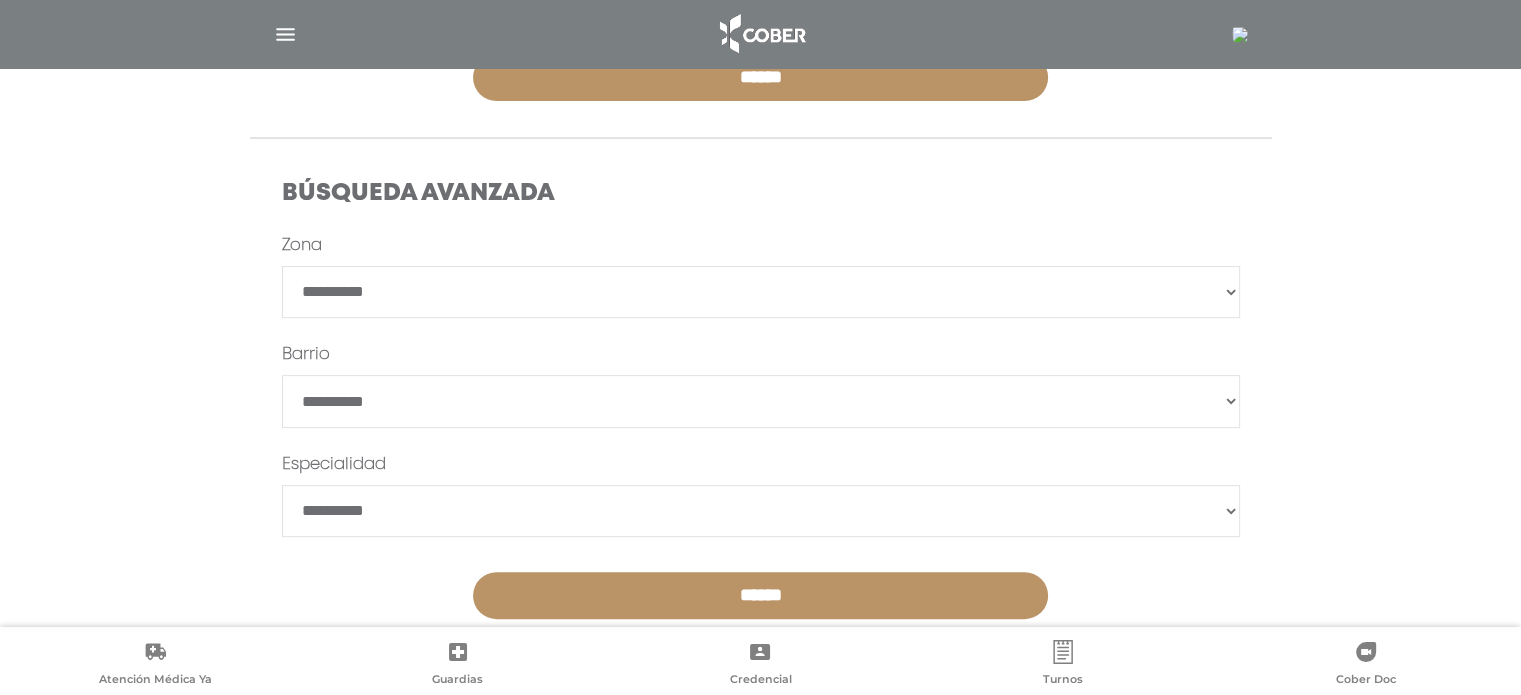 scroll, scrollTop: 554, scrollLeft: 0, axis: vertical 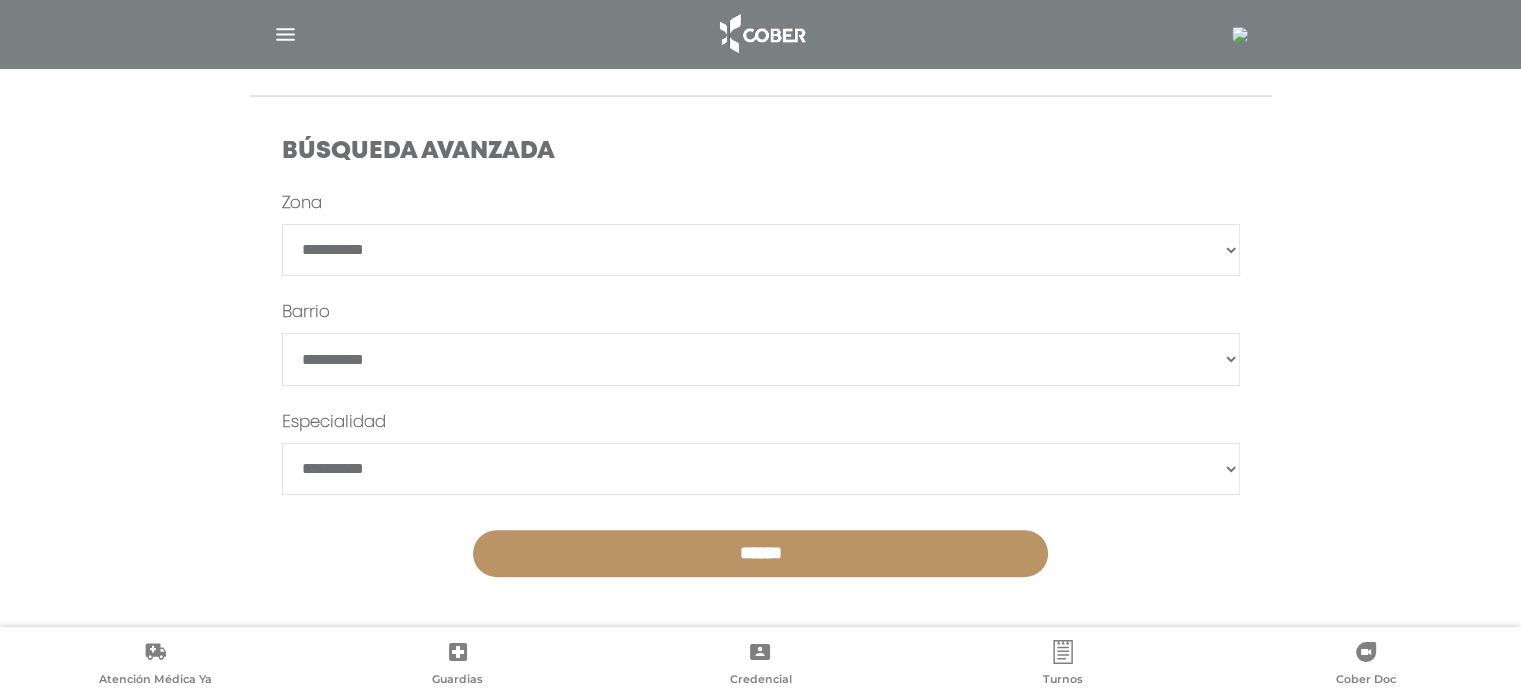 click on "**********" at bounding box center (761, 359) 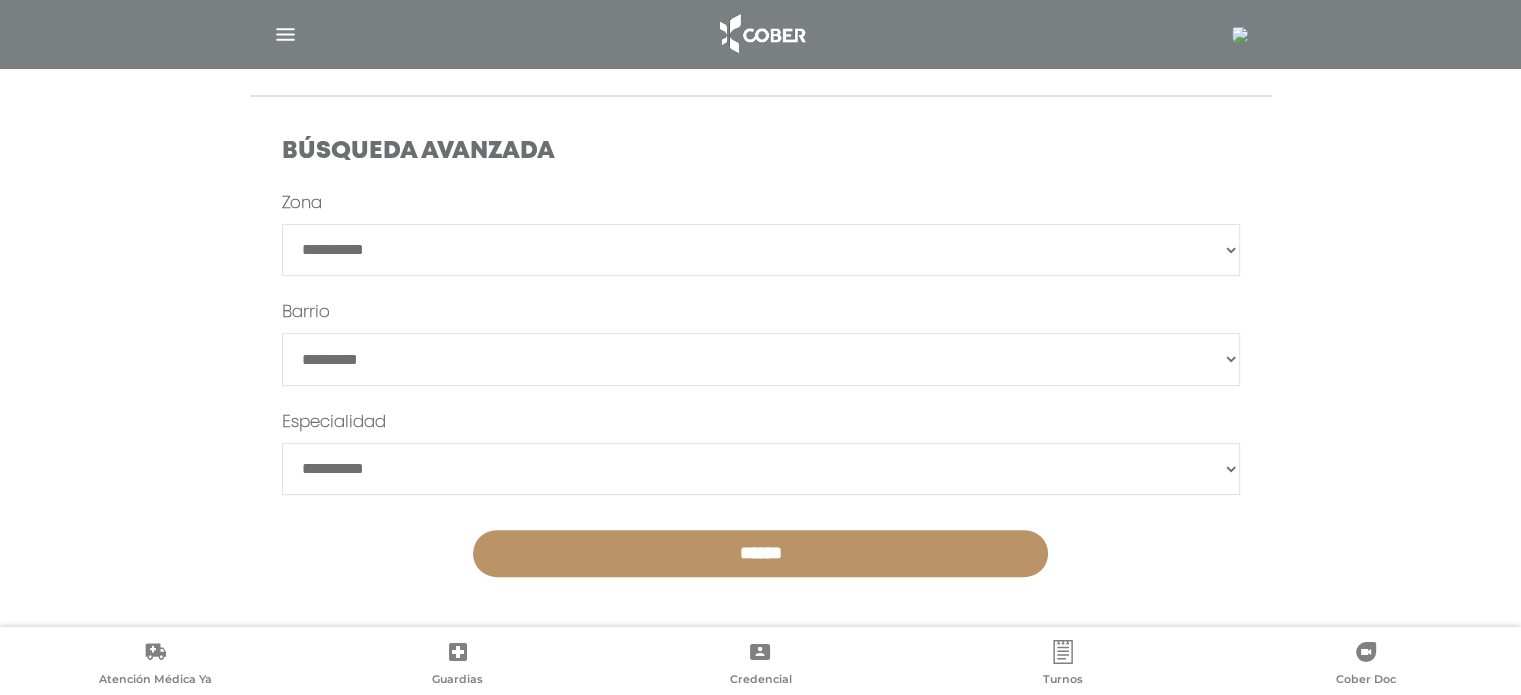 click on "**********" at bounding box center (761, 359) 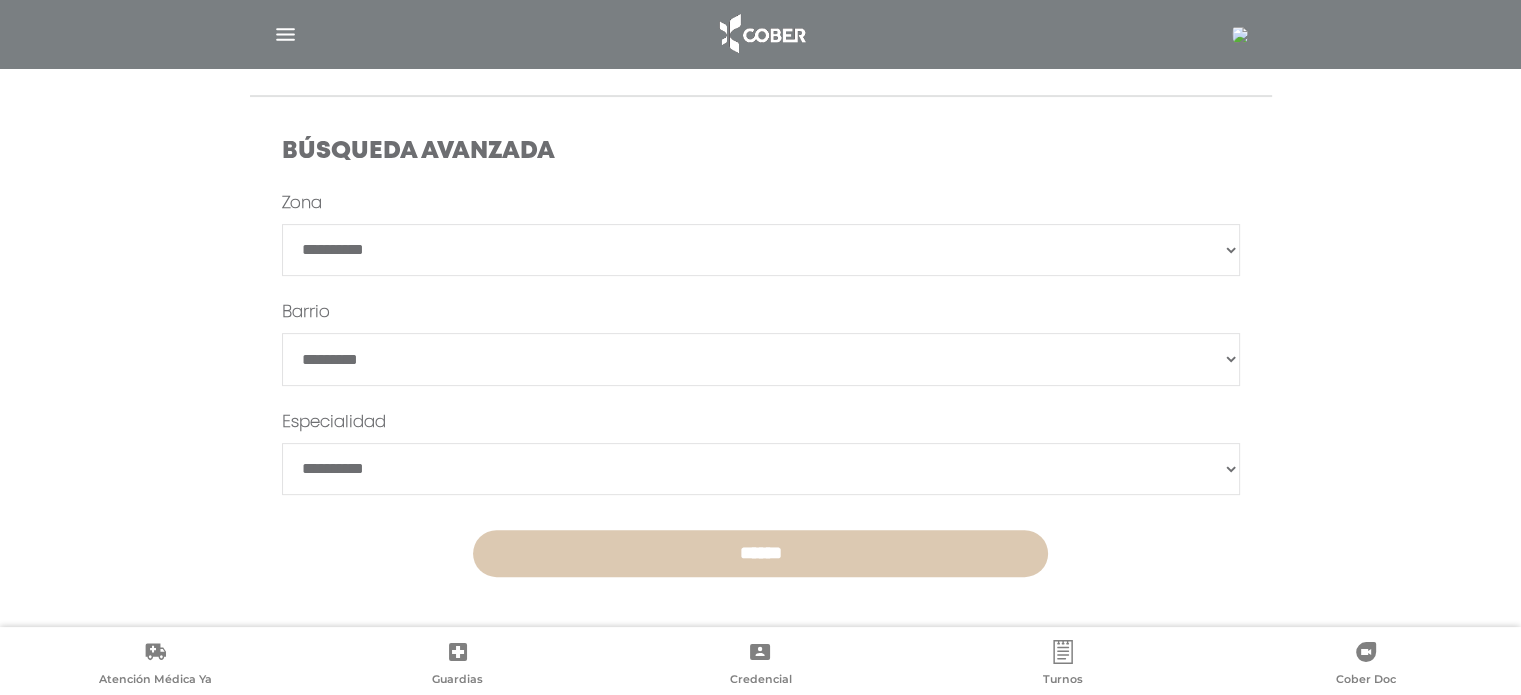 click on "******" at bounding box center [760, 553] 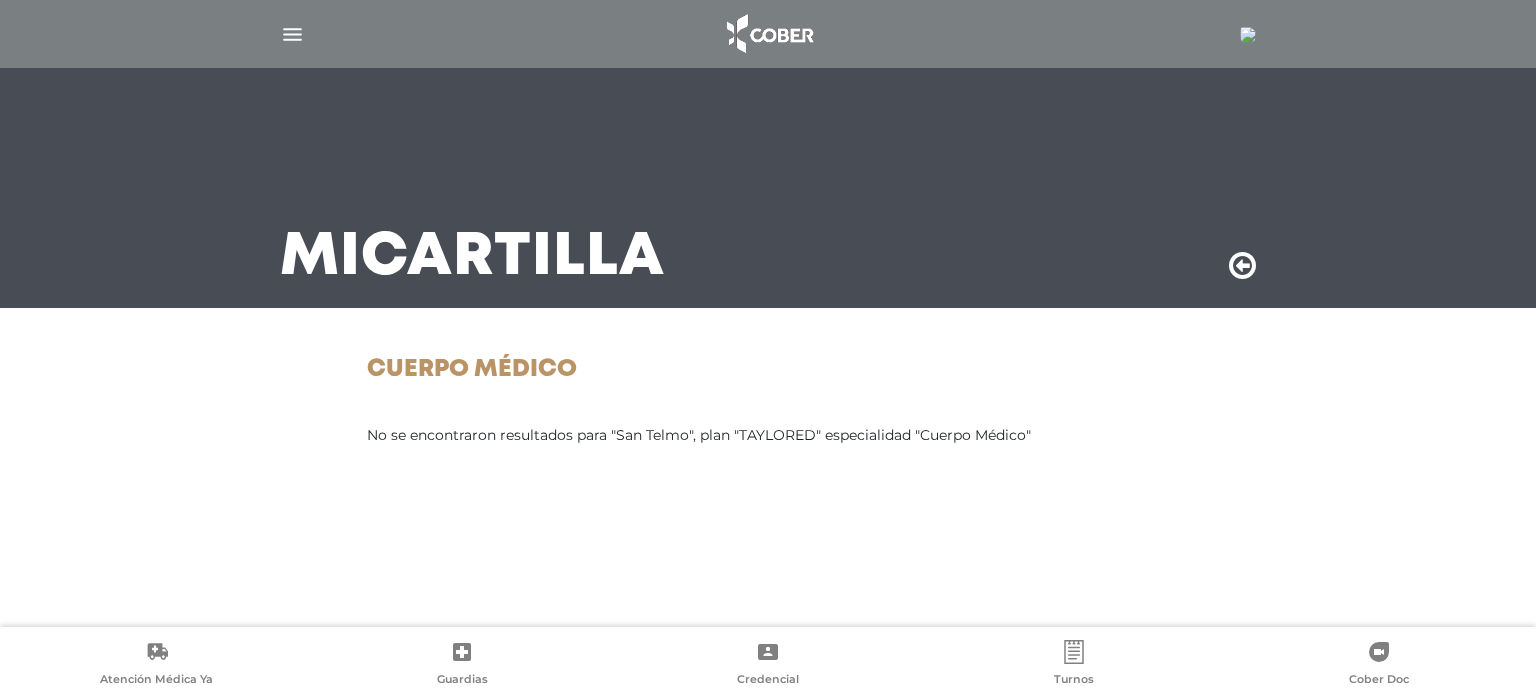 scroll, scrollTop: 0, scrollLeft: 0, axis: both 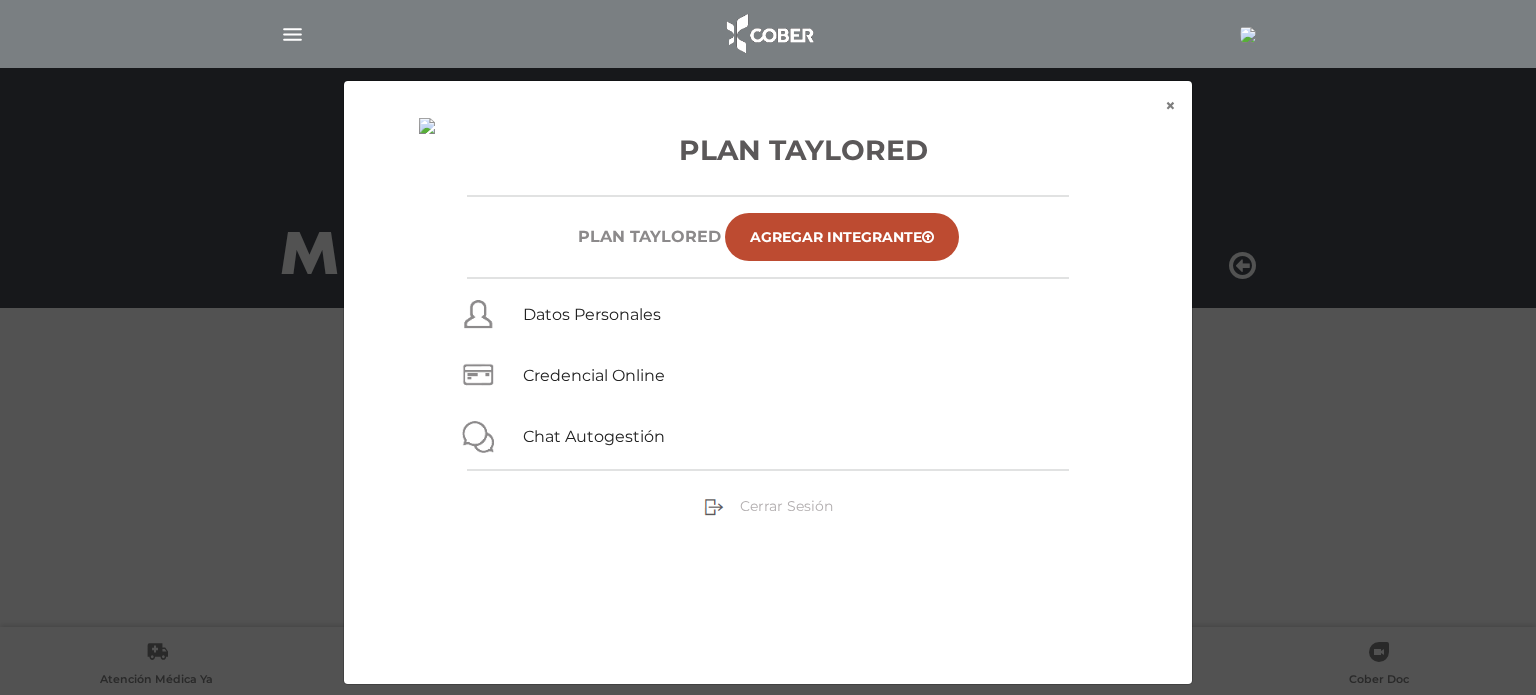 click on "Cerrar Sesión" at bounding box center (786, 506) 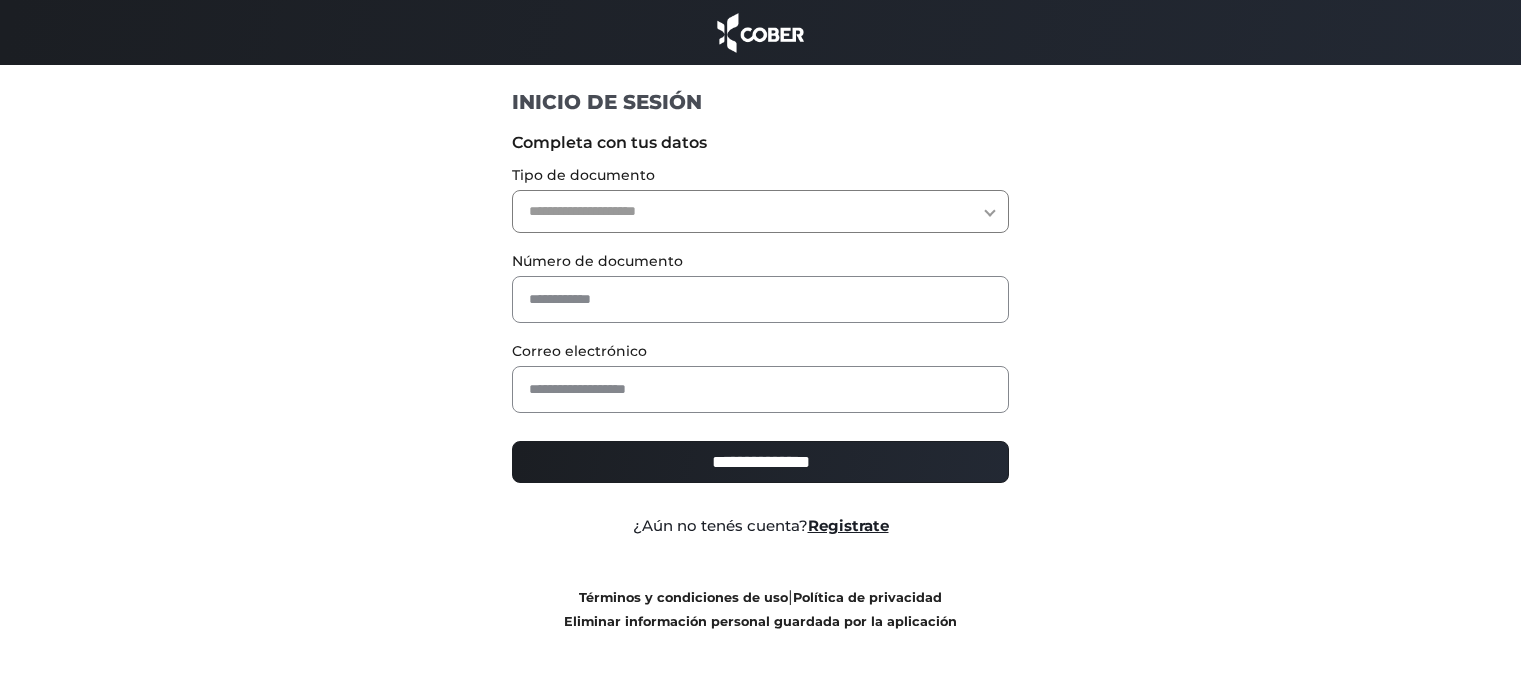 scroll, scrollTop: 0, scrollLeft: 0, axis: both 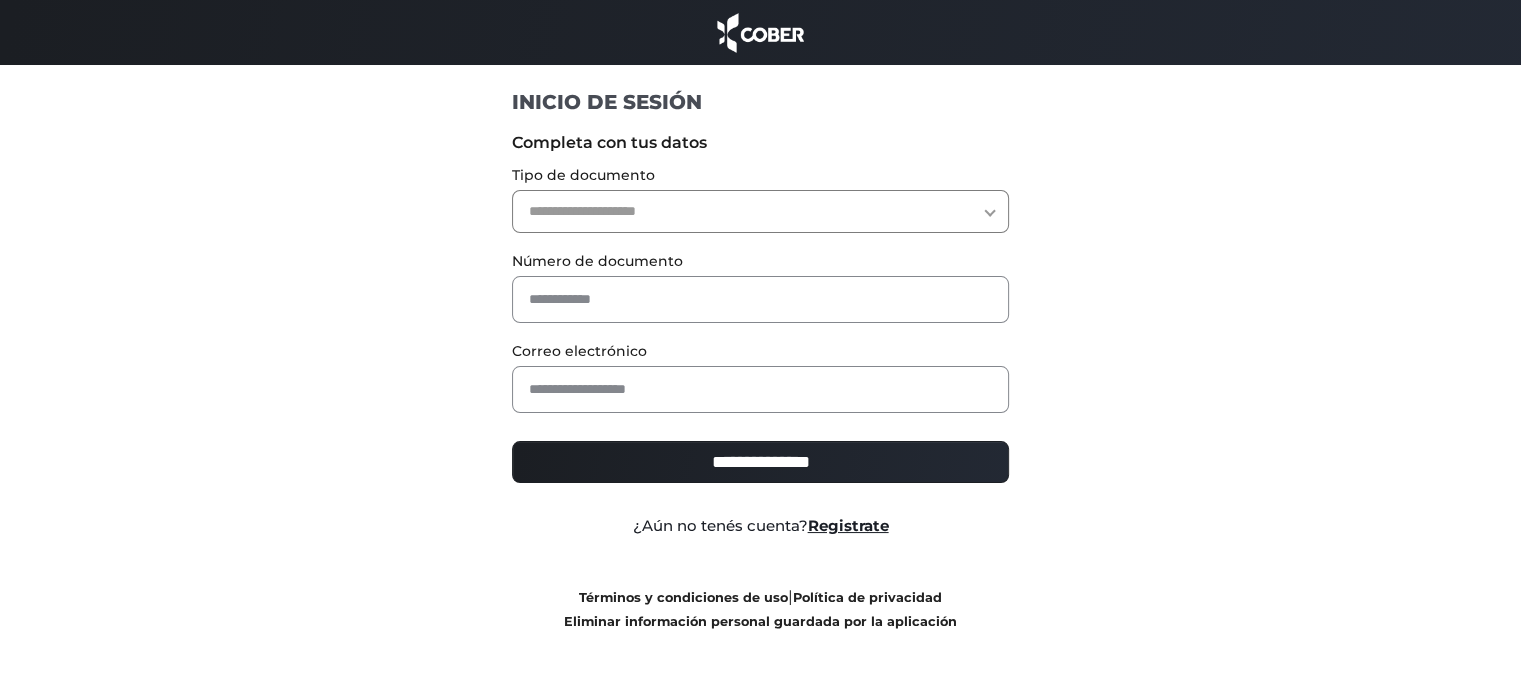 click on "**********" at bounding box center [760, 211] 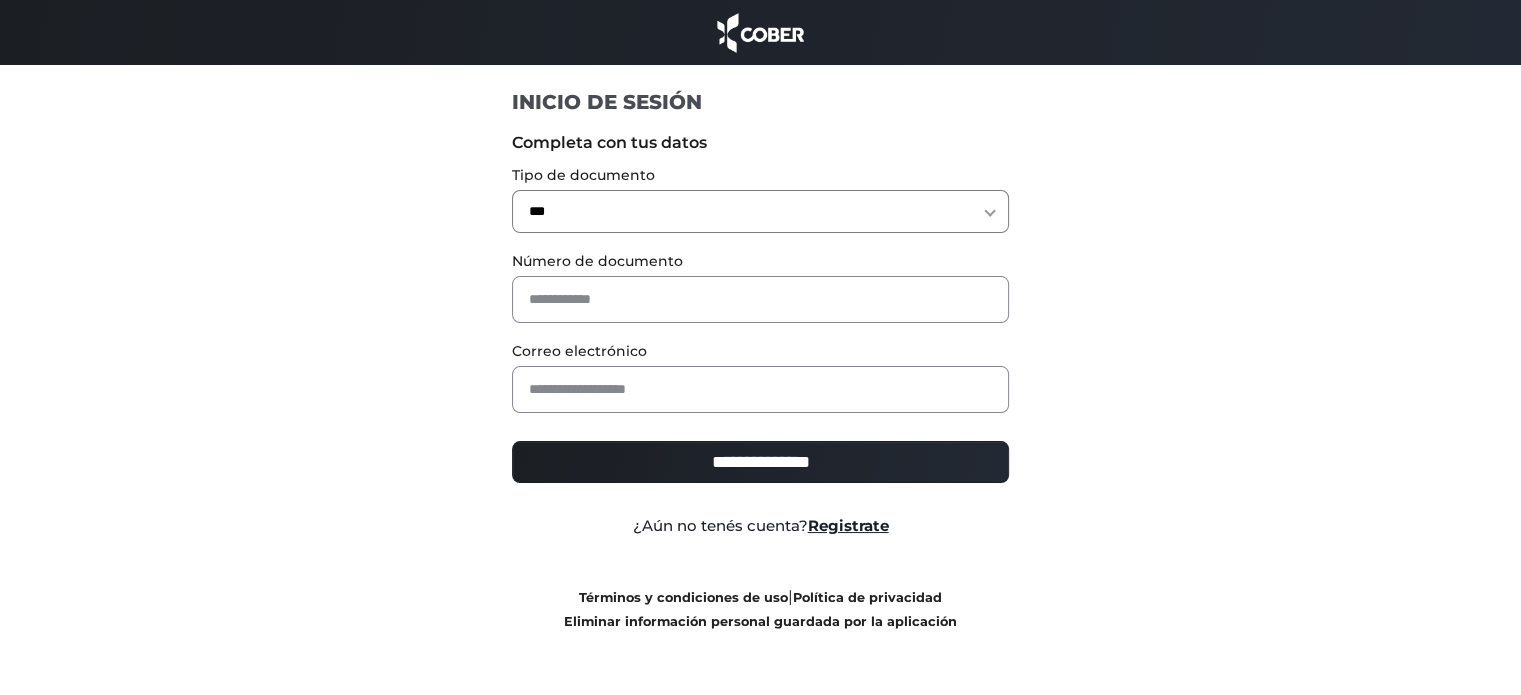 click on "**********" at bounding box center [760, 211] 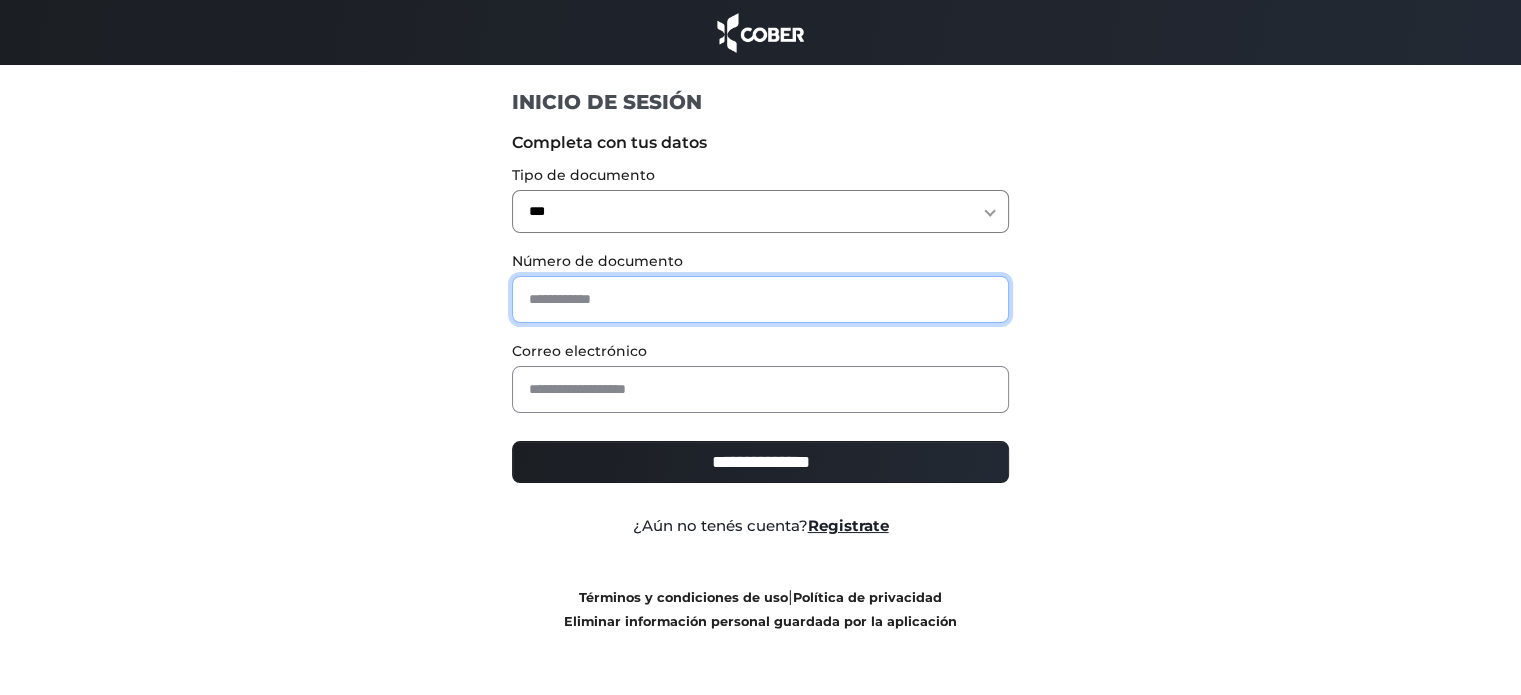click at bounding box center [760, 299] 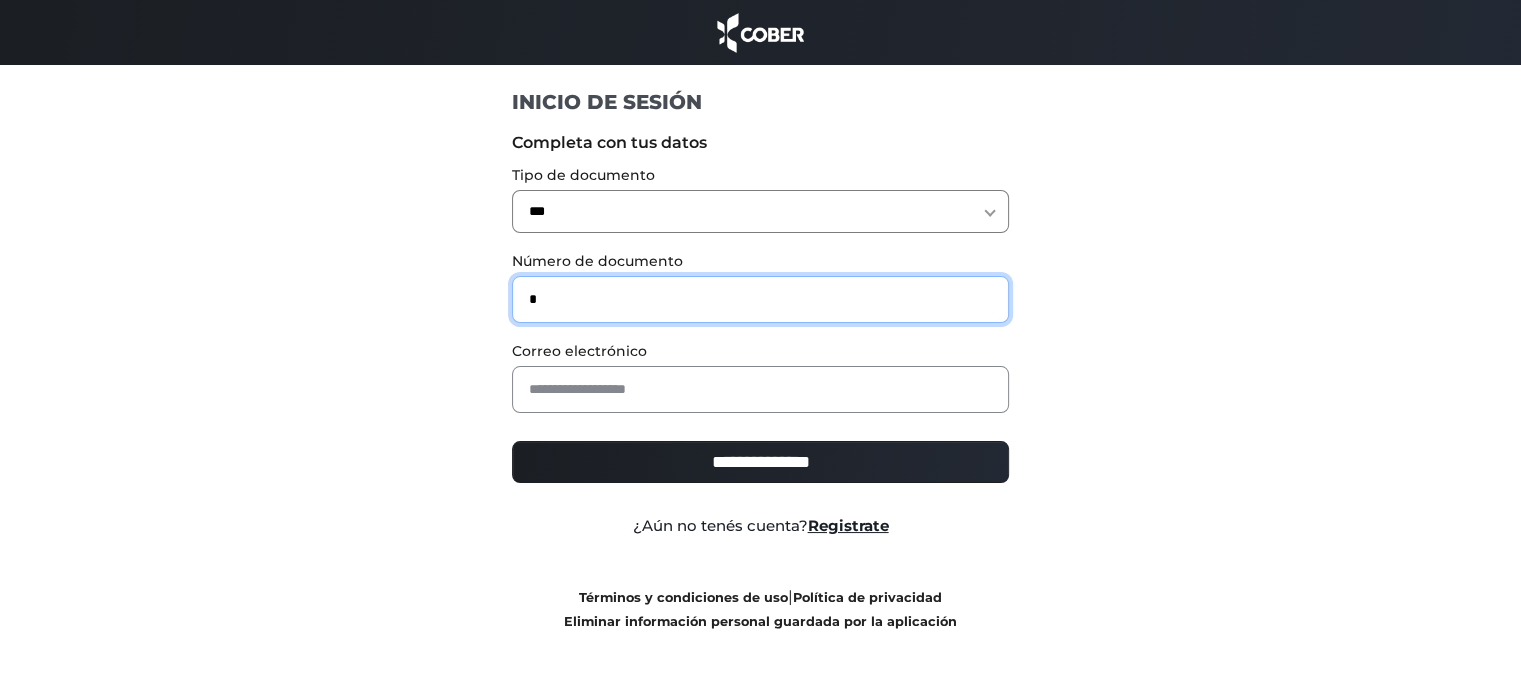 type on "*" 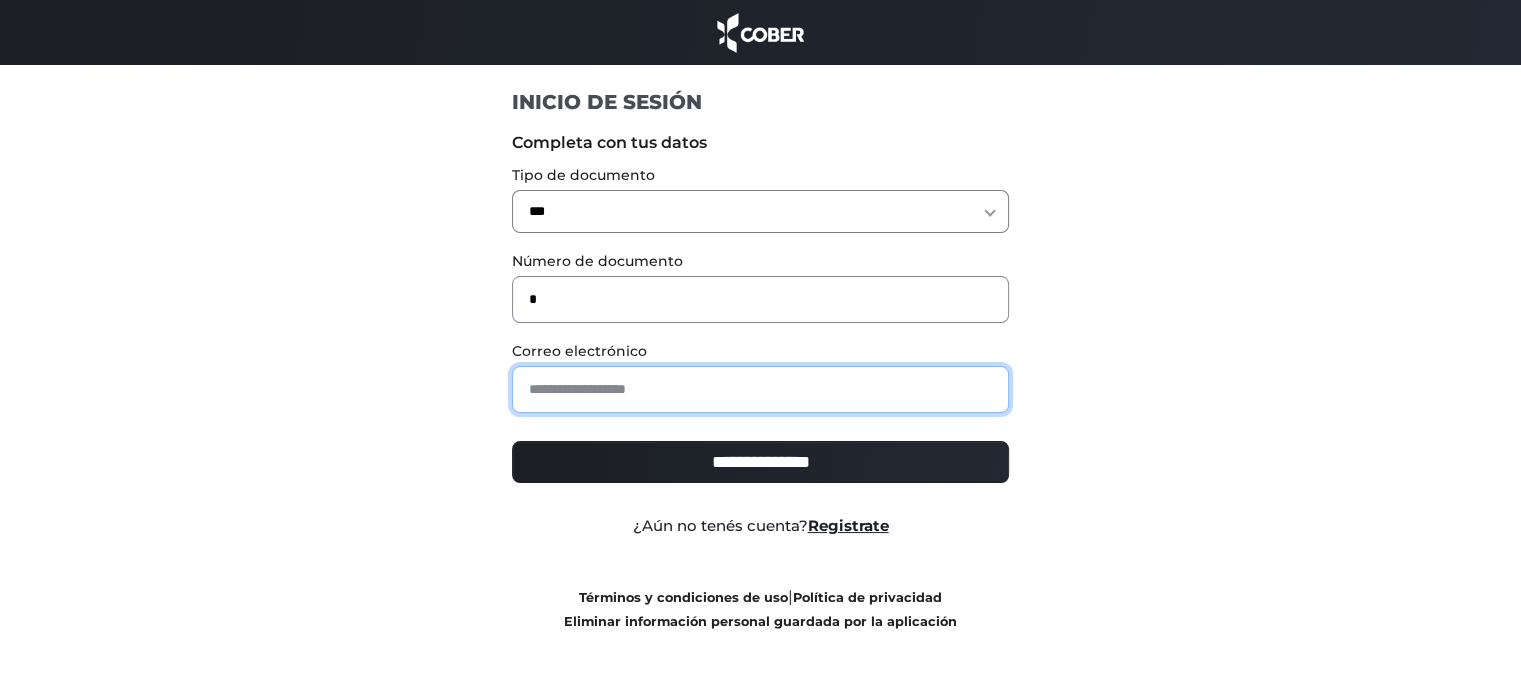 click at bounding box center (760, 389) 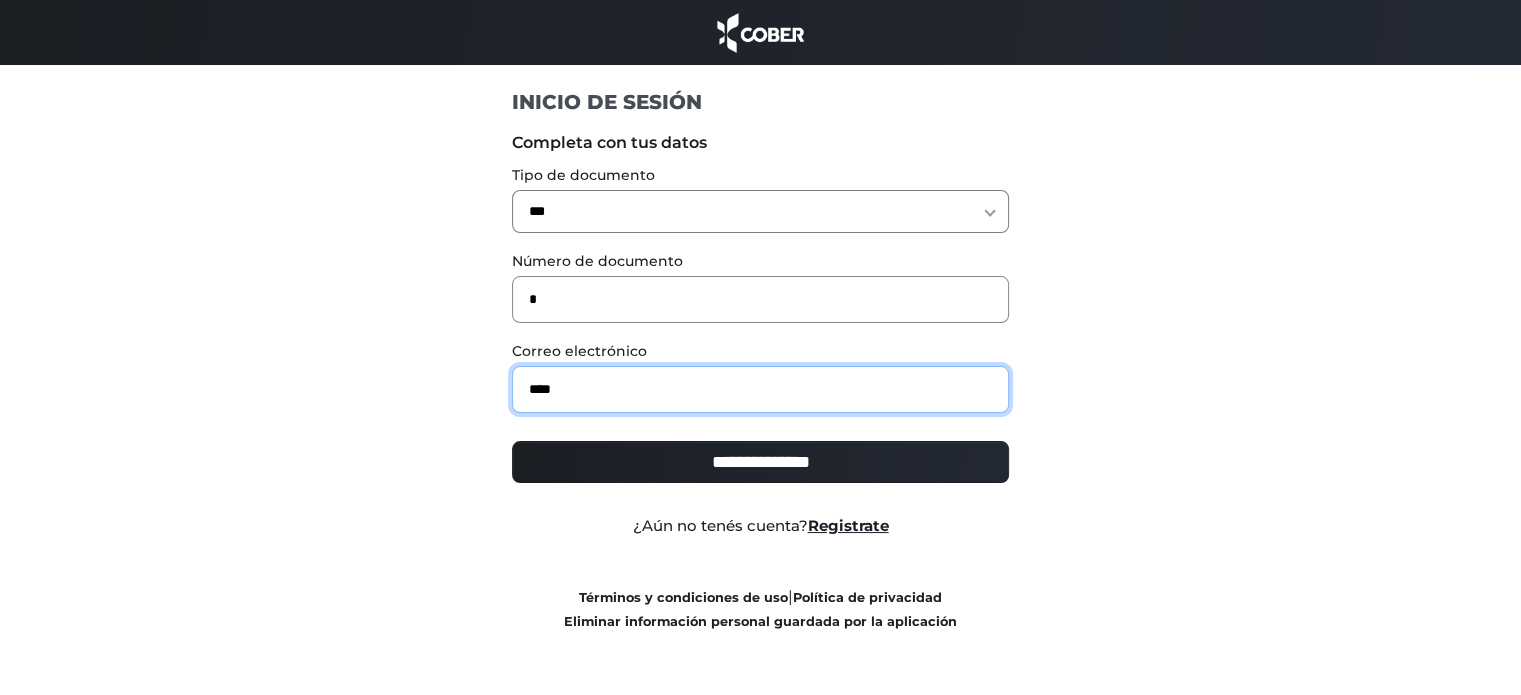 type on "**********" 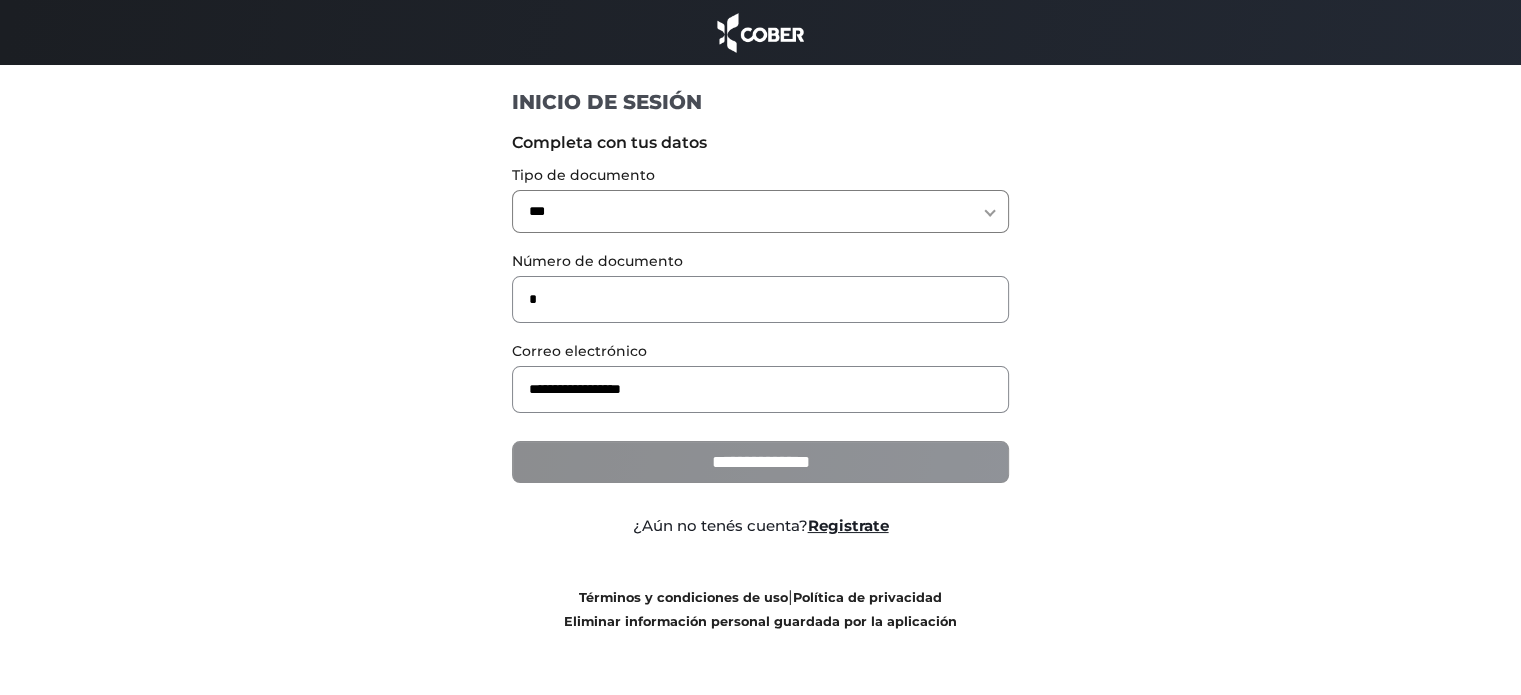 click on "**********" at bounding box center (760, 462) 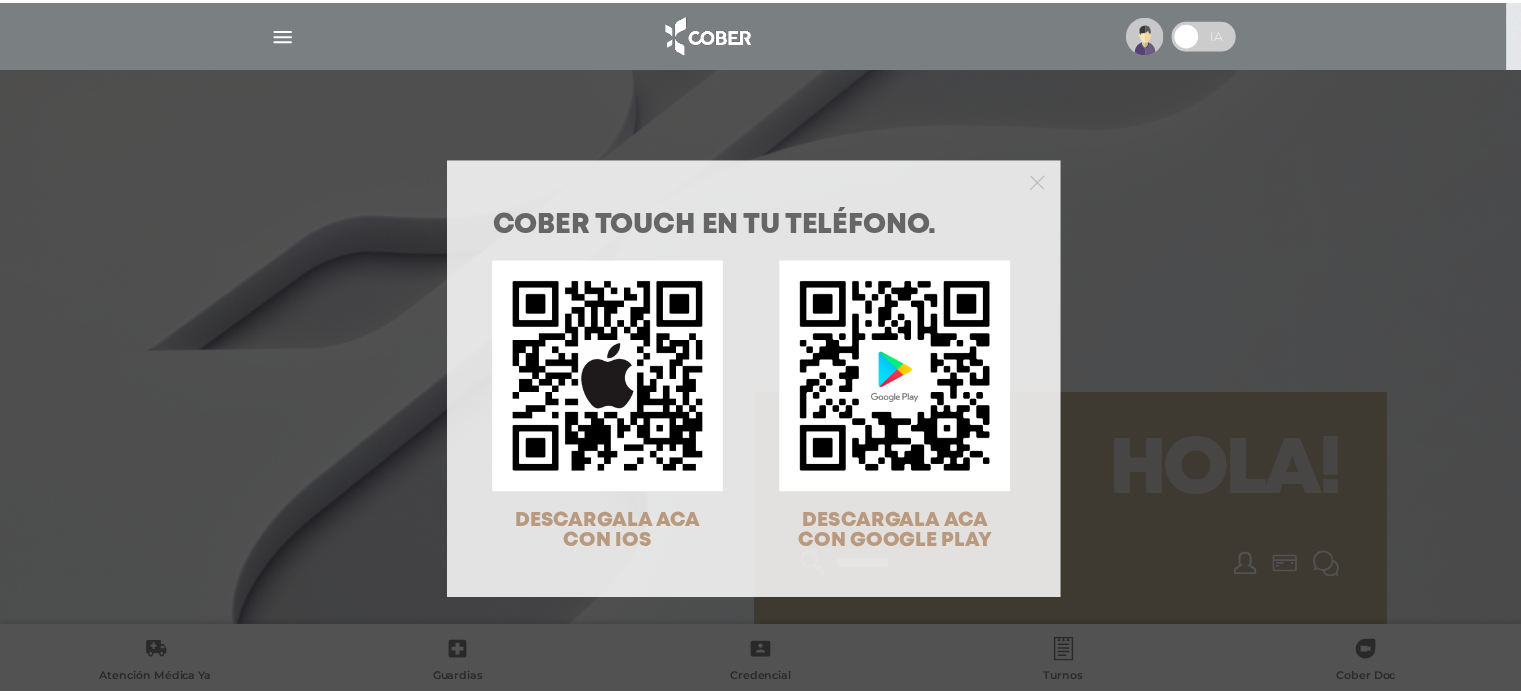scroll, scrollTop: 0, scrollLeft: 0, axis: both 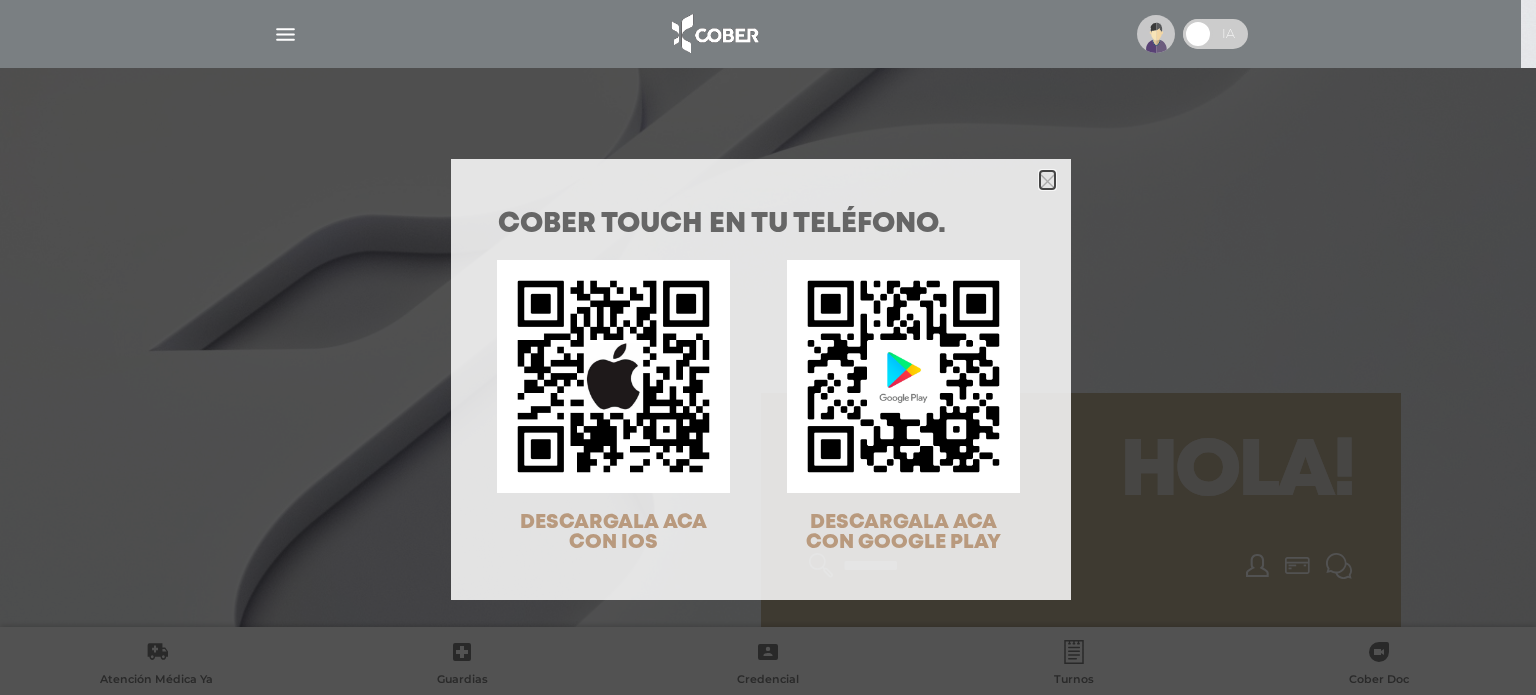 click at bounding box center [1047, 181] 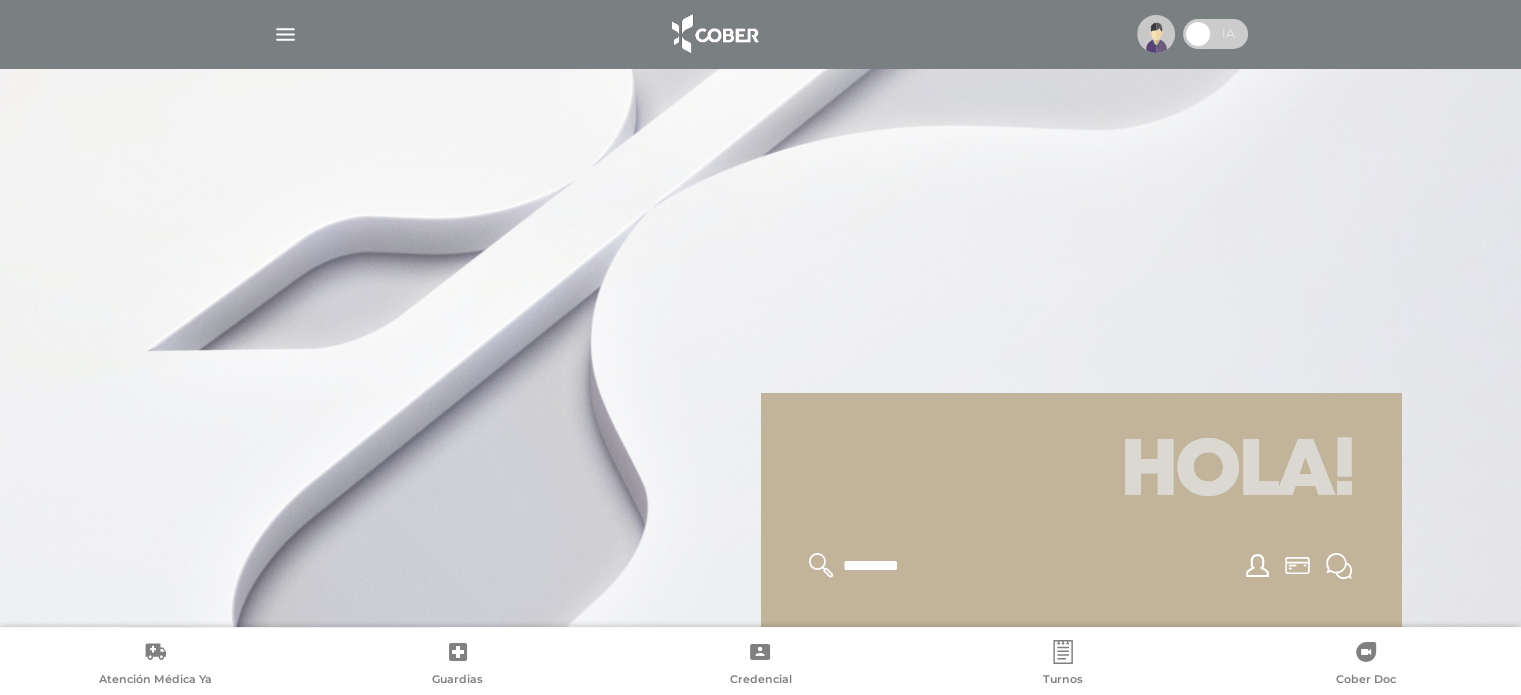 click at bounding box center (285, 34) 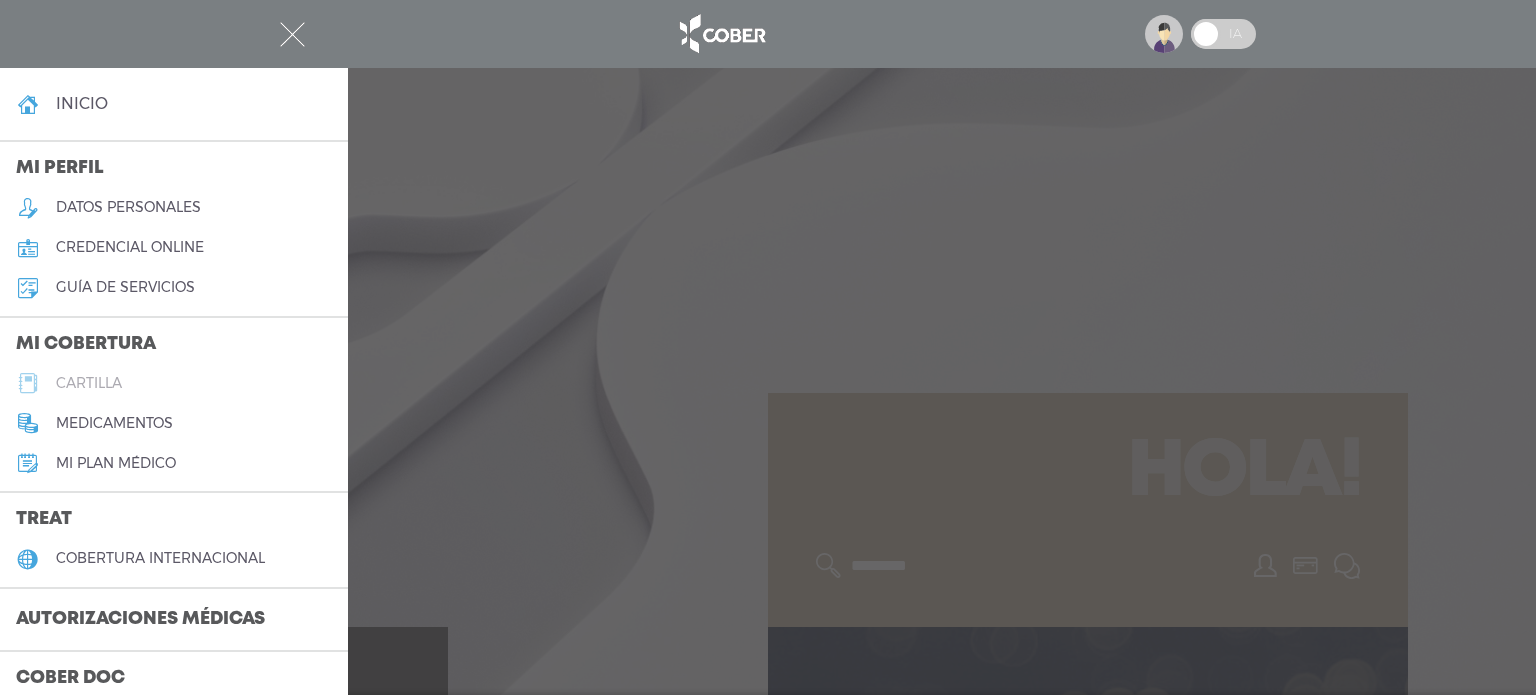click on "cartilla" at bounding box center (89, 383) 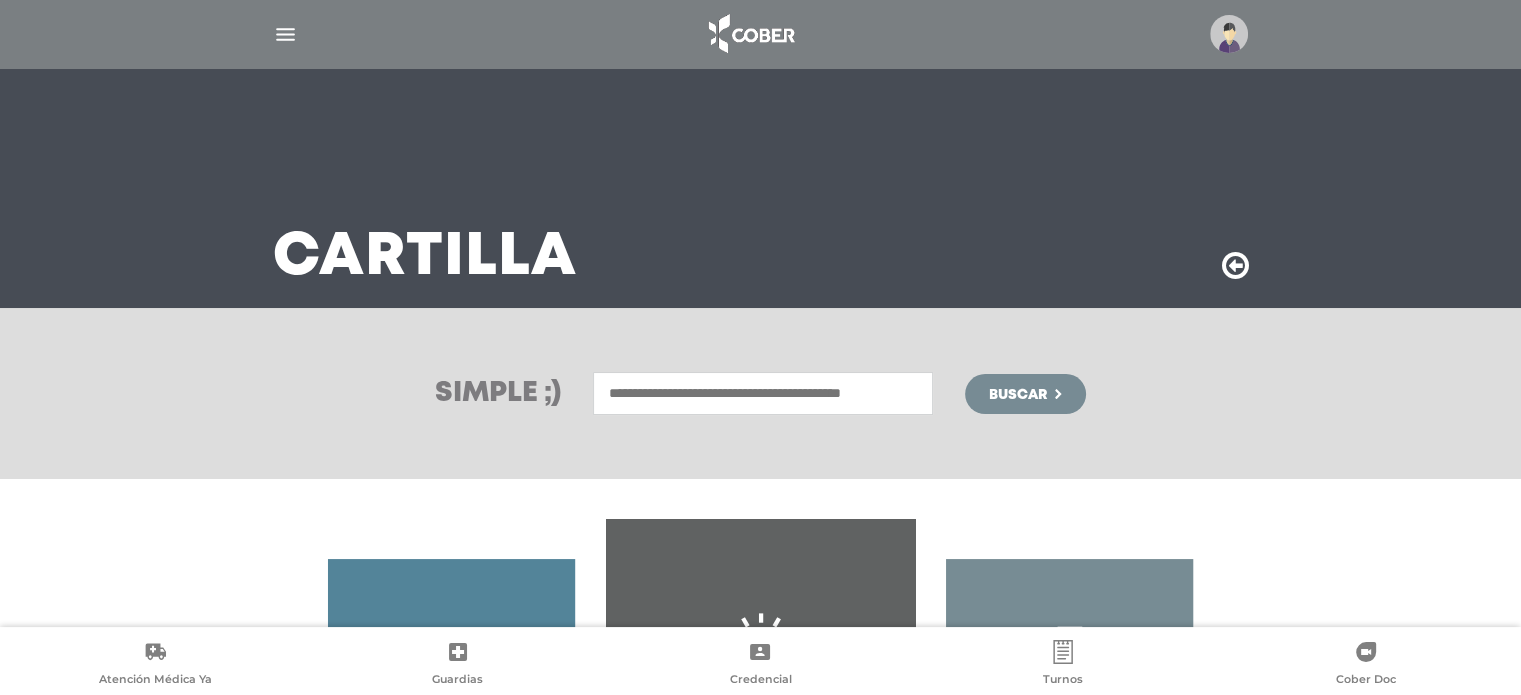 scroll, scrollTop: 331, scrollLeft: 0, axis: vertical 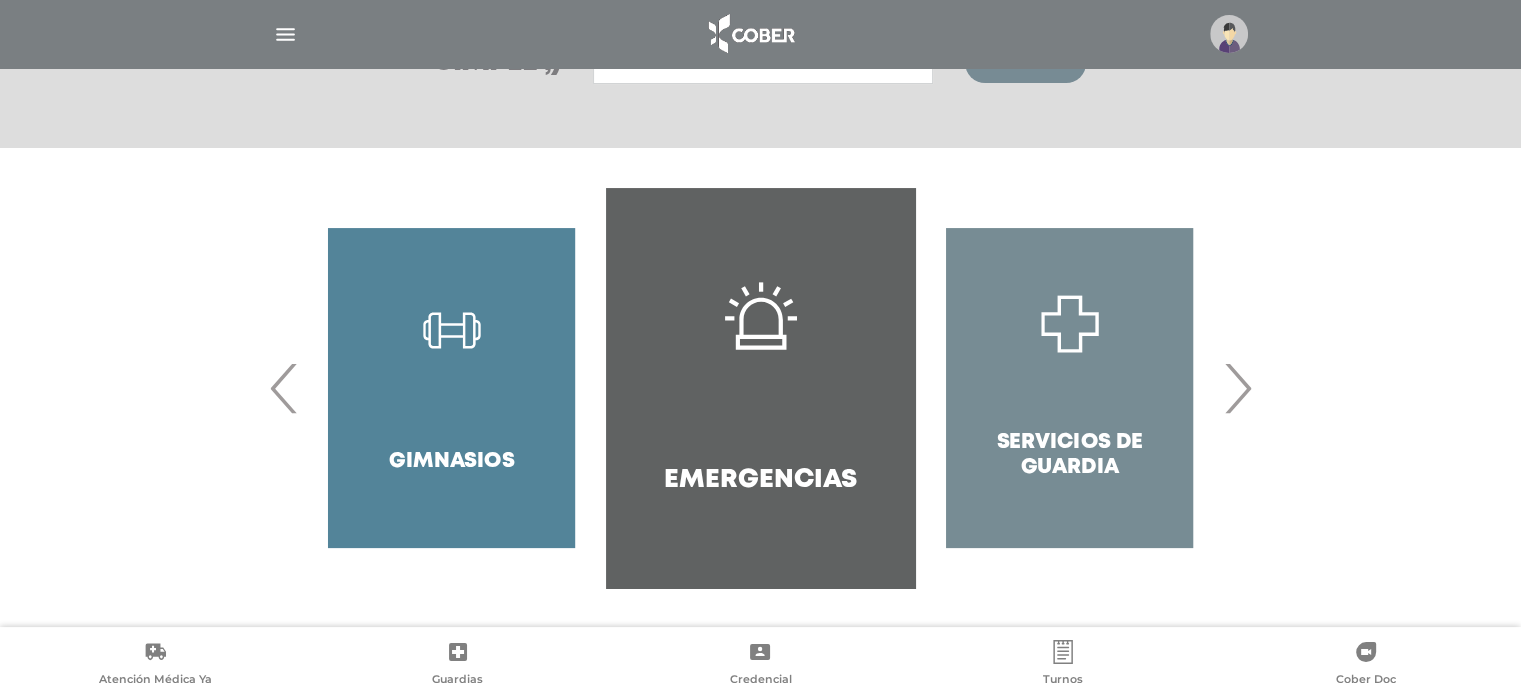 click on "›" at bounding box center [1237, 388] 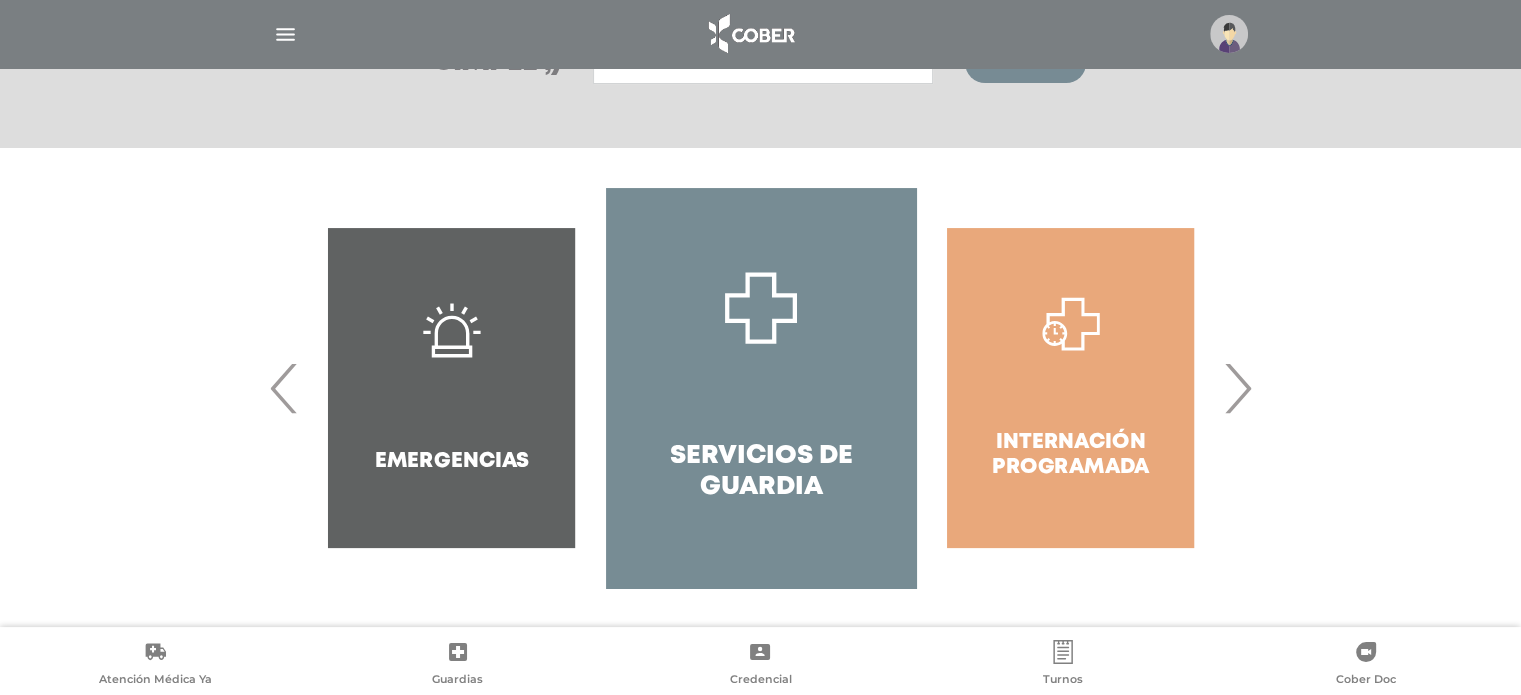 click on "›" at bounding box center [1237, 388] 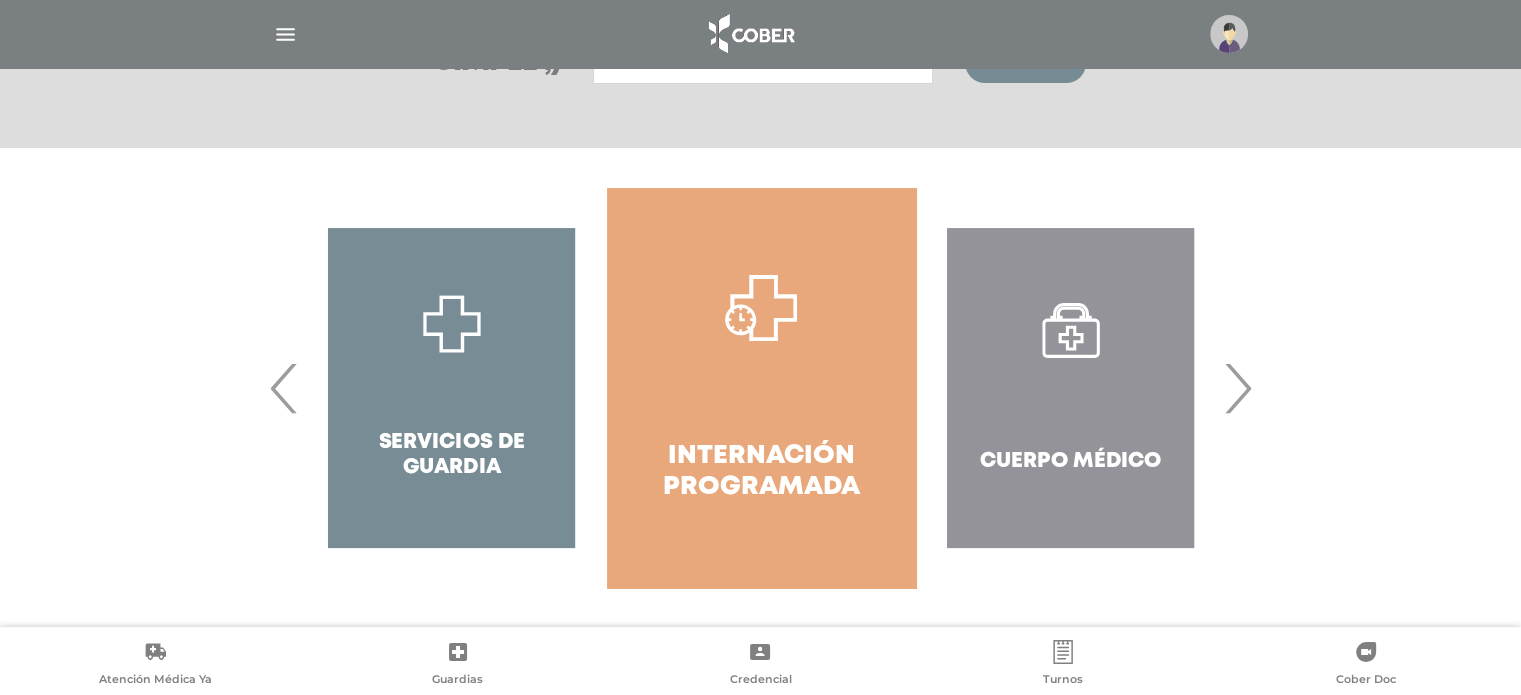 click on "›" at bounding box center [1237, 388] 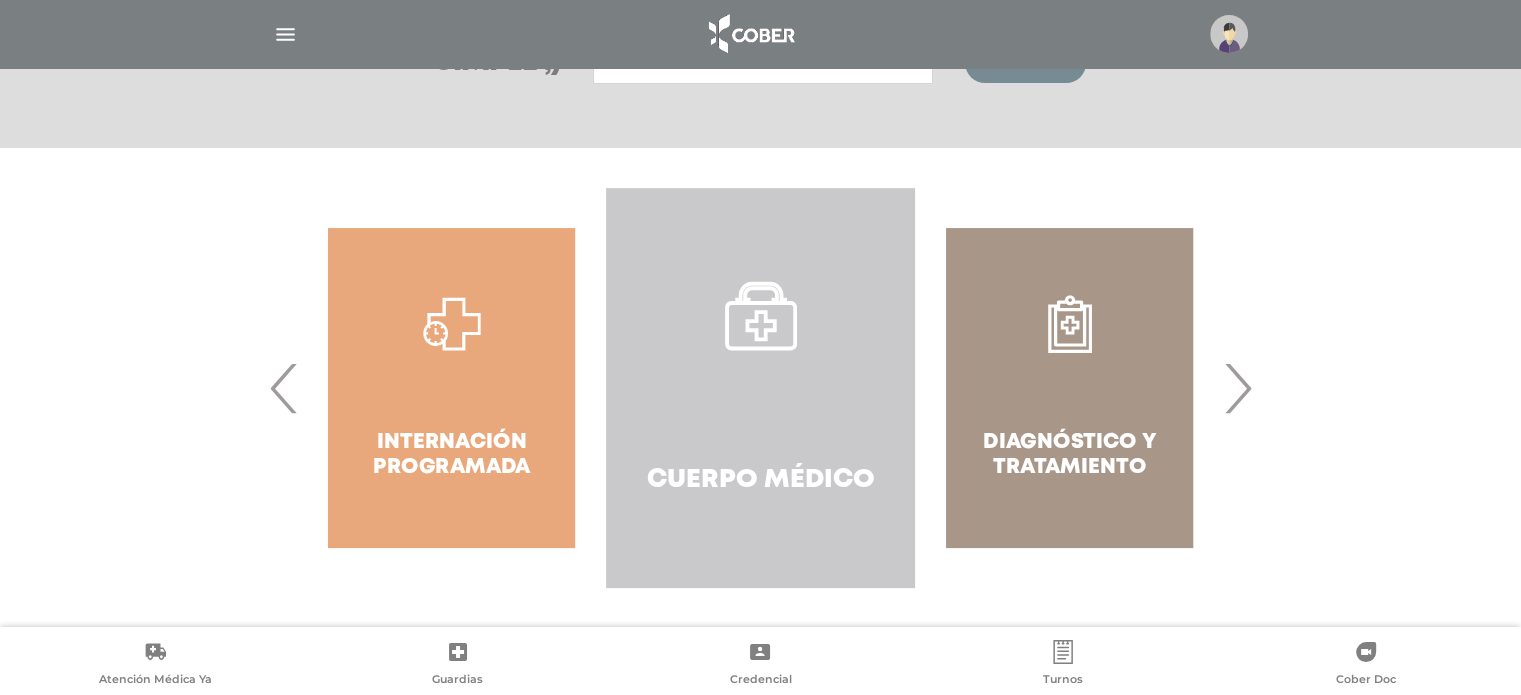 click on "Cuerpo Médico" at bounding box center [760, 388] 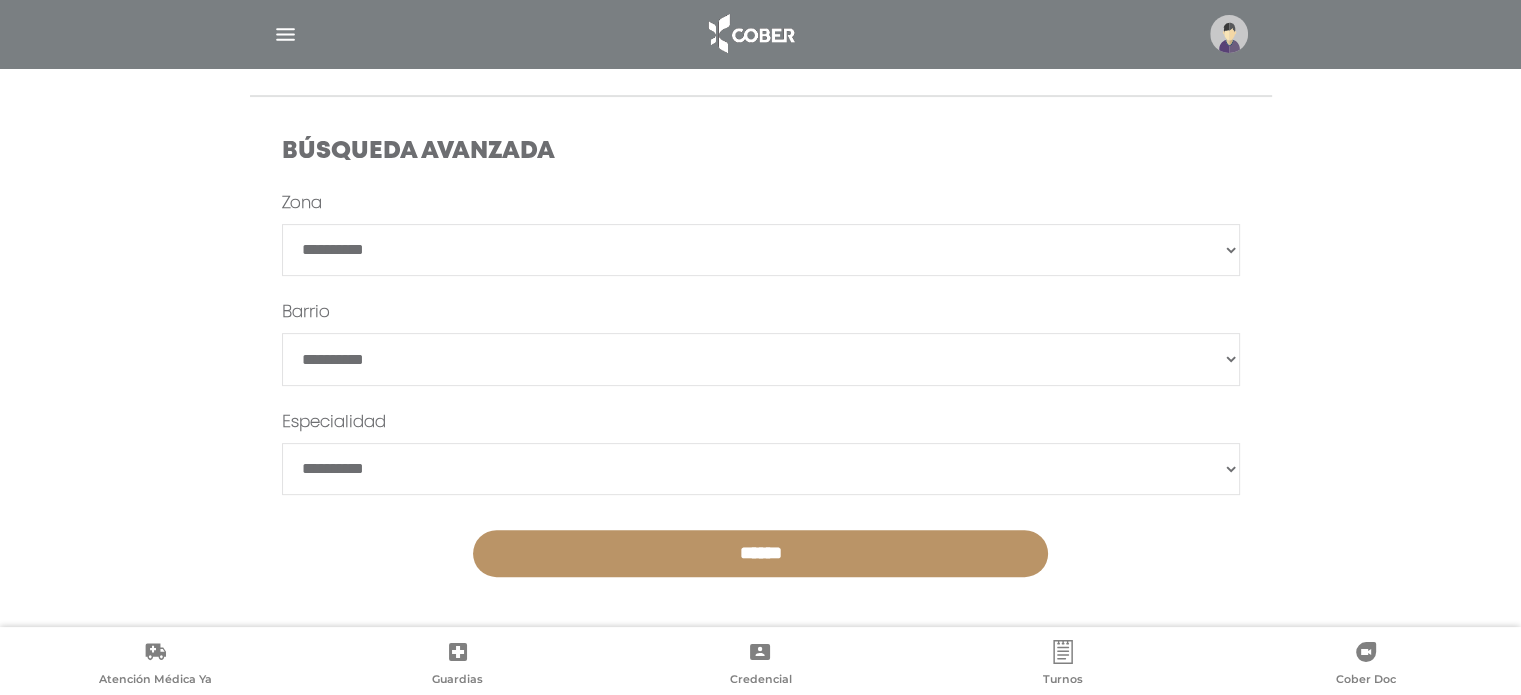 scroll, scrollTop: 553, scrollLeft: 0, axis: vertical 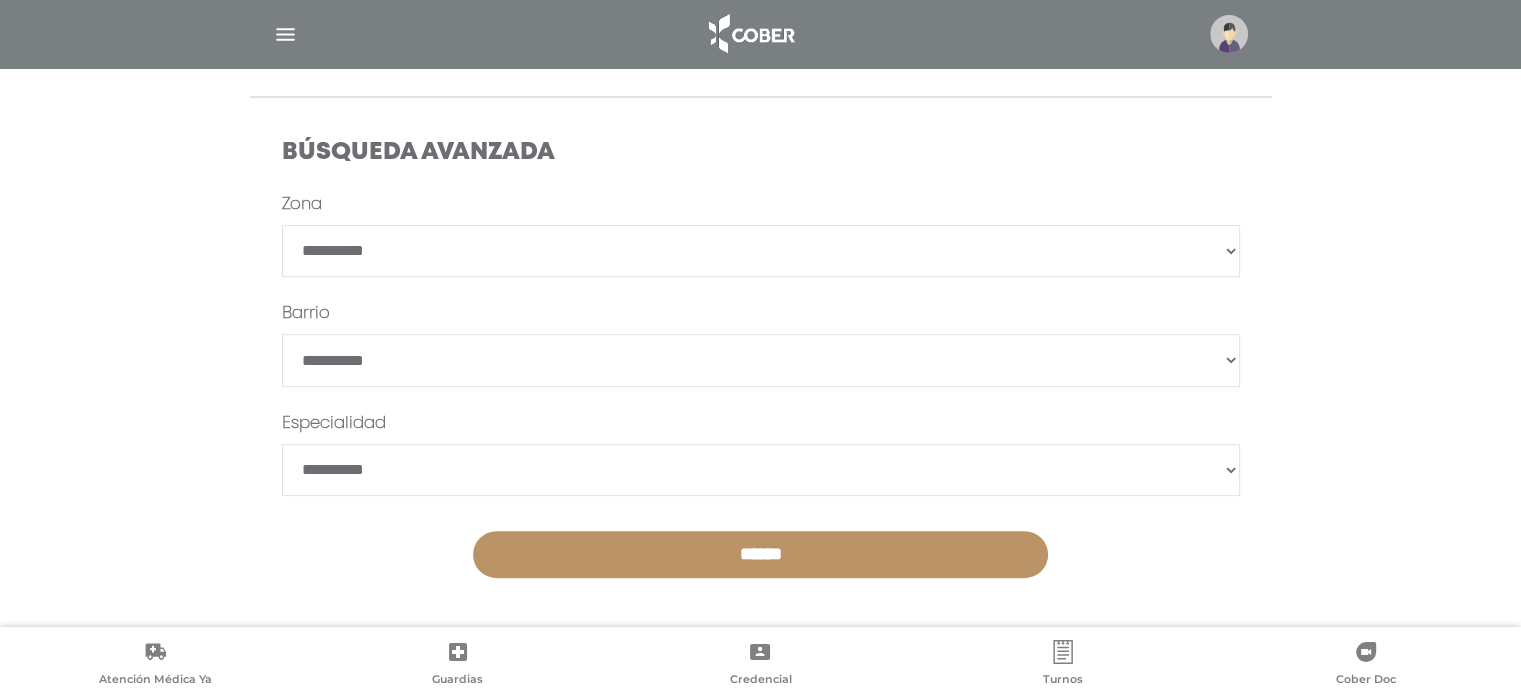 click on "**********" at bounding box center [761, 360] 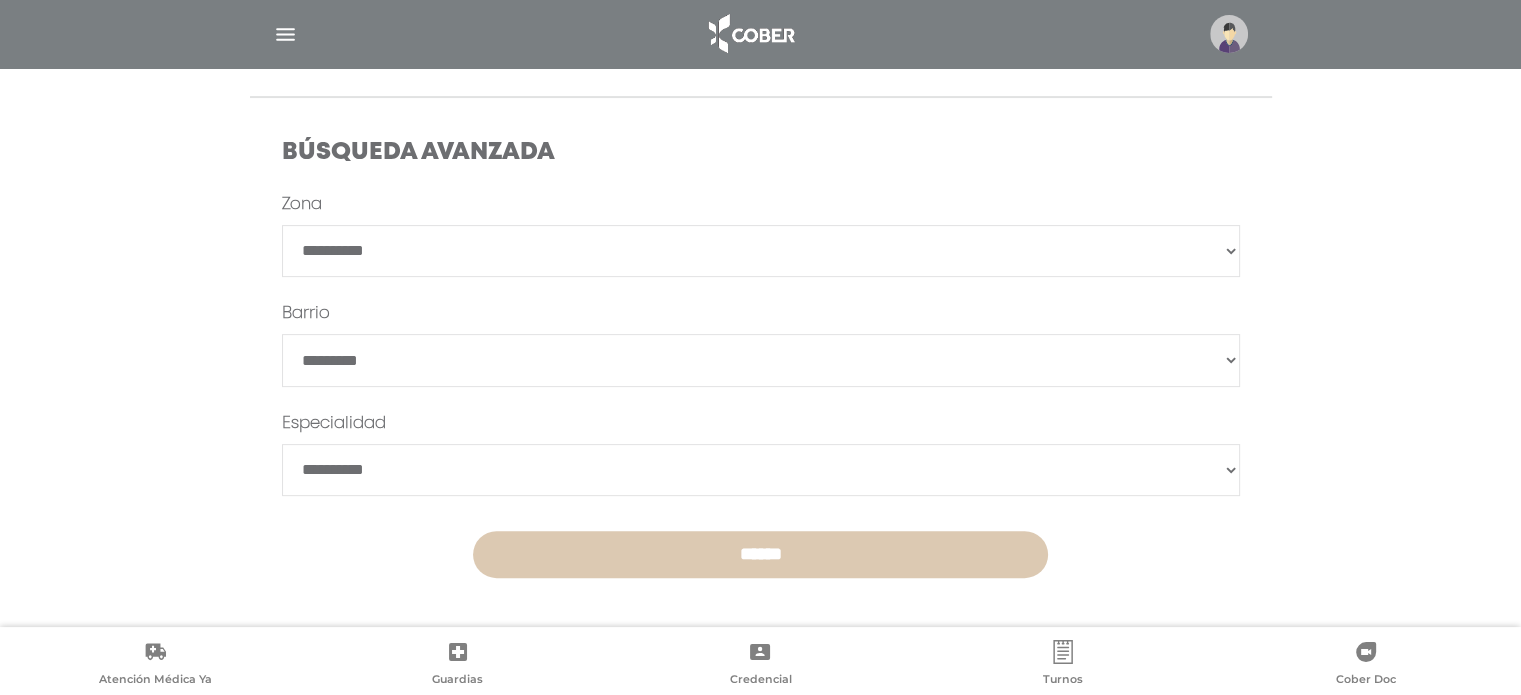 click on "******" at bounding box center (760, 554) 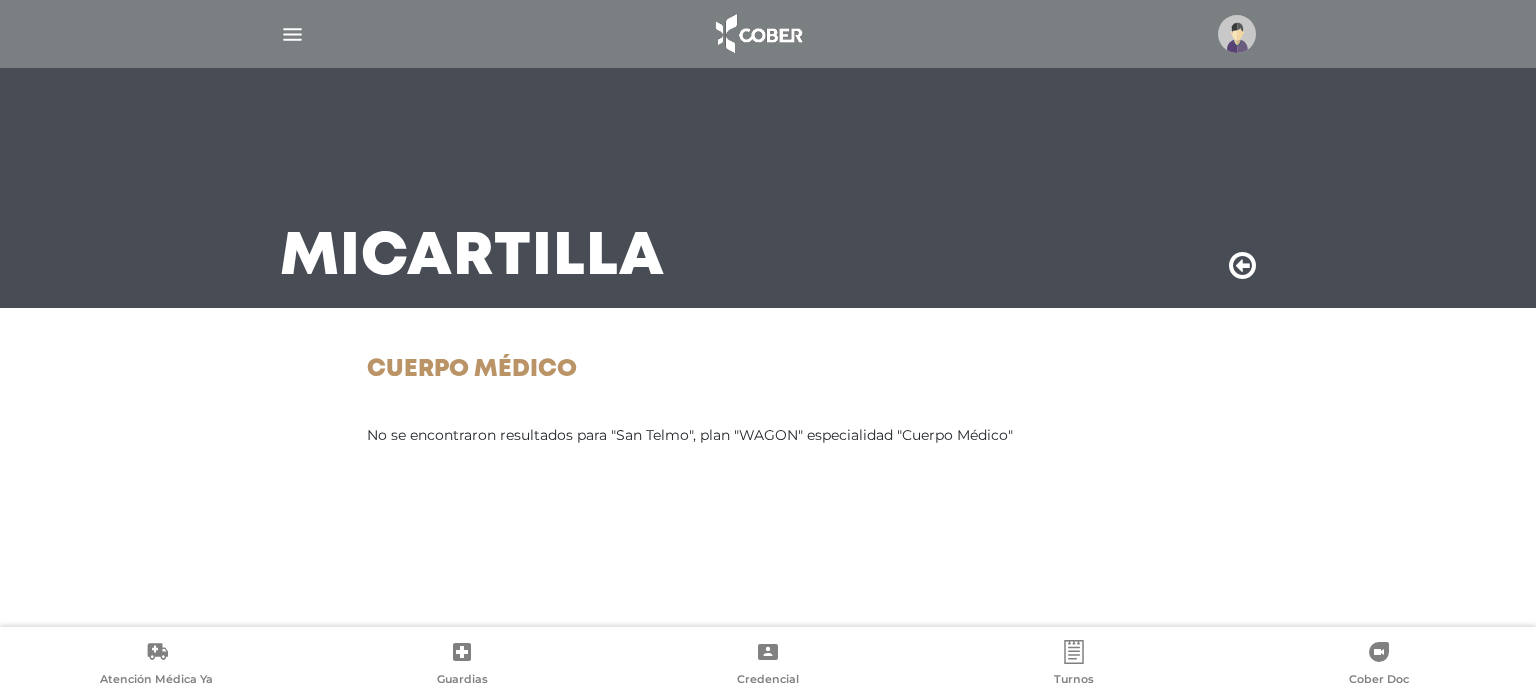 scroll, scrollTop: 0, scrollLeft: 0, axis: both 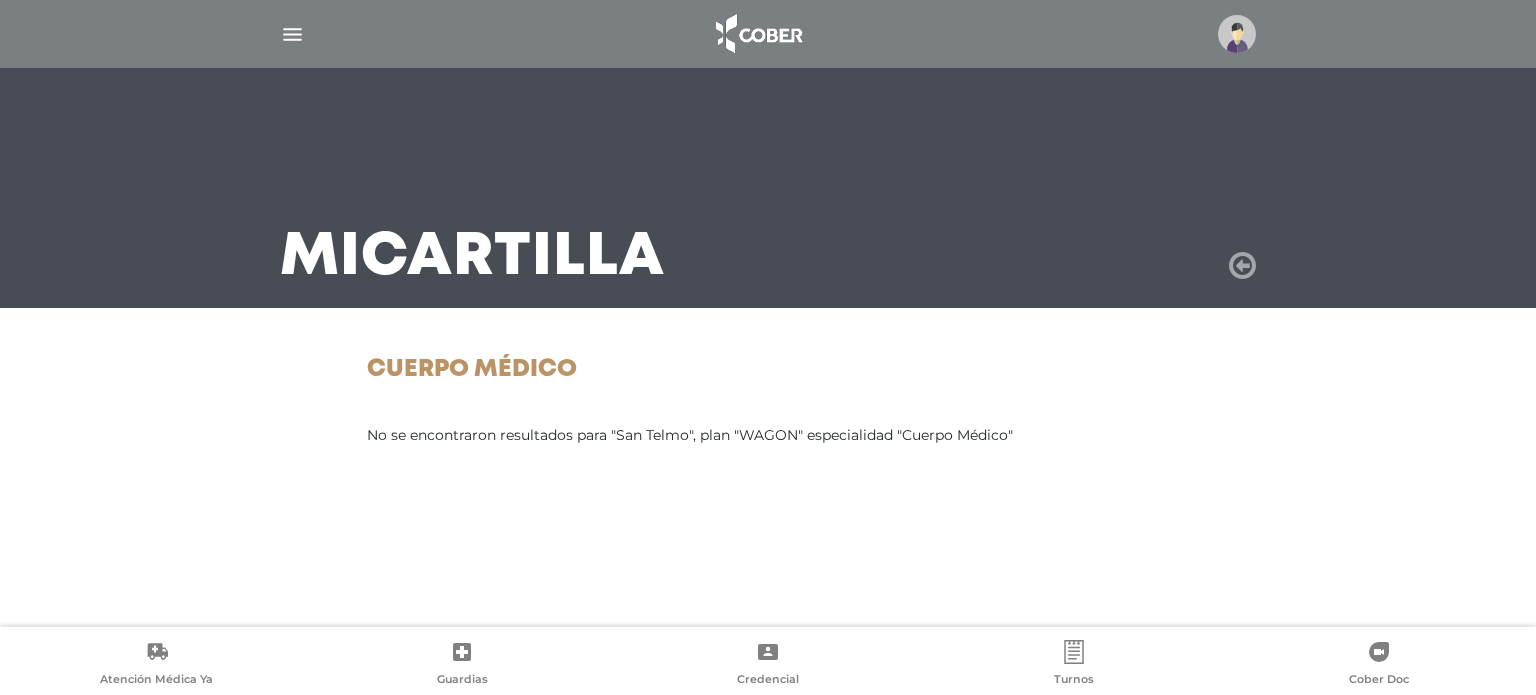 click at bounding box center (1242, 266) 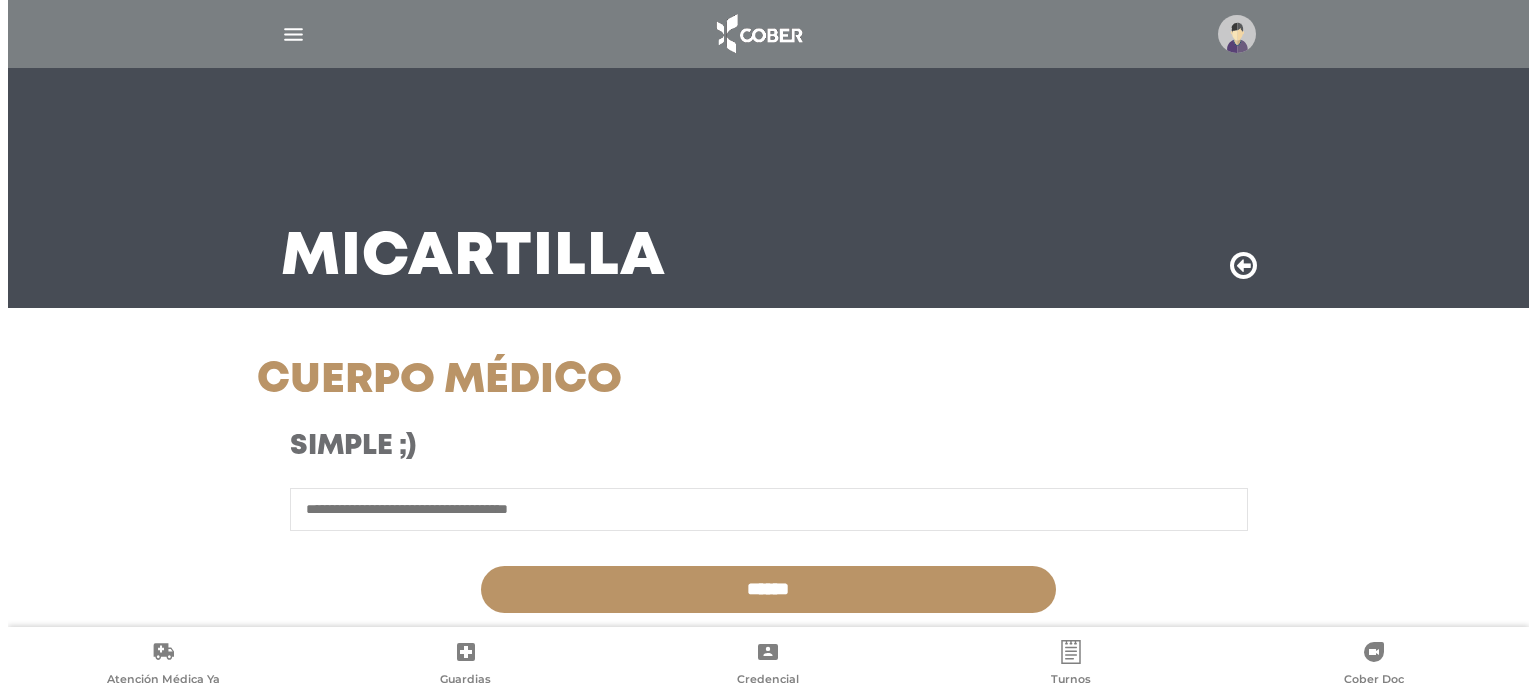 scroll, scrollTop: 0, scrollLeft: 0, axis: both 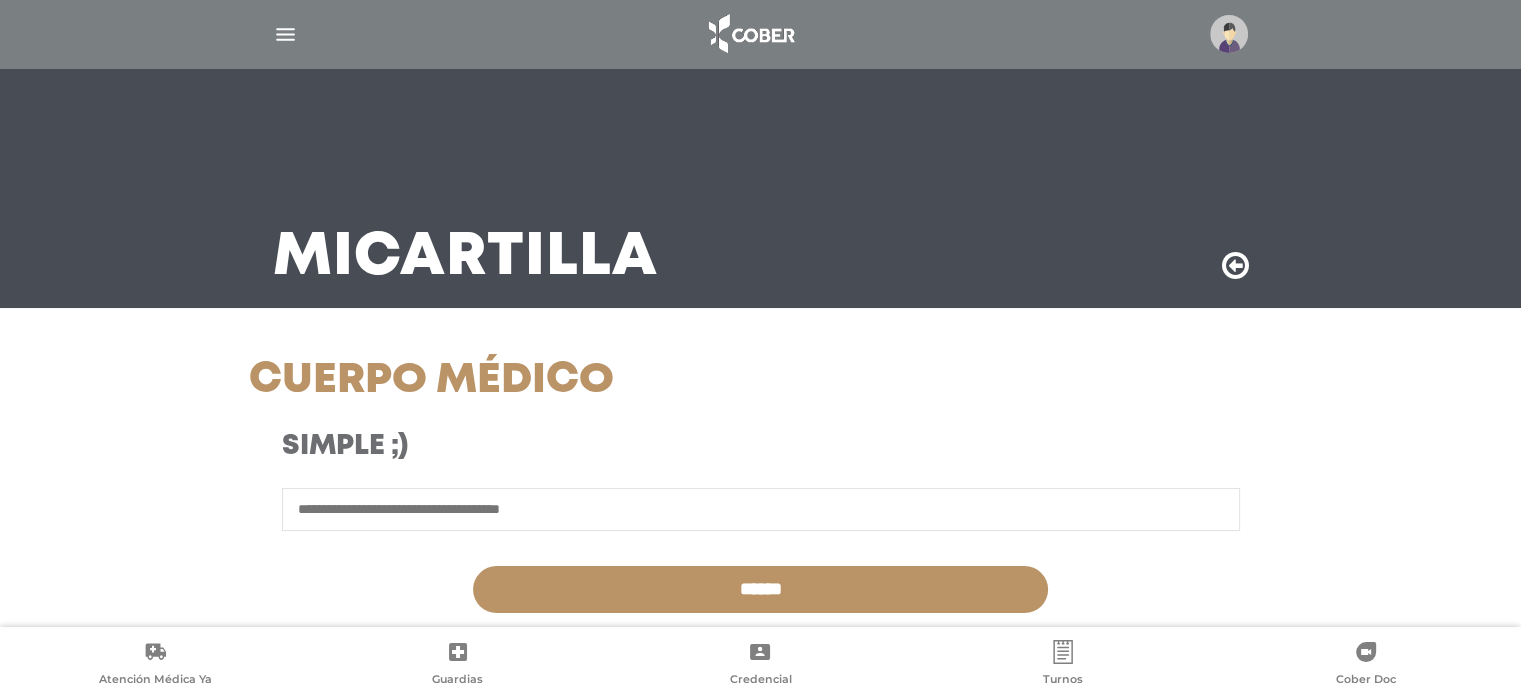 click at bounding box center [1229, 34] 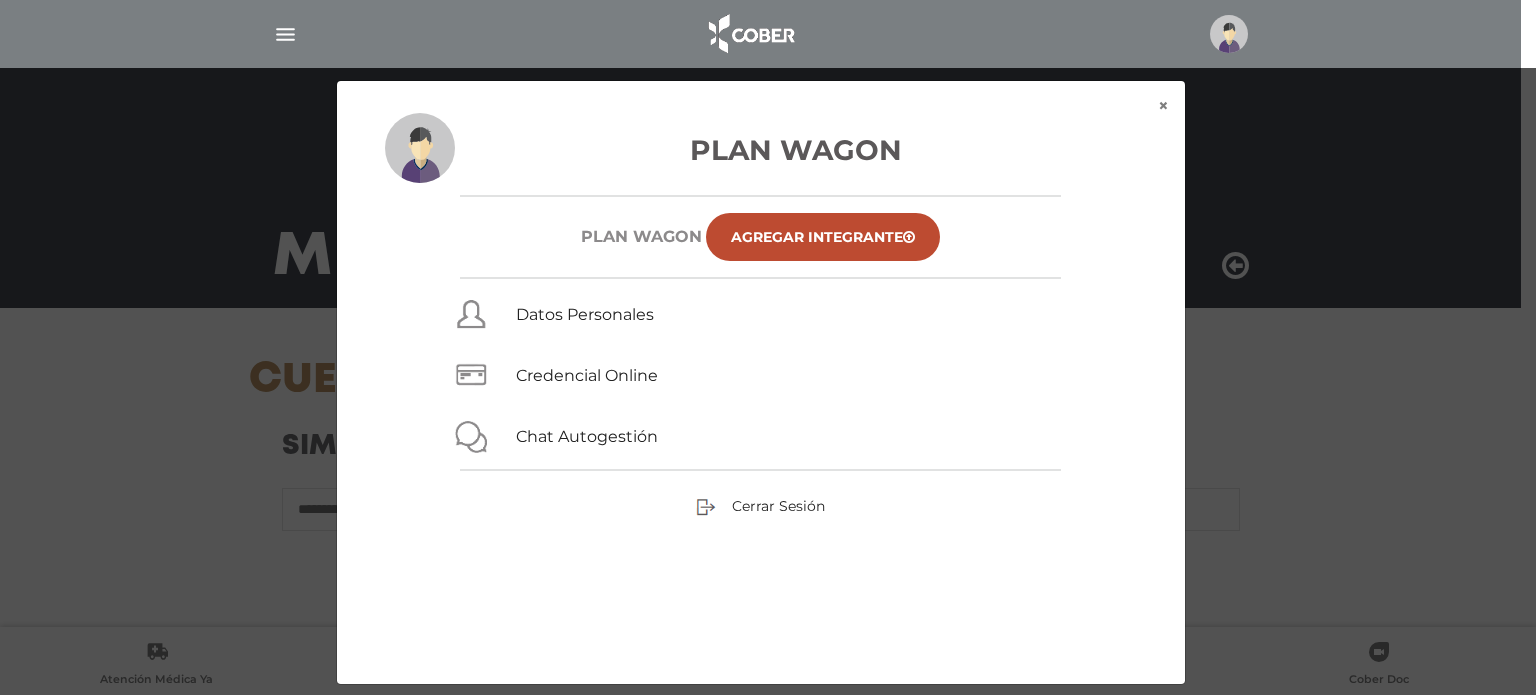 click on "Cerrar Sesión" at bounding box center [761, 506] 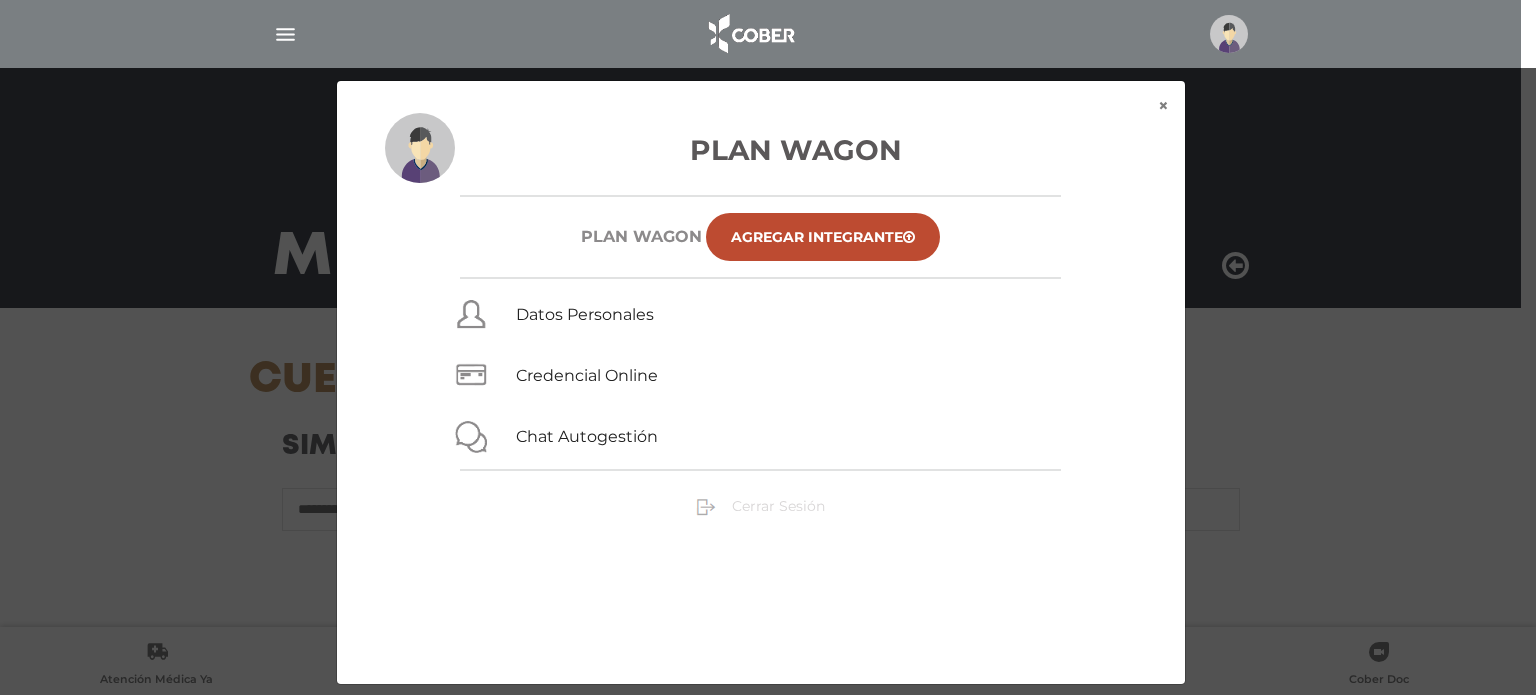 click on "Cerrar Sesión" at bounding box center [778, 506] 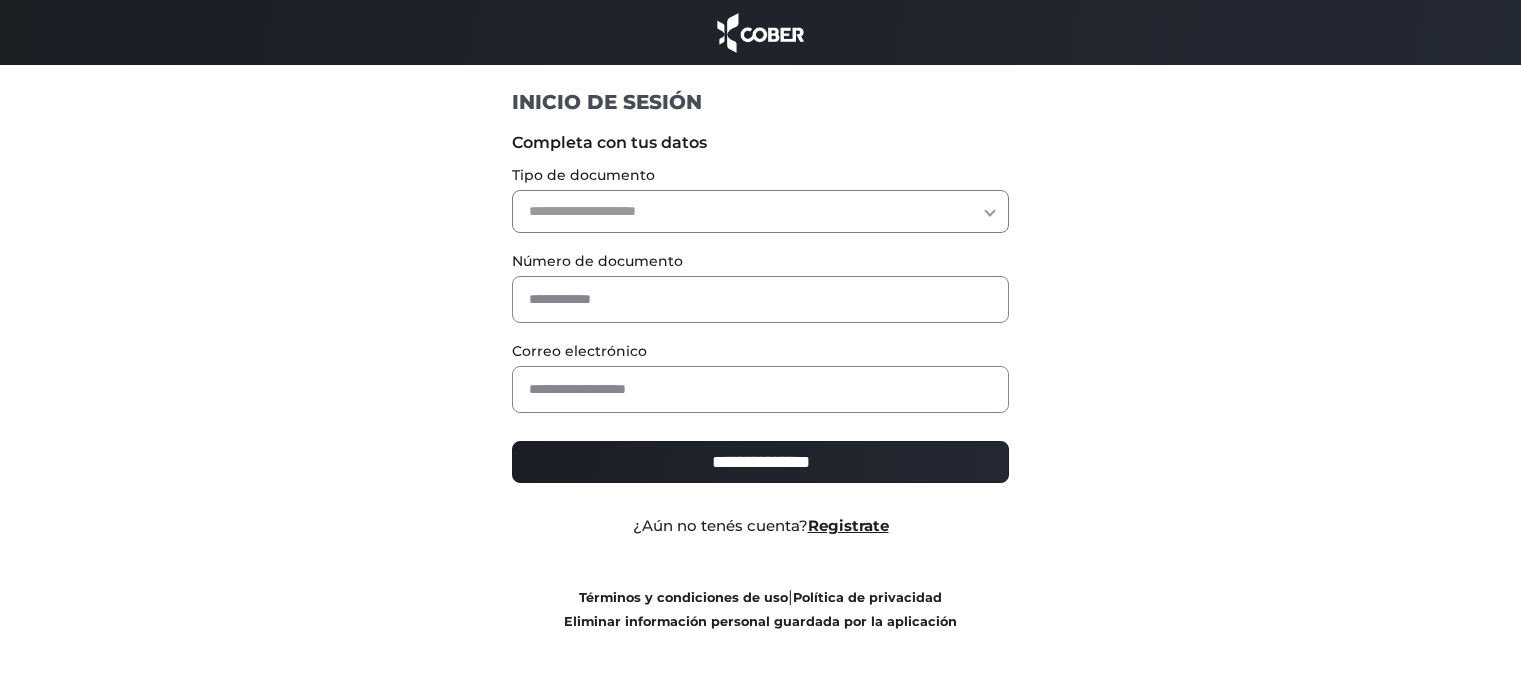 scroll, scrollTop: 0, scrollLeft: 0, axis: both 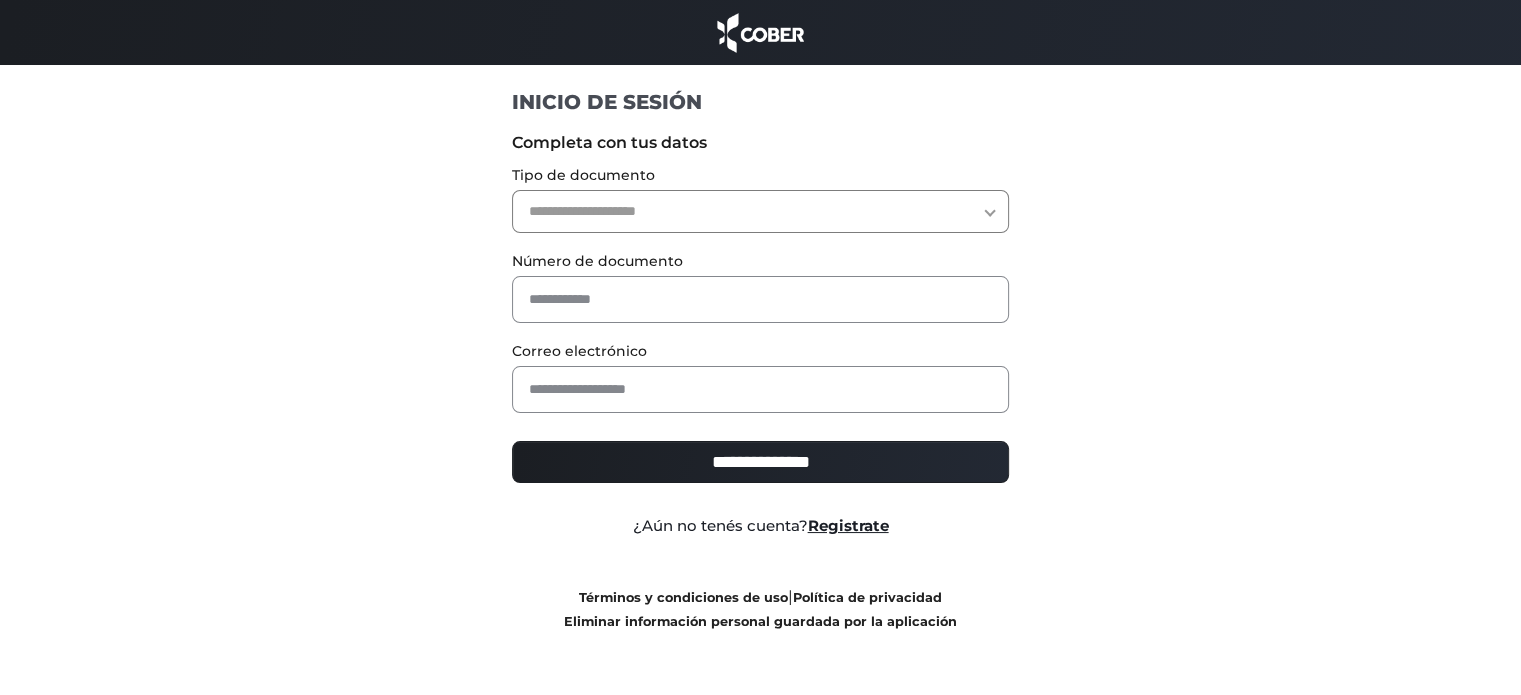click on "**********" at bounding box center [760, 211] 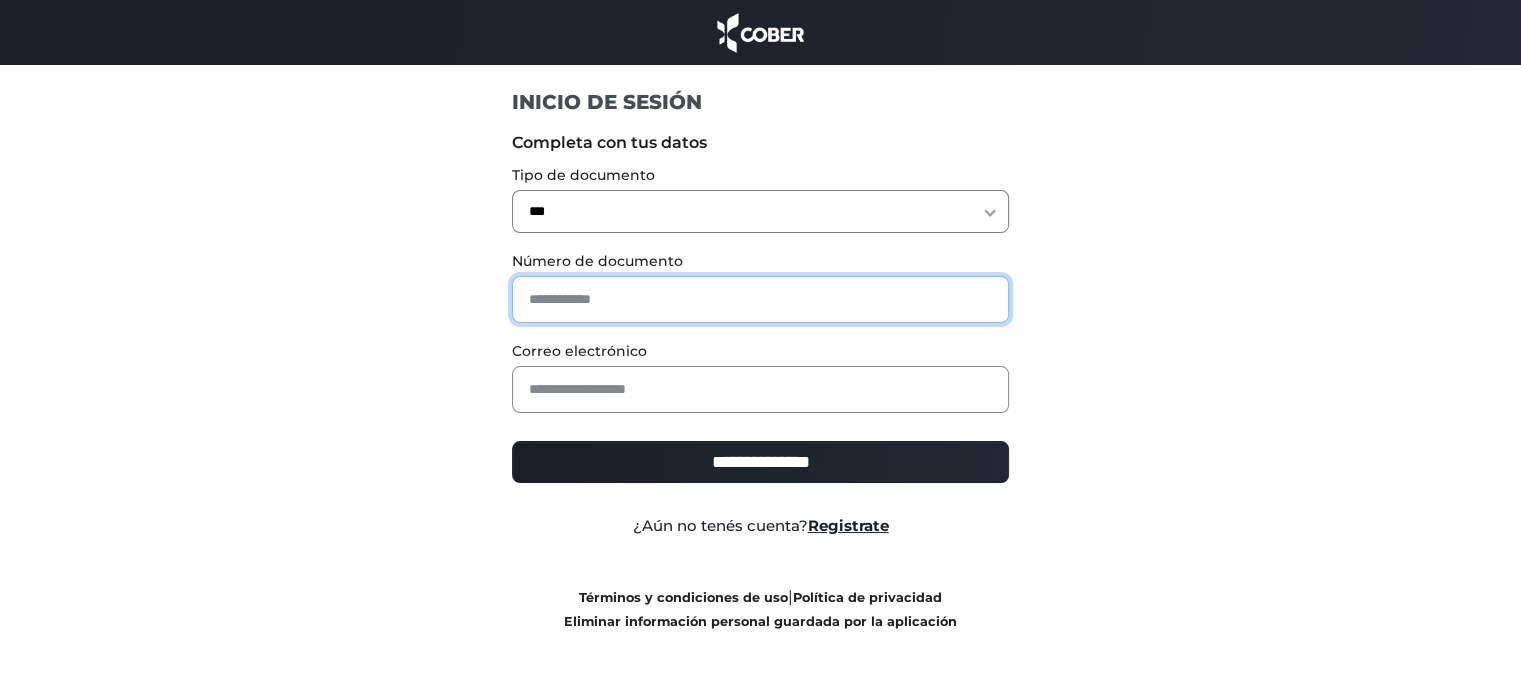 click at bounding box center (760, 299) 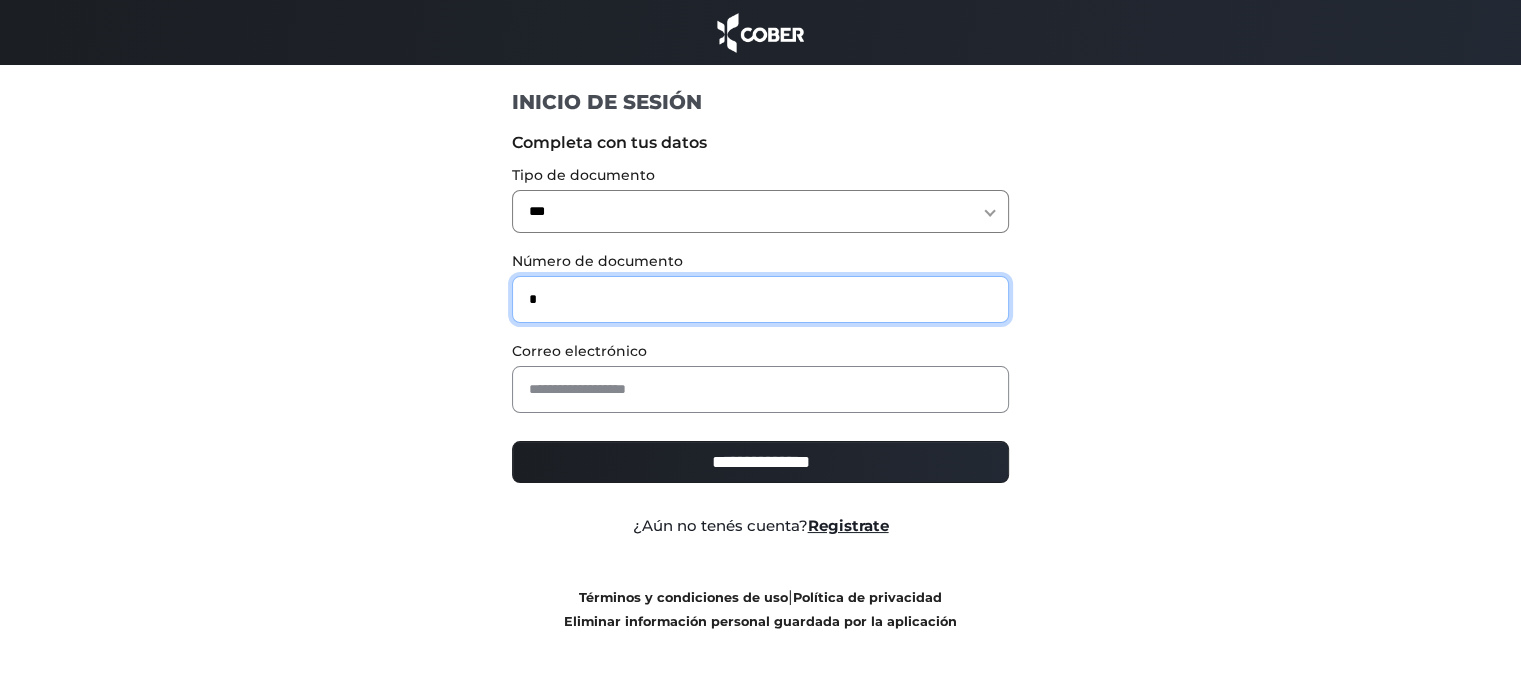 type on "*" 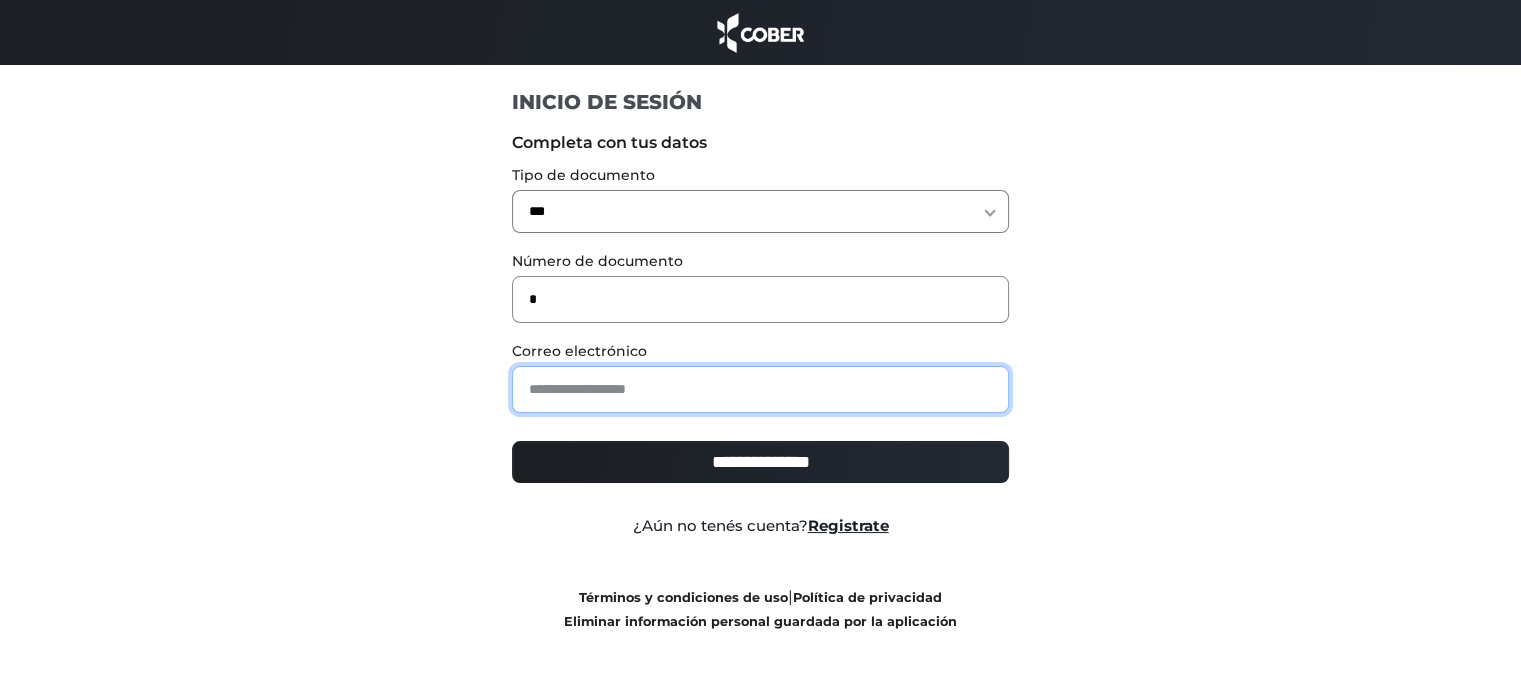 click at bounding box center (760, 389) 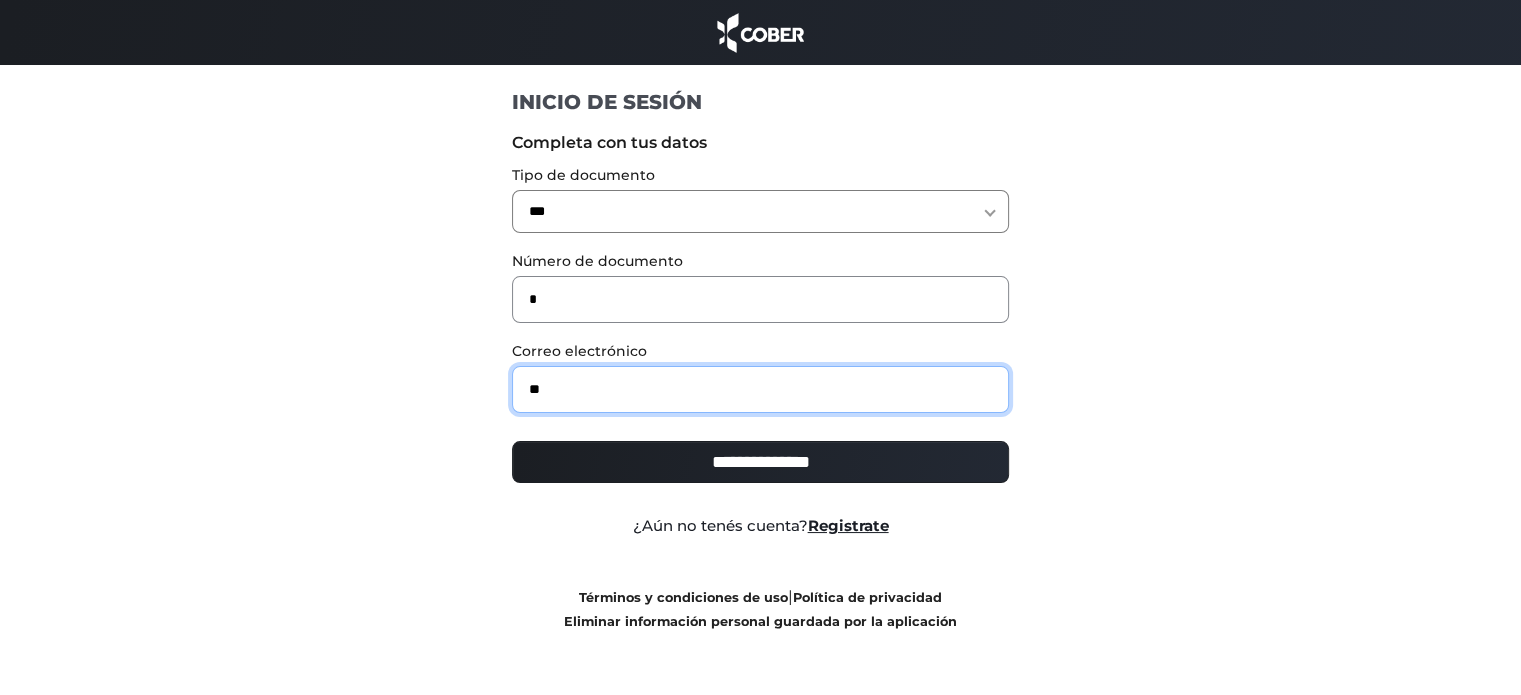 type on "**********" 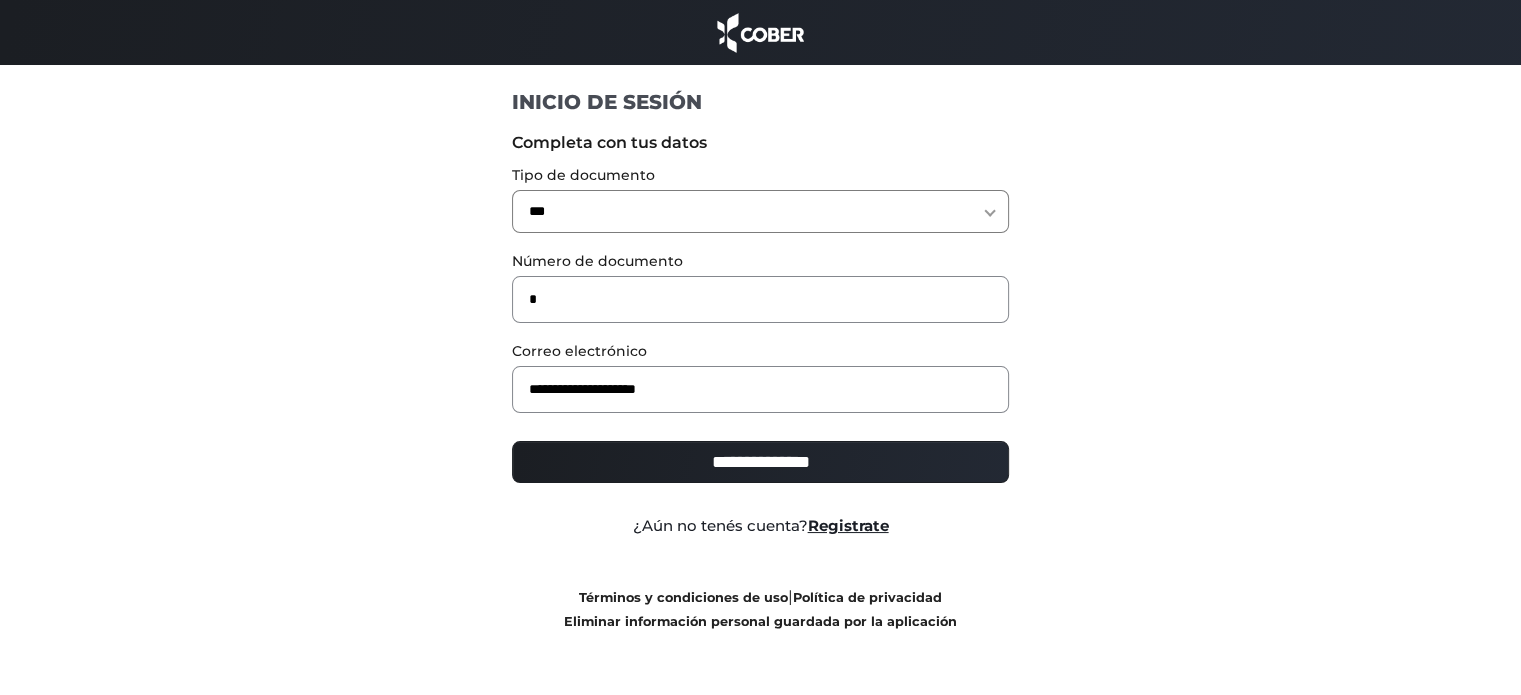 click on "**********" at bounding box center [760, 470] 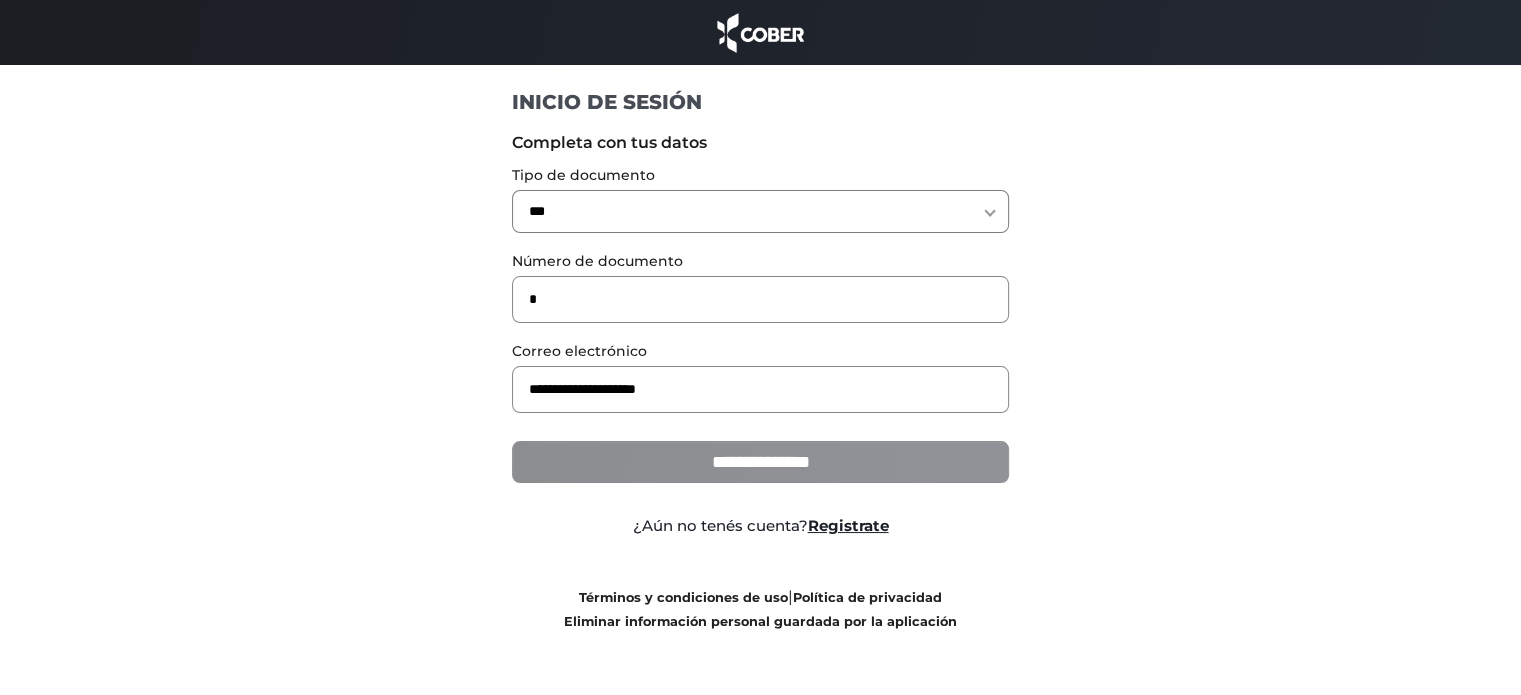 click on "**********" at bounding box center [760, 462] 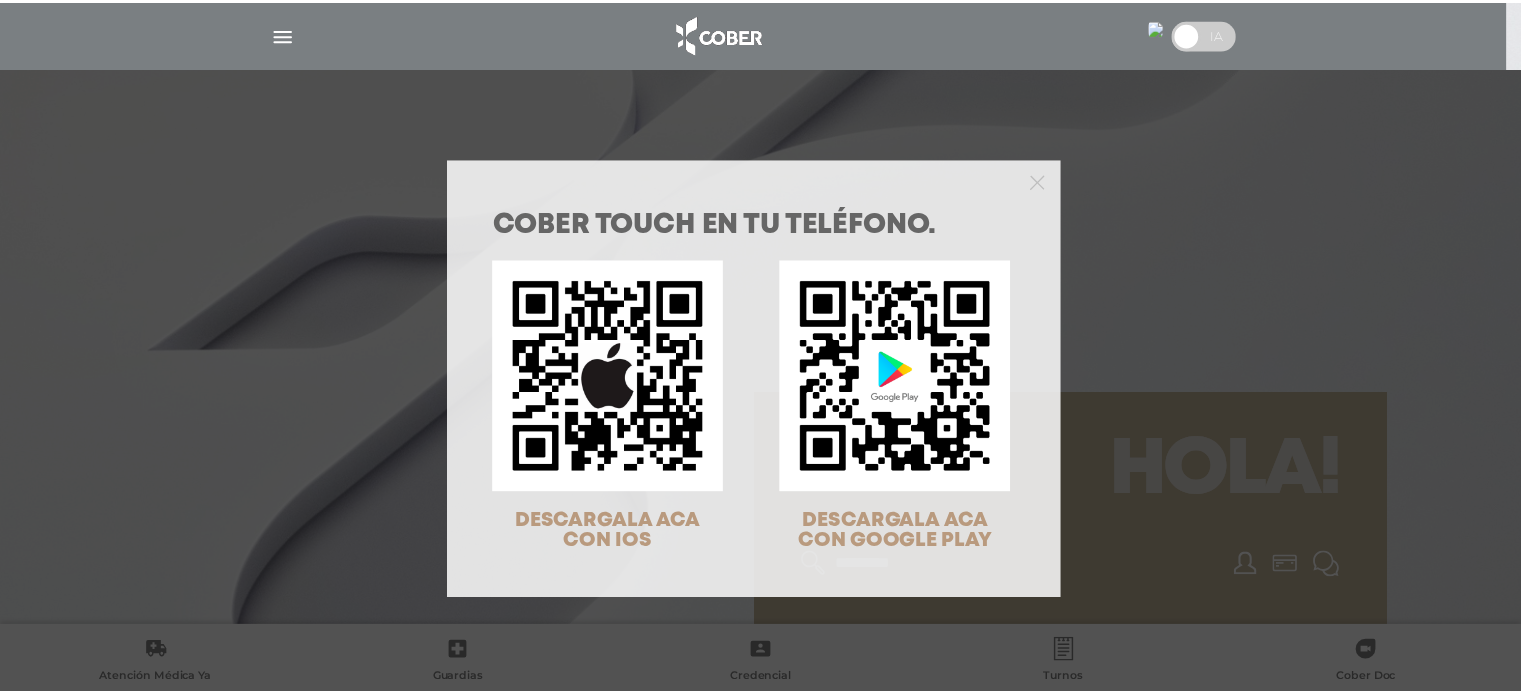 scroll, scrollTop: 0, scrollLeft: 0, axis: both 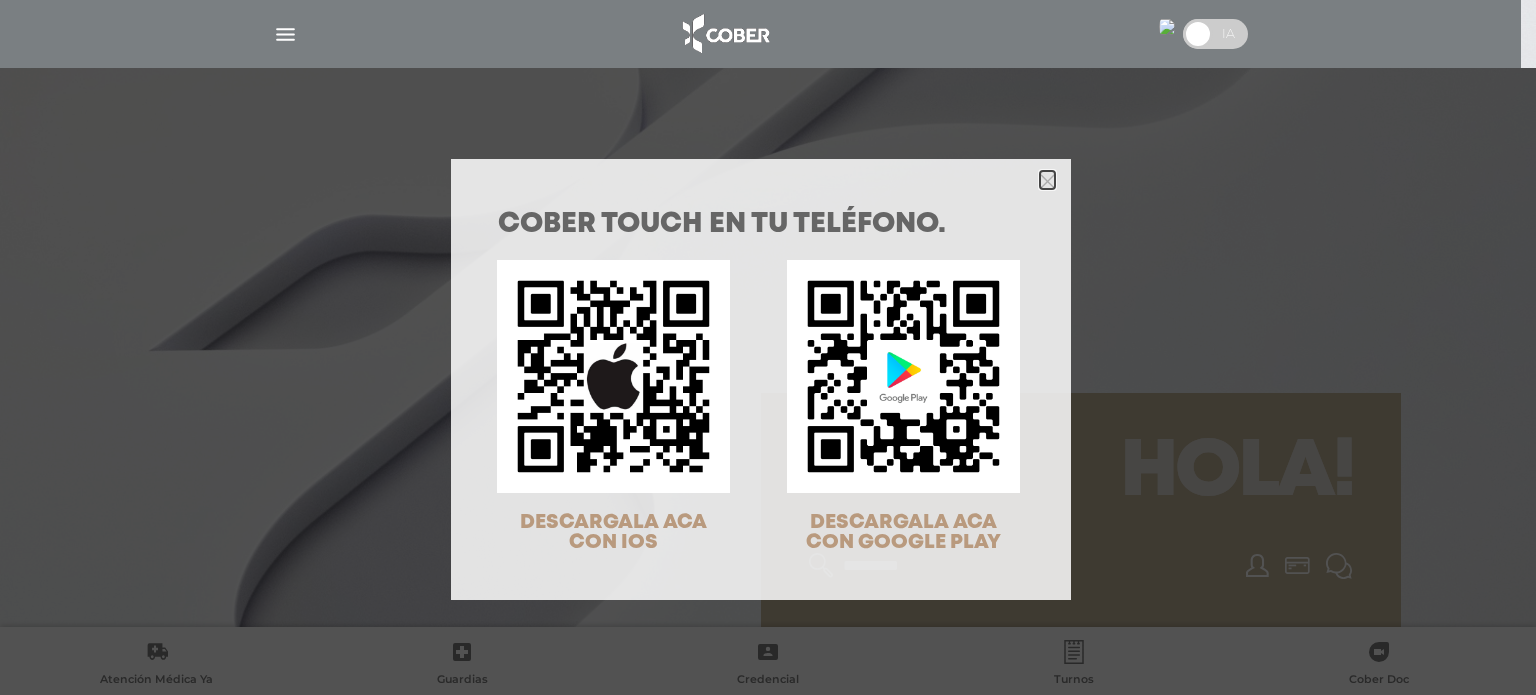 click at bounding box center [1047, 181] 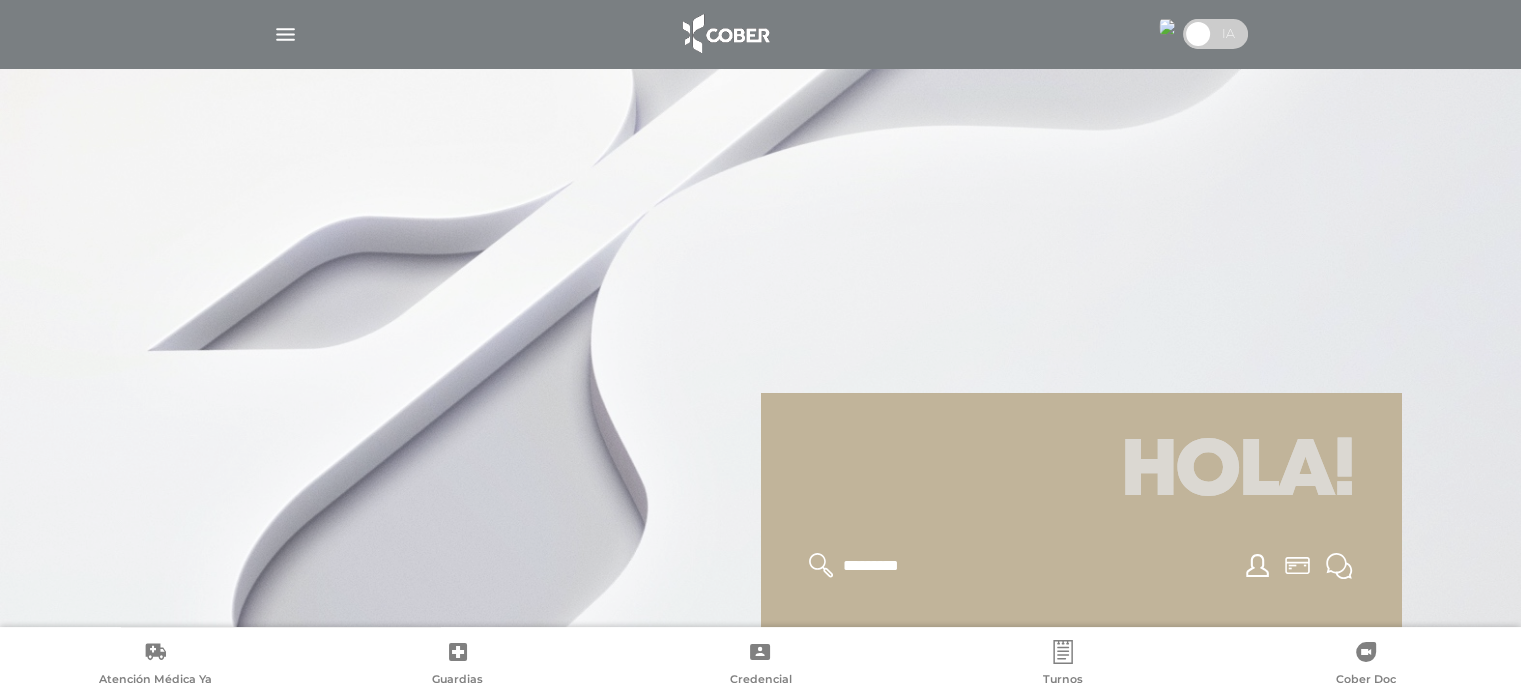 click at bounding box center (285, 34) 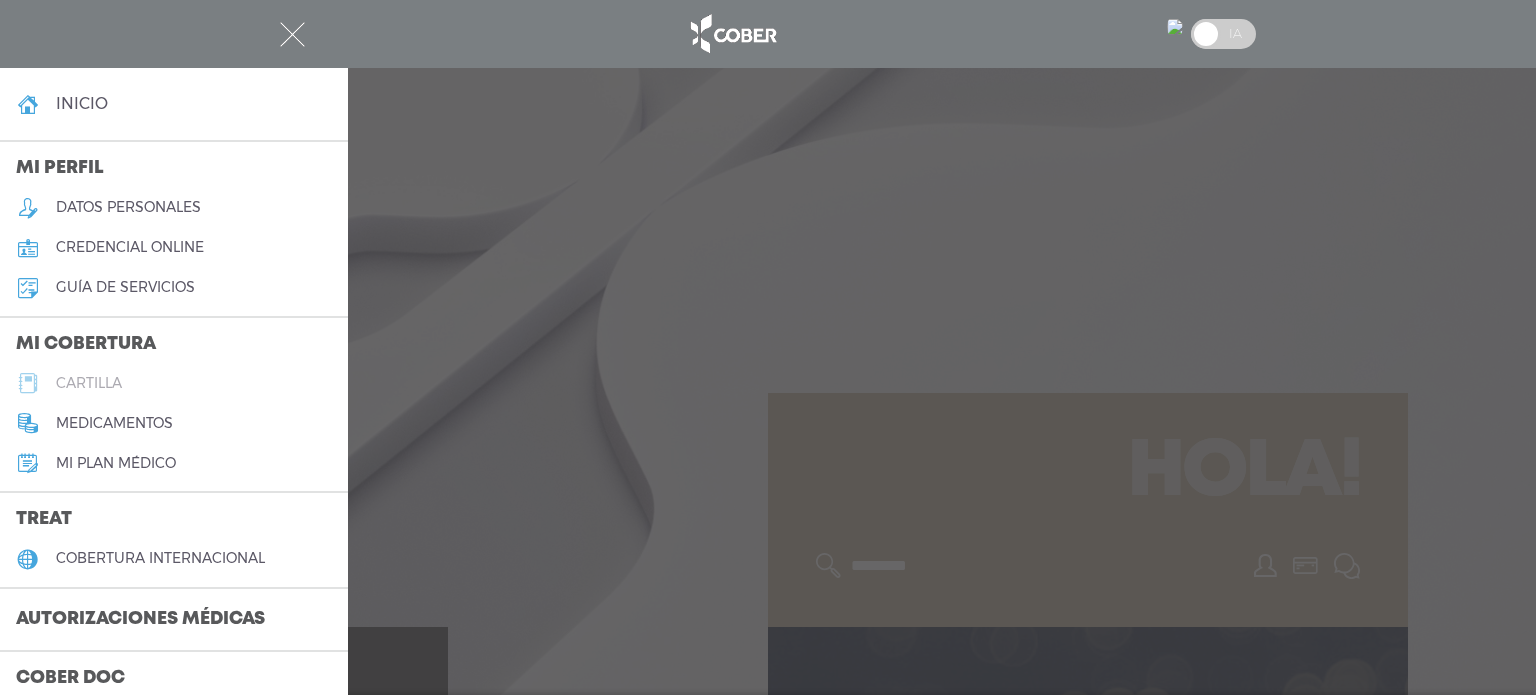 click on "cartilla" at bounding box center (89, 383) 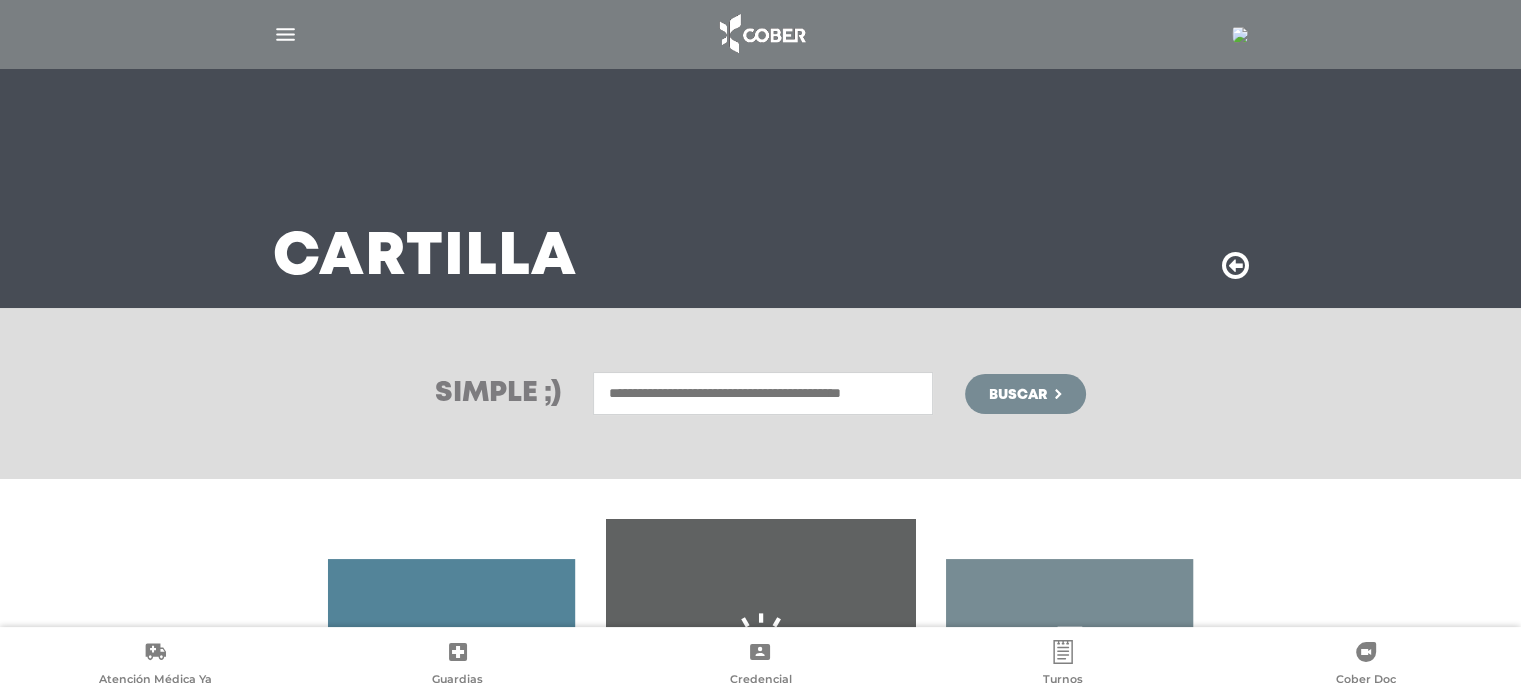 scroll, scrollTop: 331, scrollLeft: 0, axis: vertical 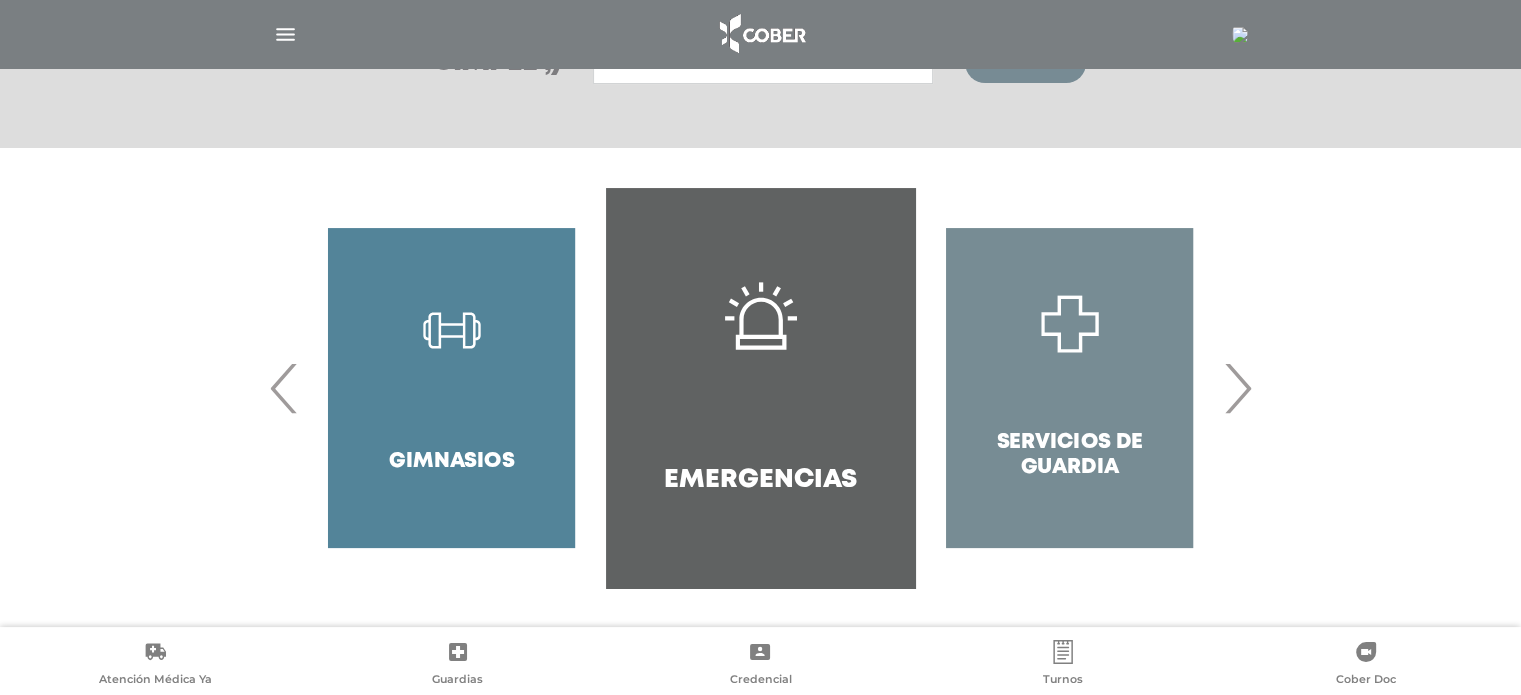 click on "›" at bounding box center [1237, 388] 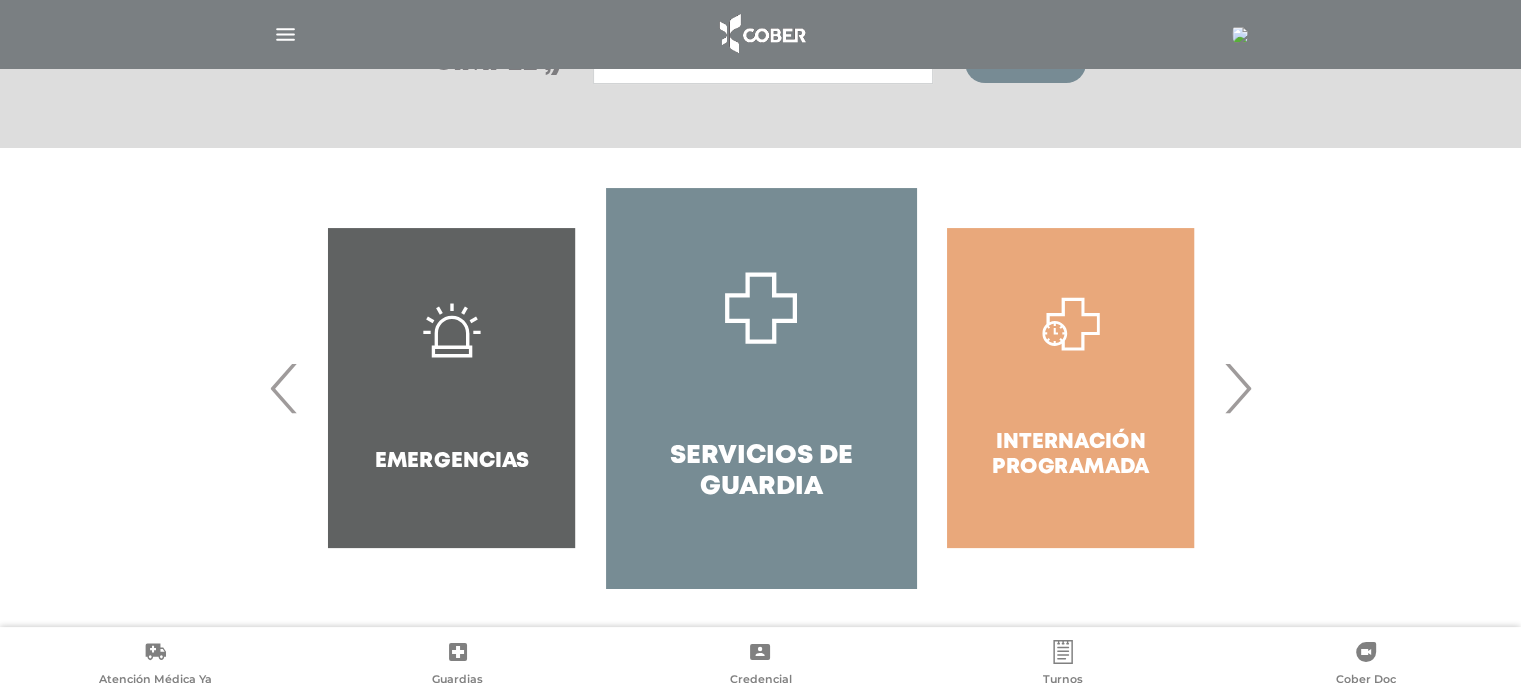 click on "›" at bounding box center (1237, 388) 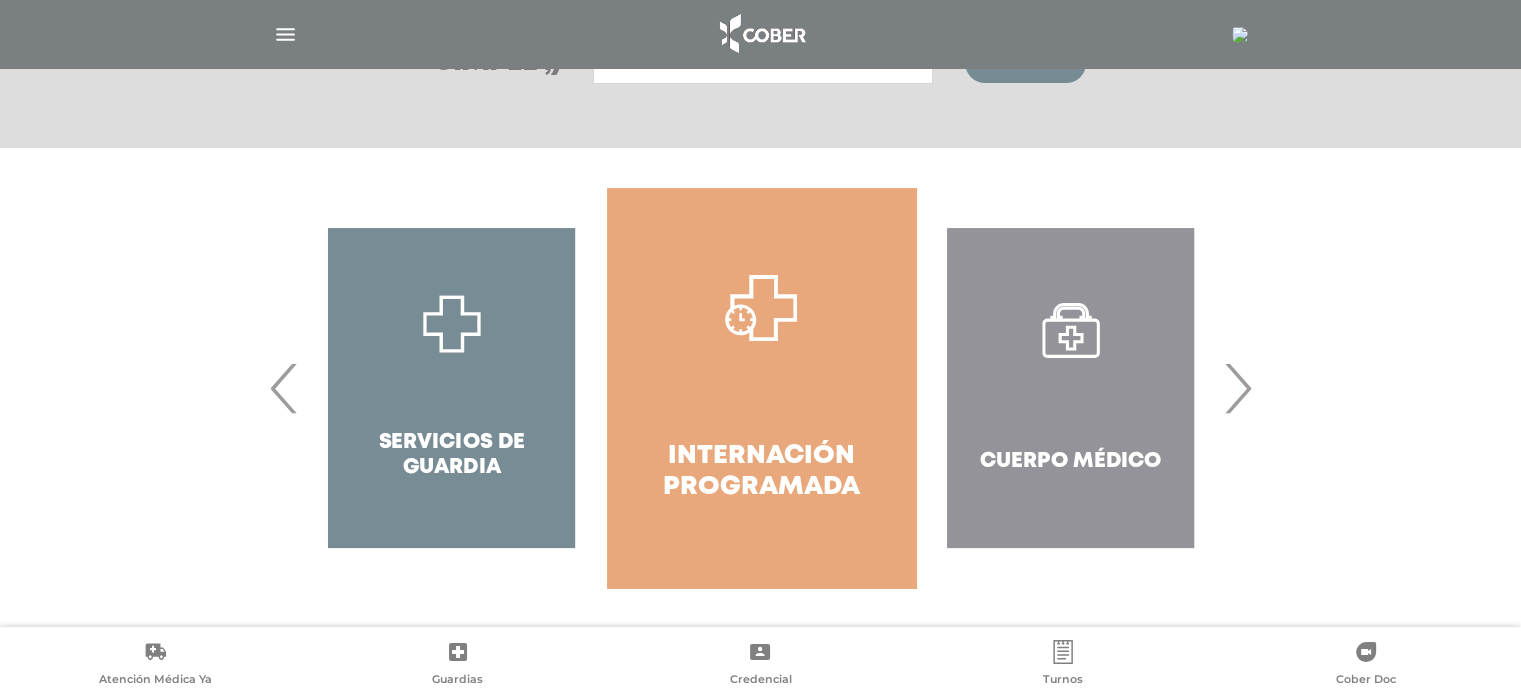 click on "›" at bounding box center (1237, 388) 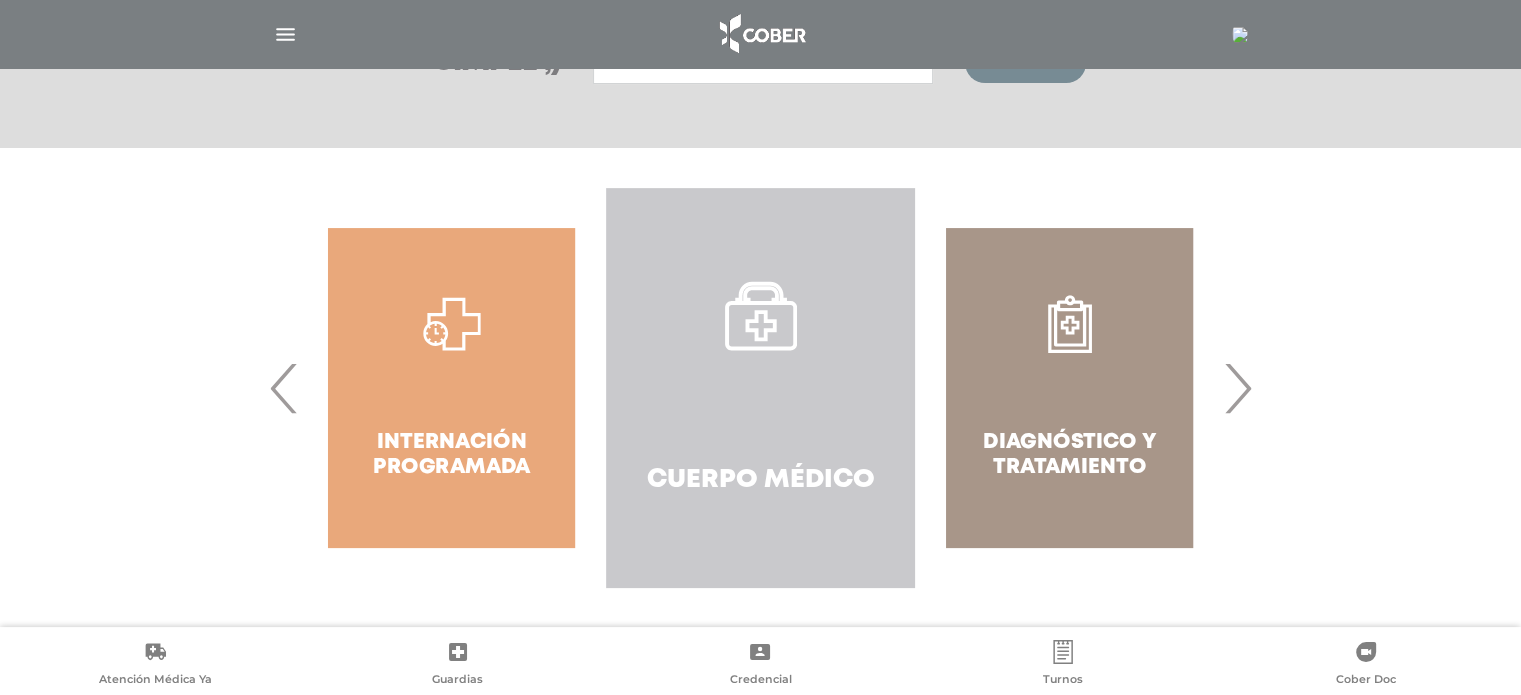 click on "Cuerpo Médico" at bounding box center [760, 388] 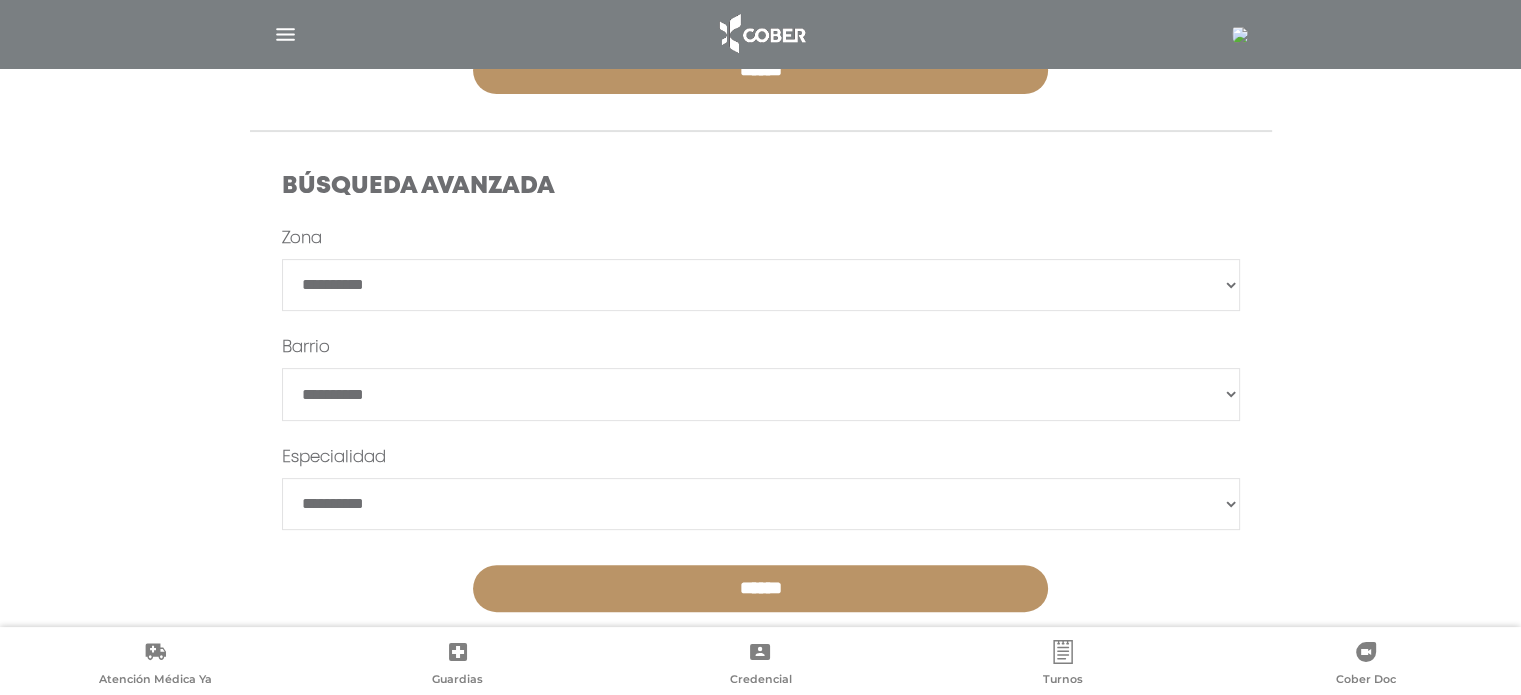 scroll, scrollTop: 536, scrollLeft: 0, axis: vertical 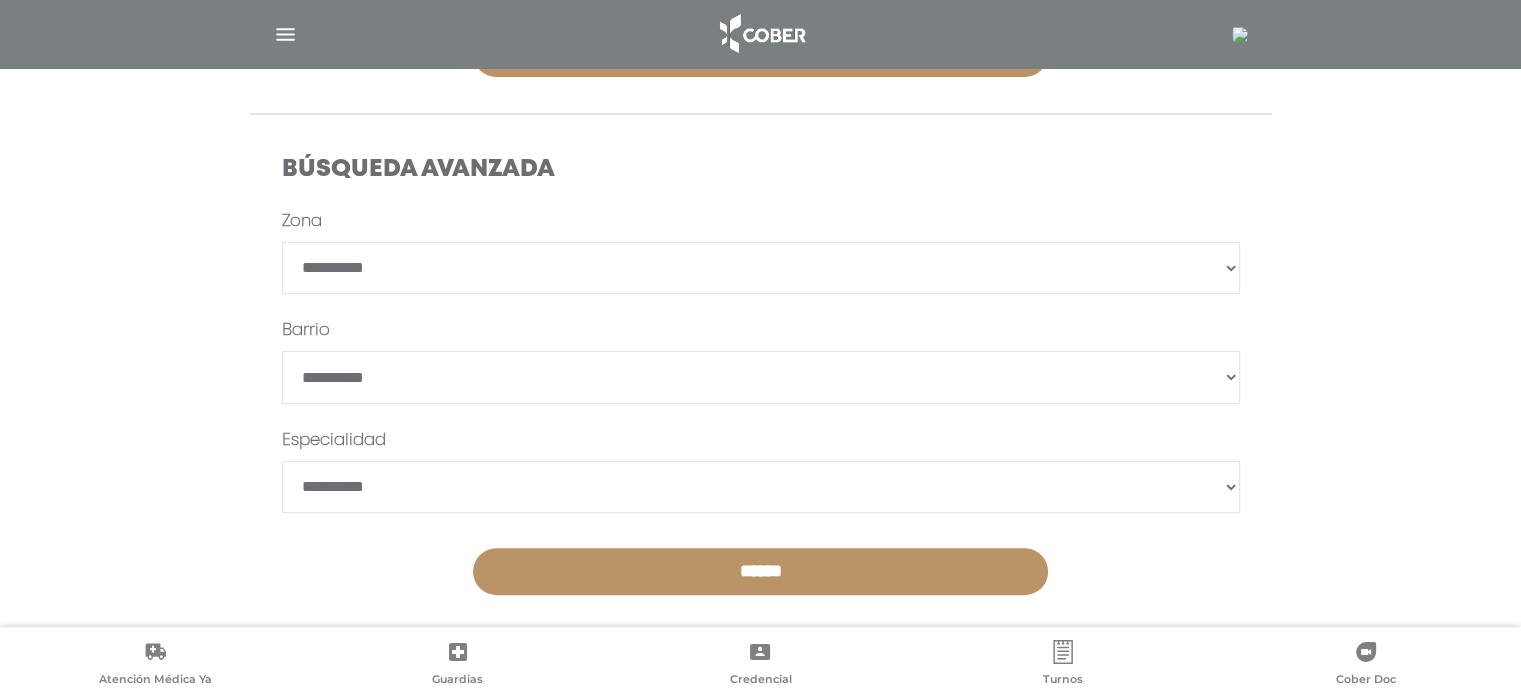 click on "**********" at bounding box center [761, 377] 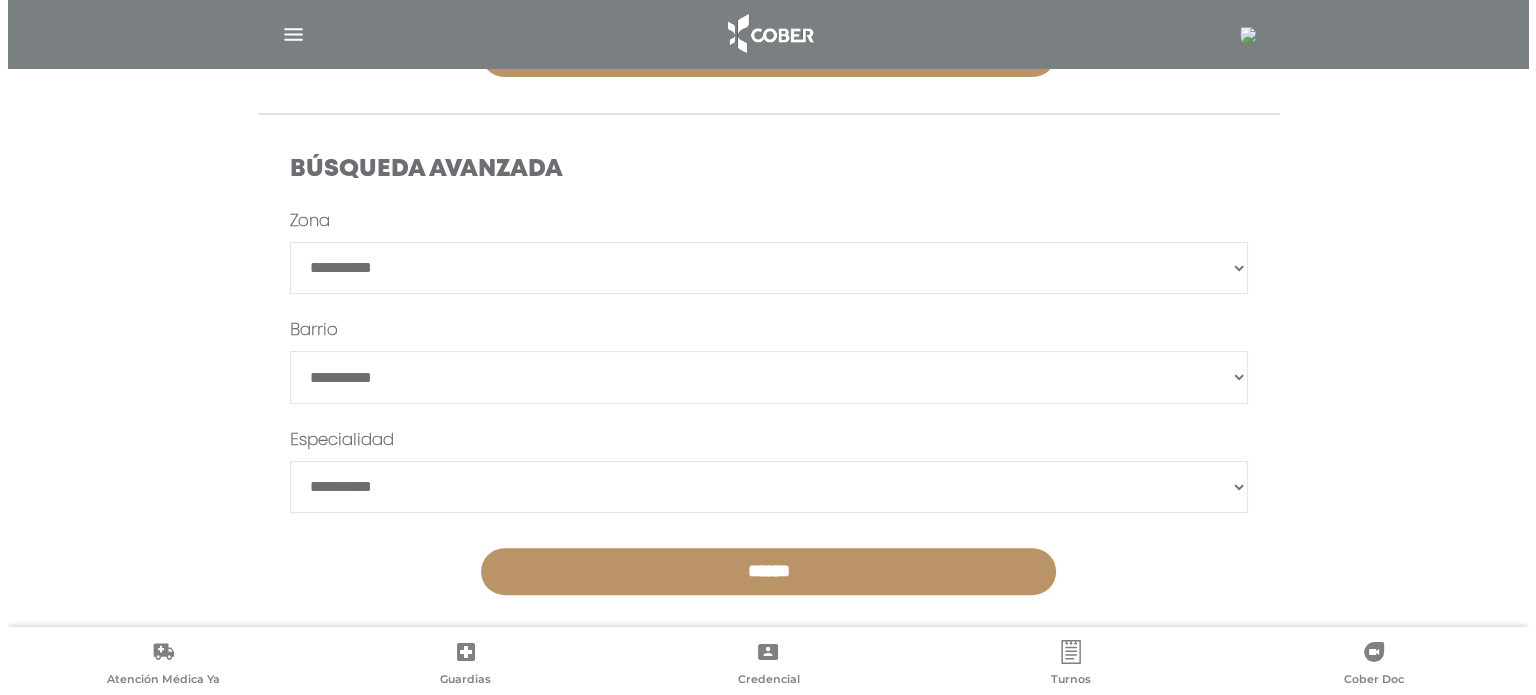 scroll, scrollTop: 554, scrollLeft: 0, axis: vertical 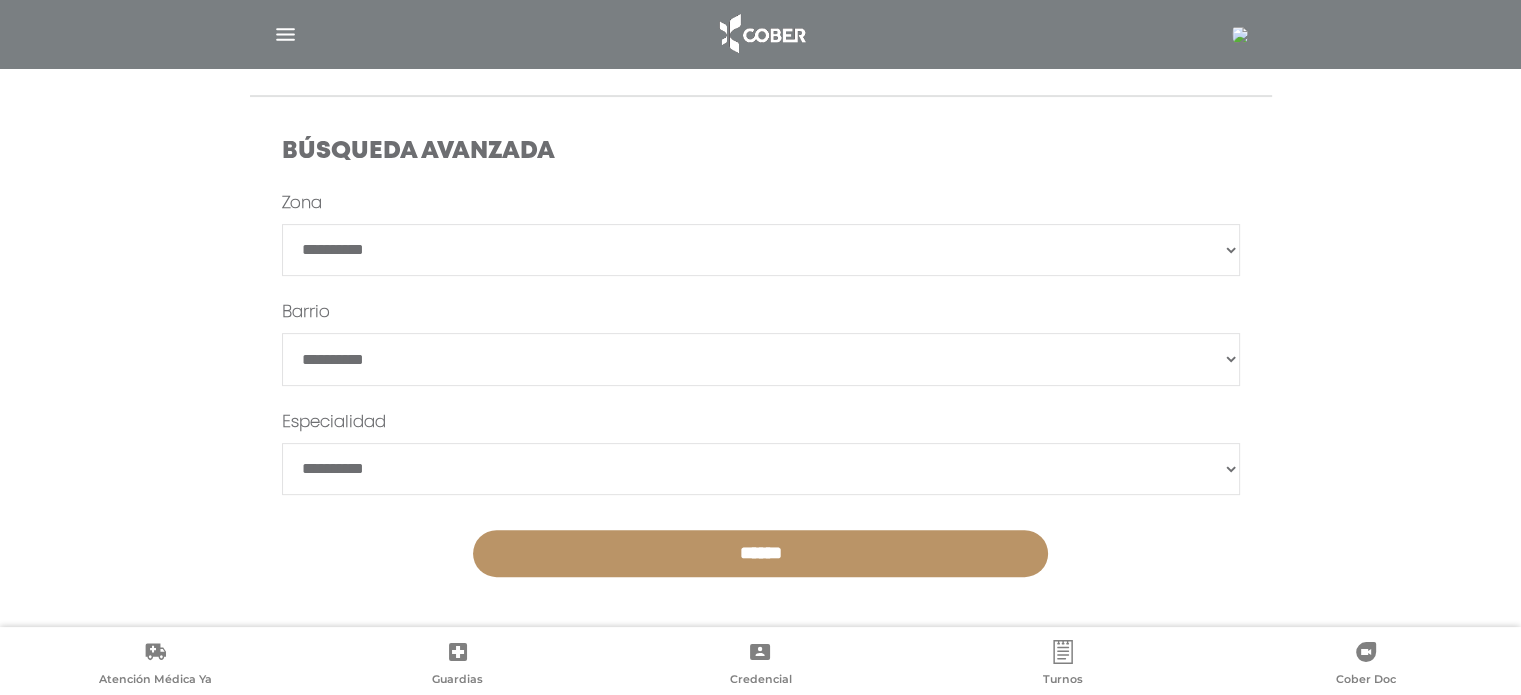 click at bounding box center (1240, 35) 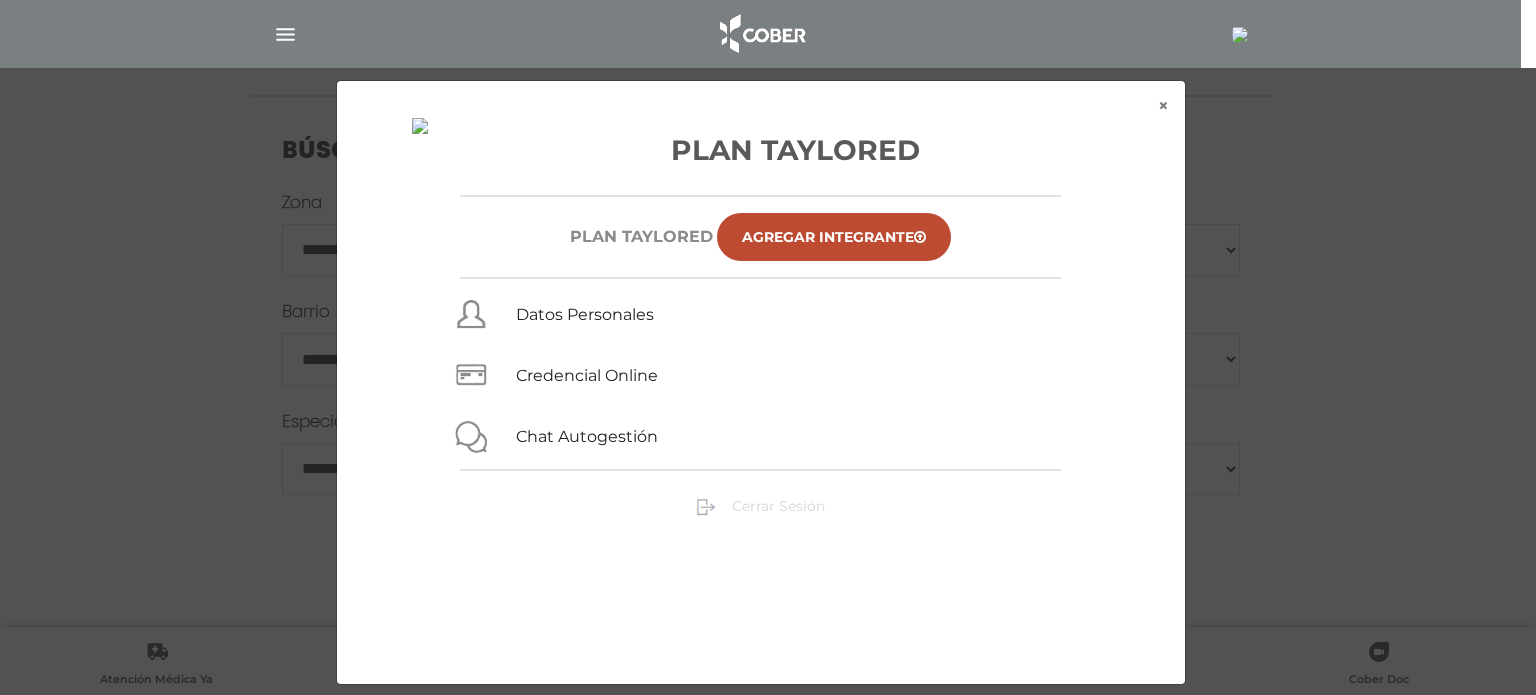 click on "Cerrar Sesión" at bounding box center [778, 506] 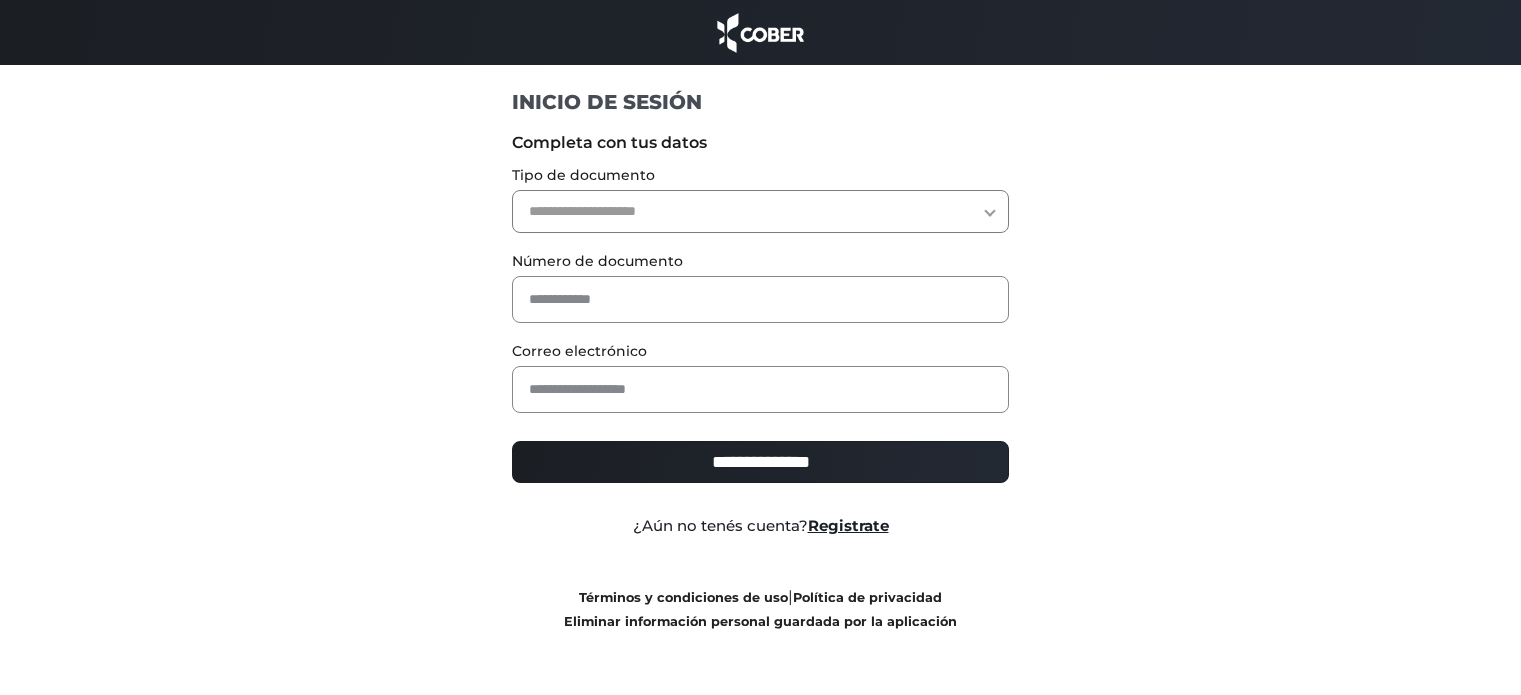 scroll, scrollTop: 0, scrollLeft: 0, axis: both 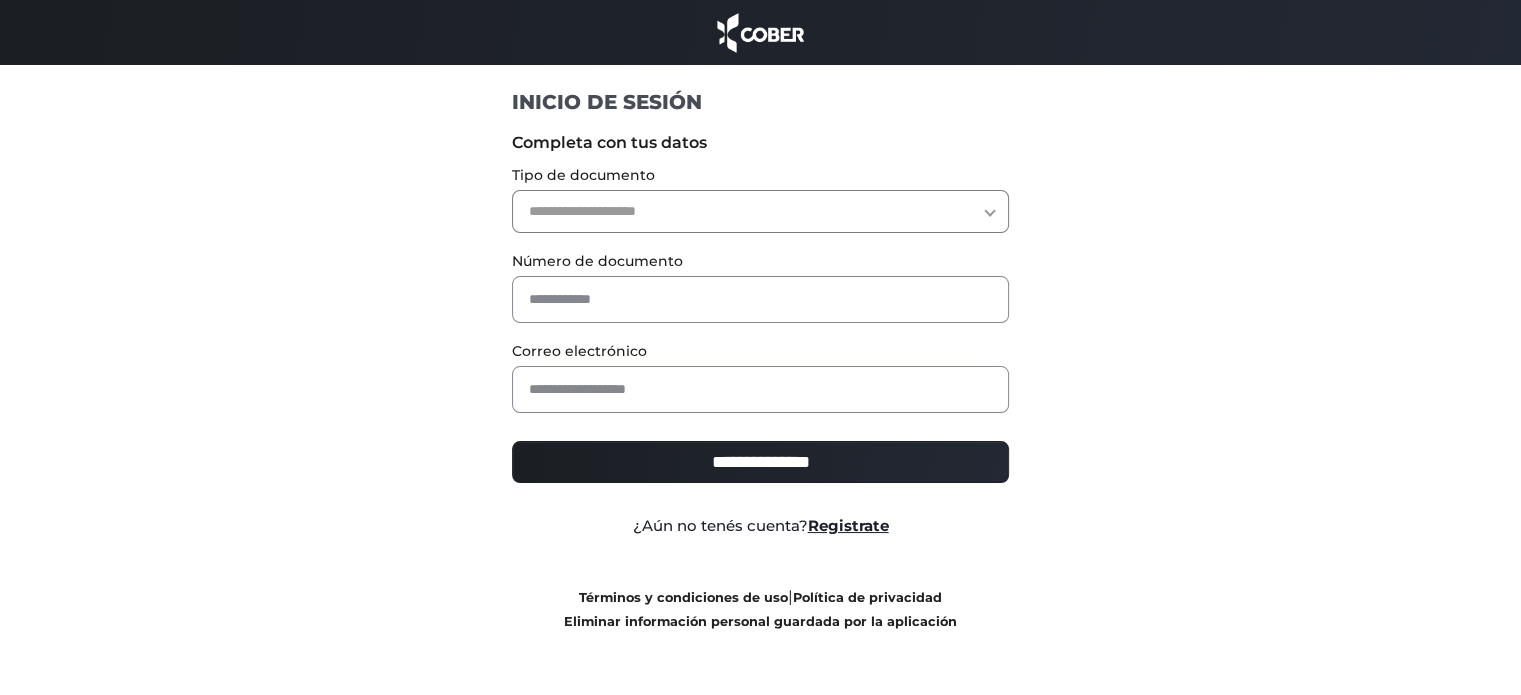 click on "**********" at bounding box center (760, 211) 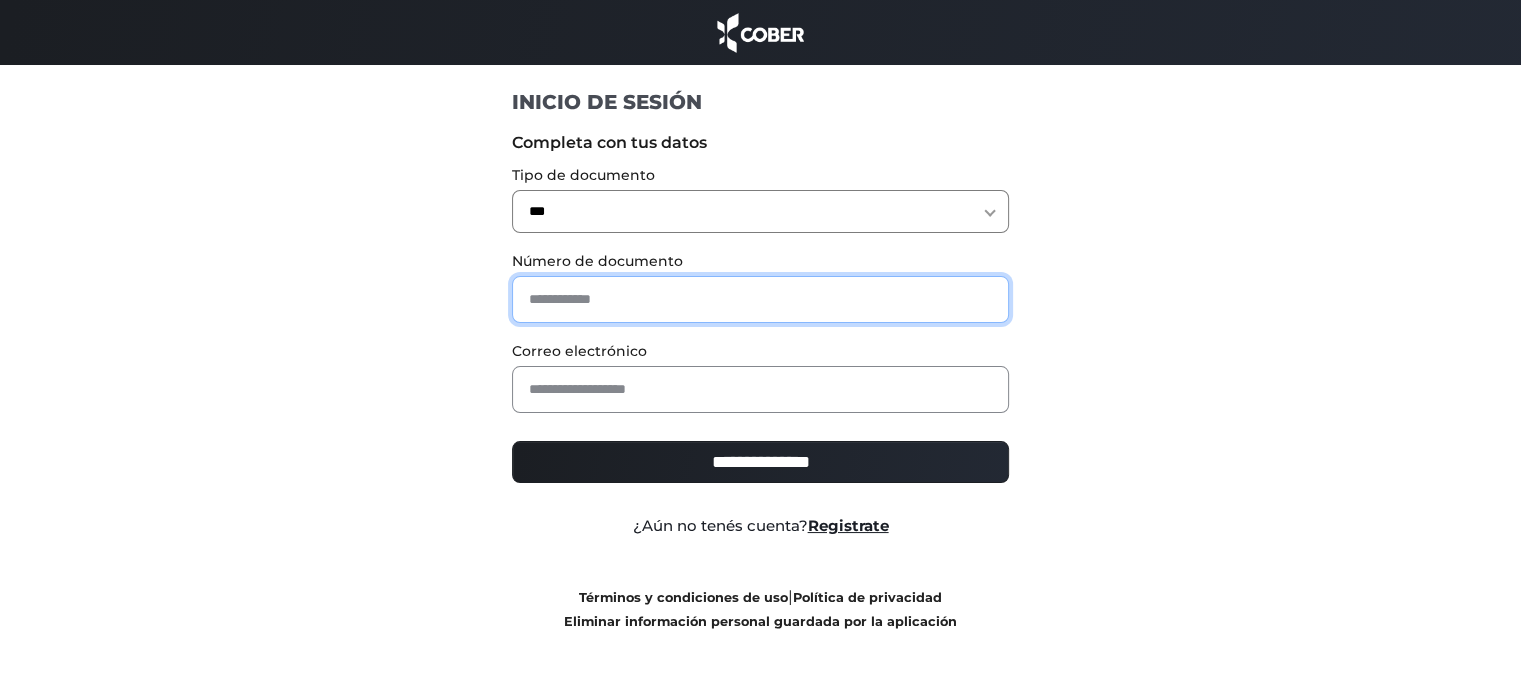 drag, startPoint x: 632, startPoint y: 283, endPoint x: 688, endPoint y: 234, distance: 74.41102 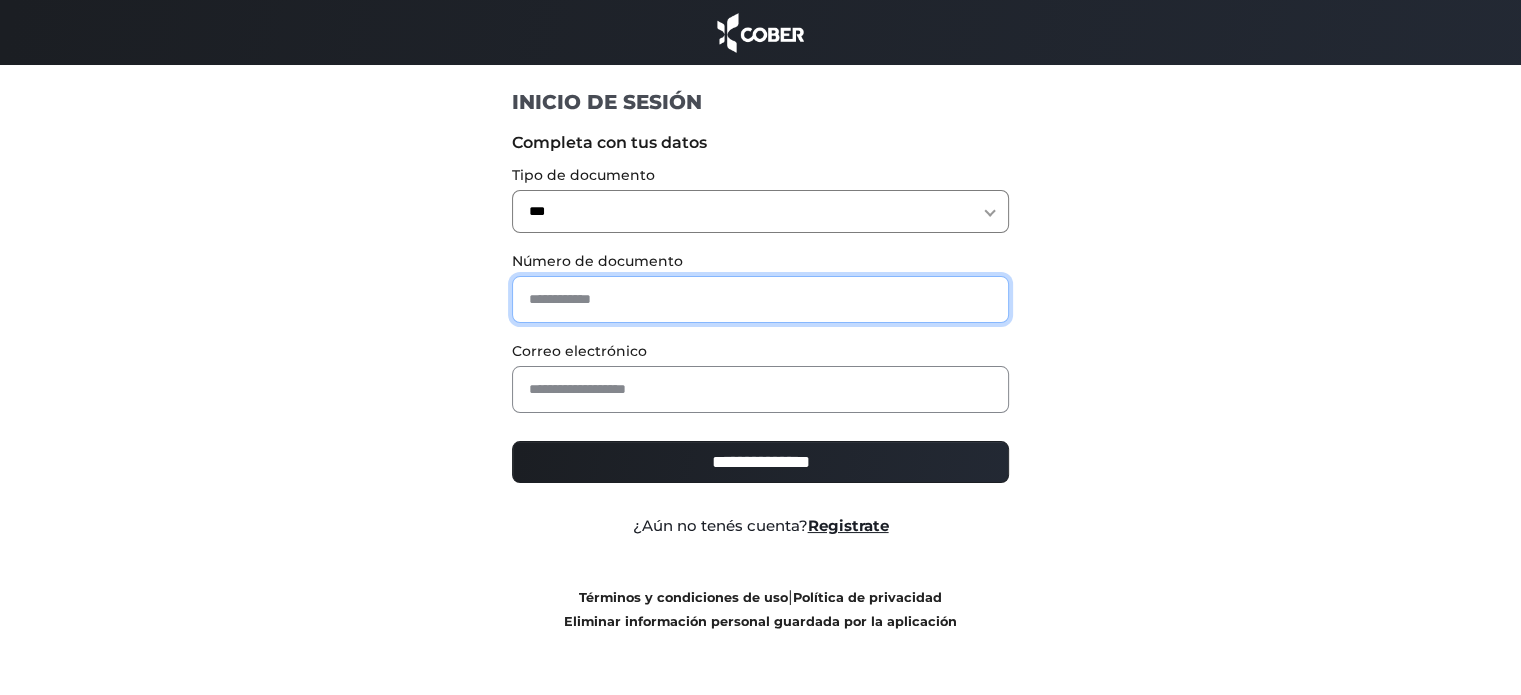 click on "**********" at bounding box center (760, 330) 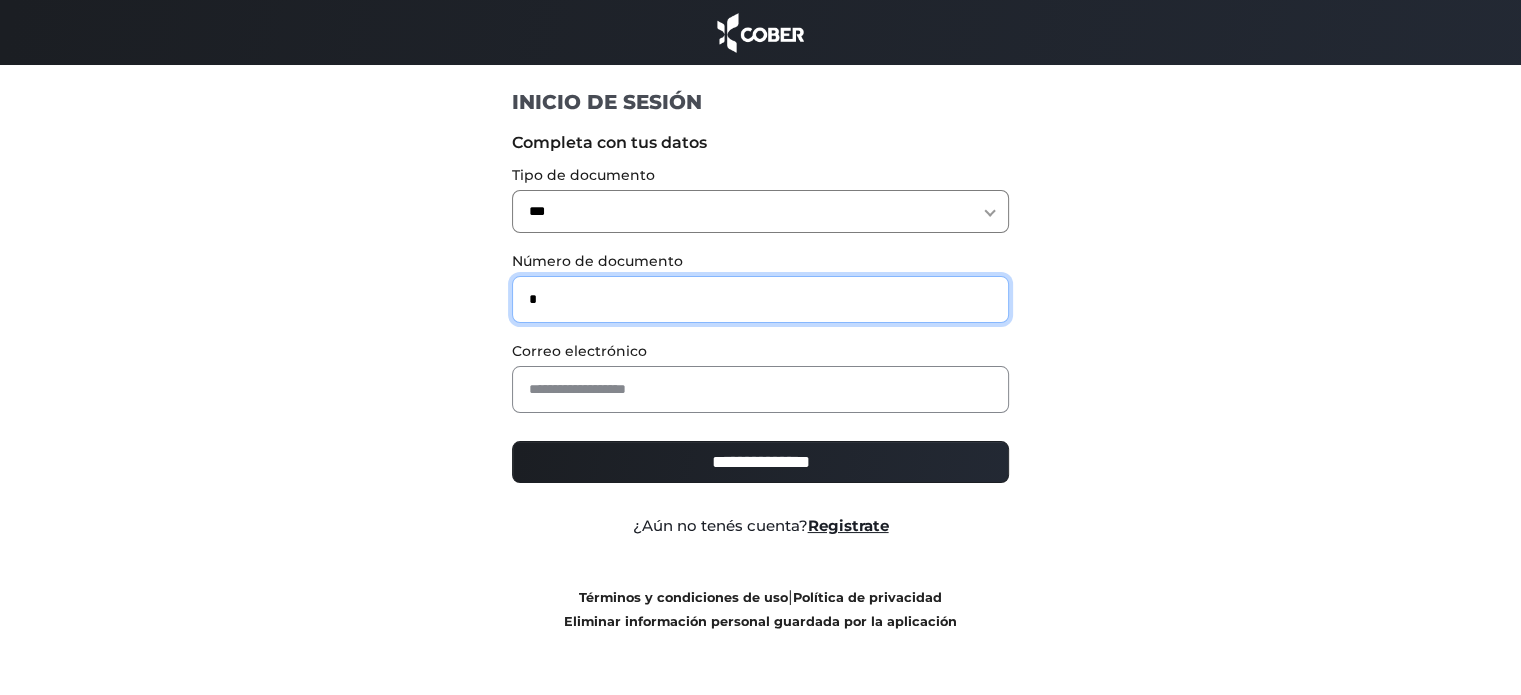 type on "*" 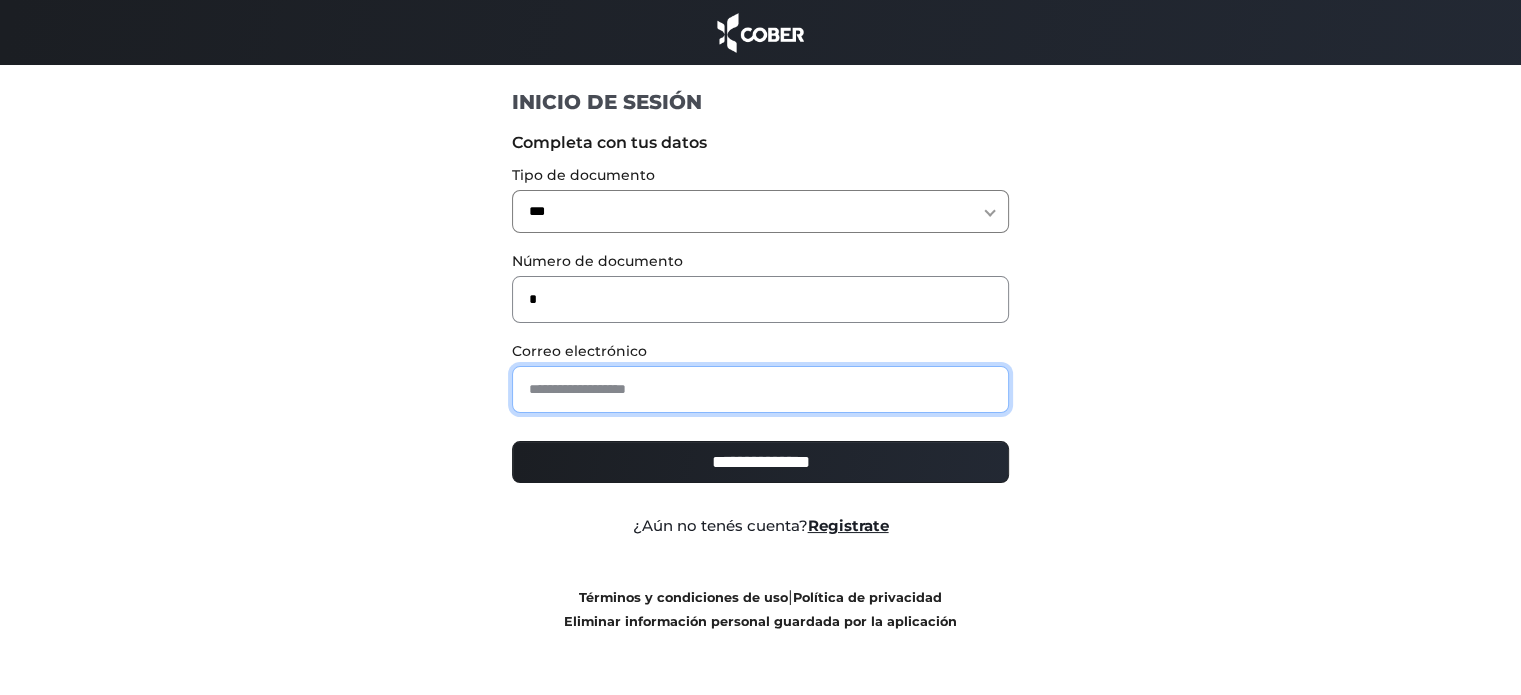 click at bounding box center [760, 389] 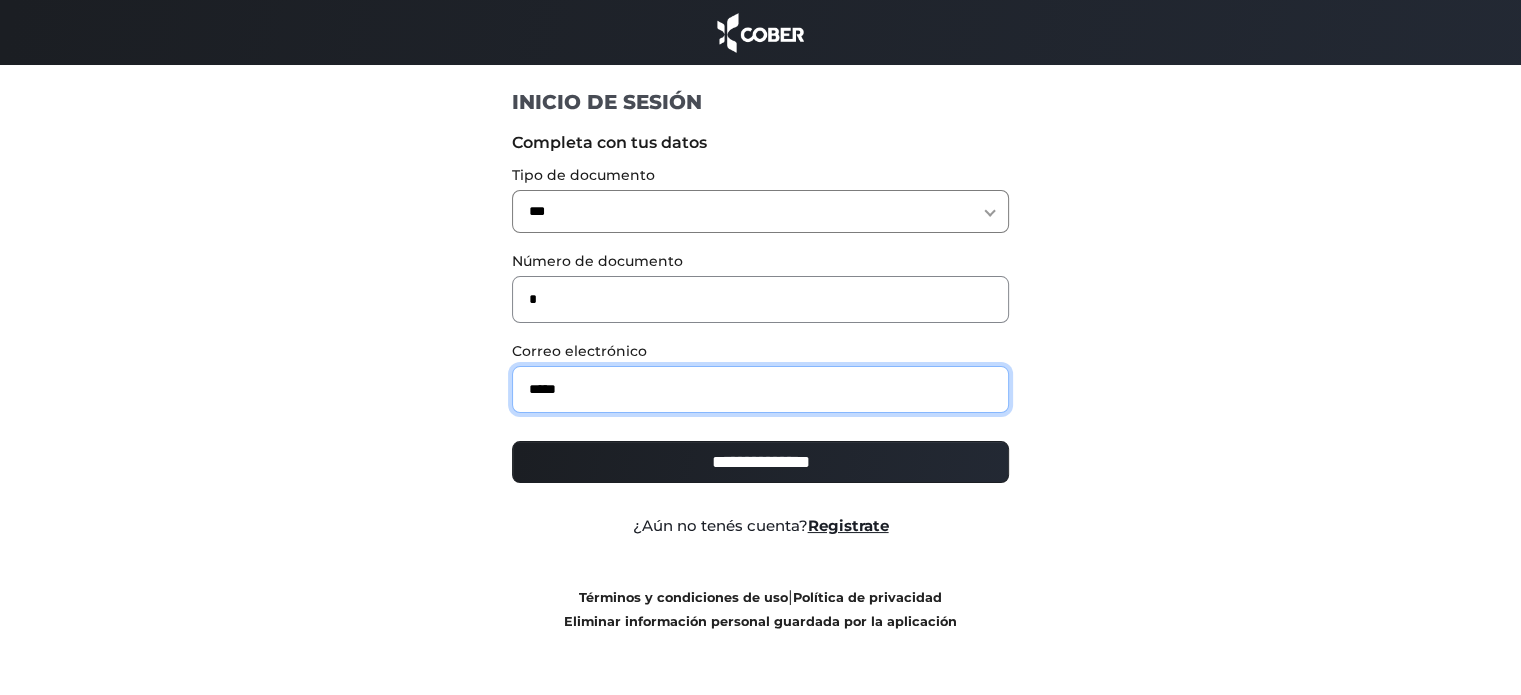 type on "**********" 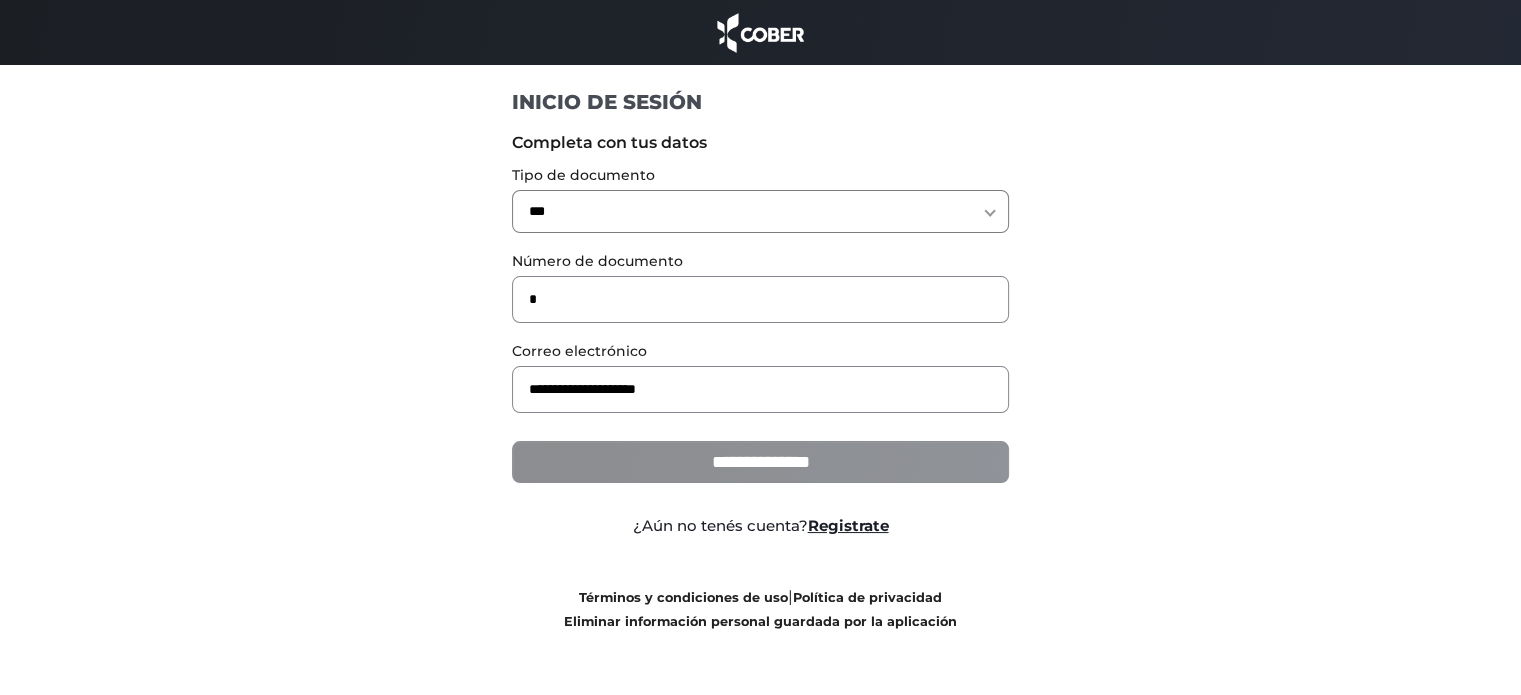click on "**********" at bounding box center [760, 462] 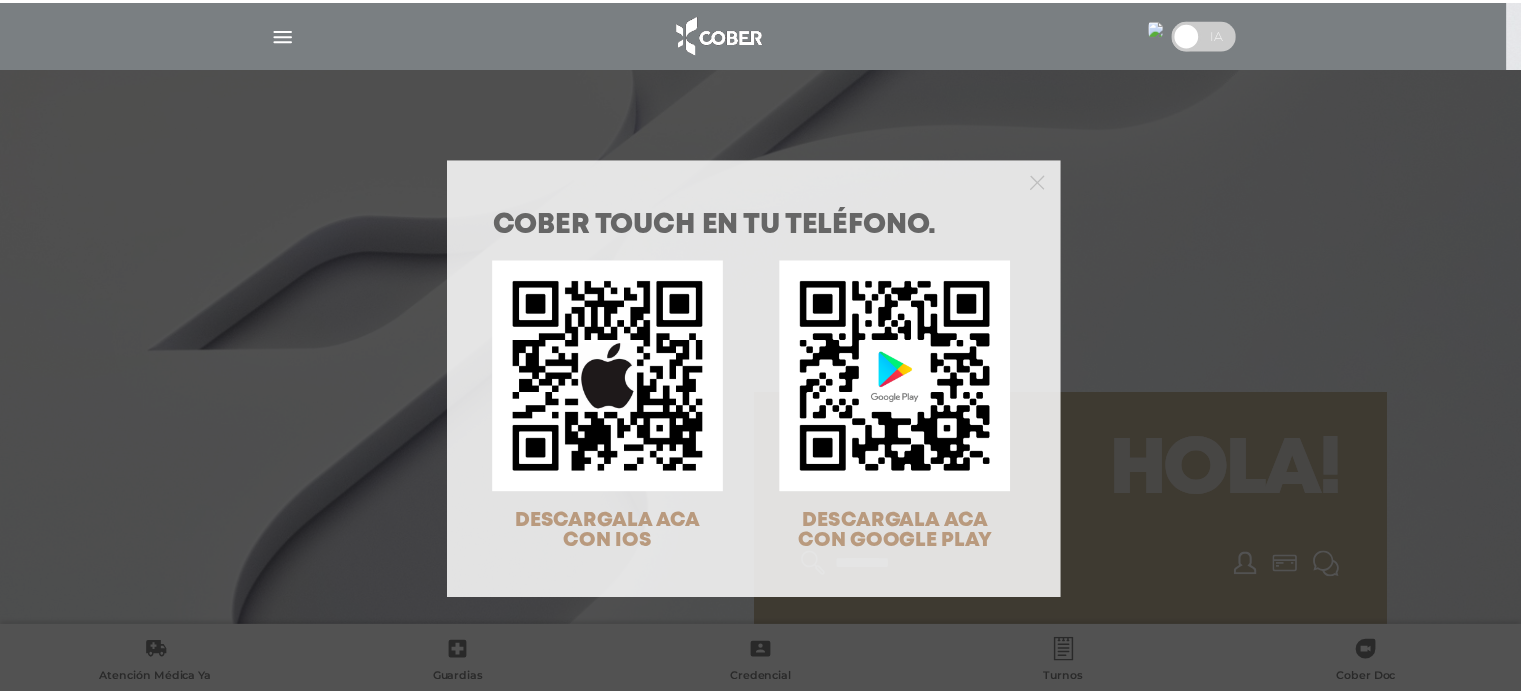 scroll, scrollTop: 0, scrollLeft: 0, axis: both 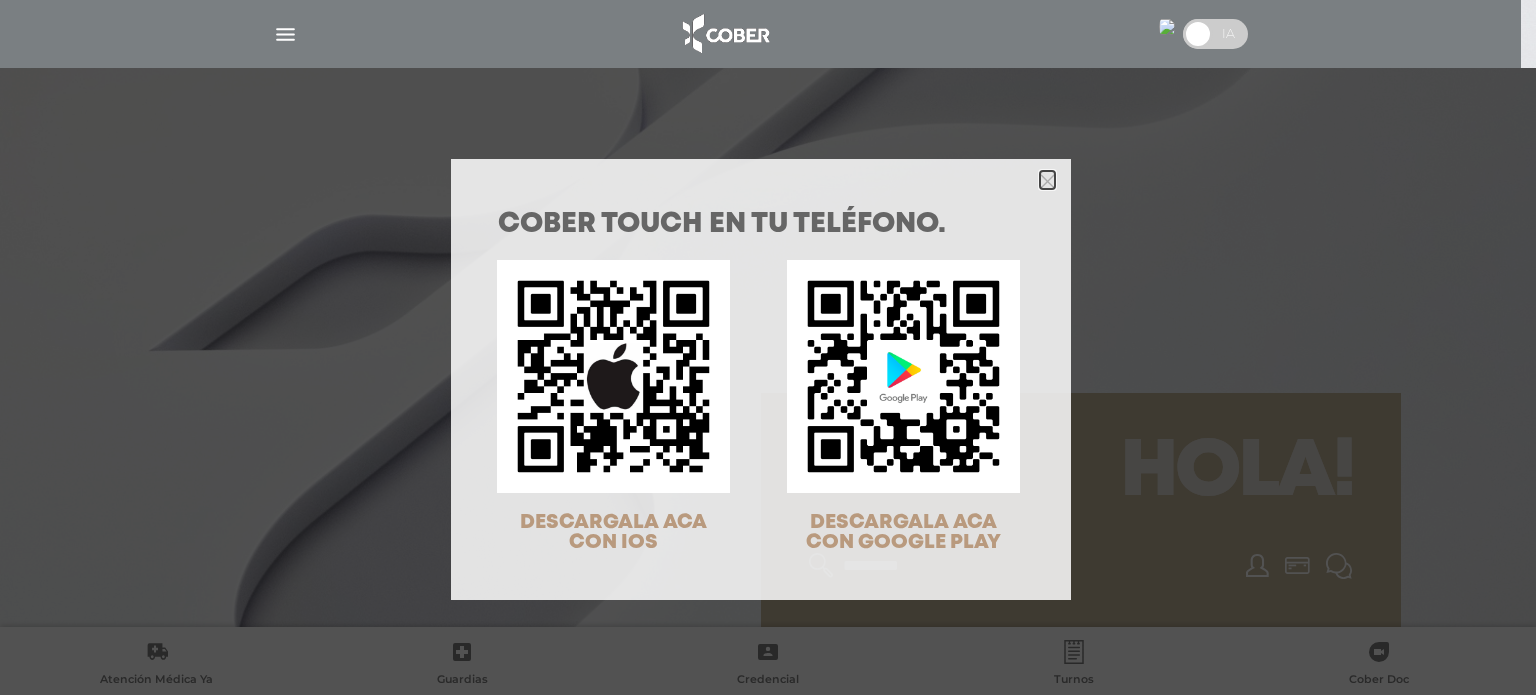 click at bounding box center [1047, 181] 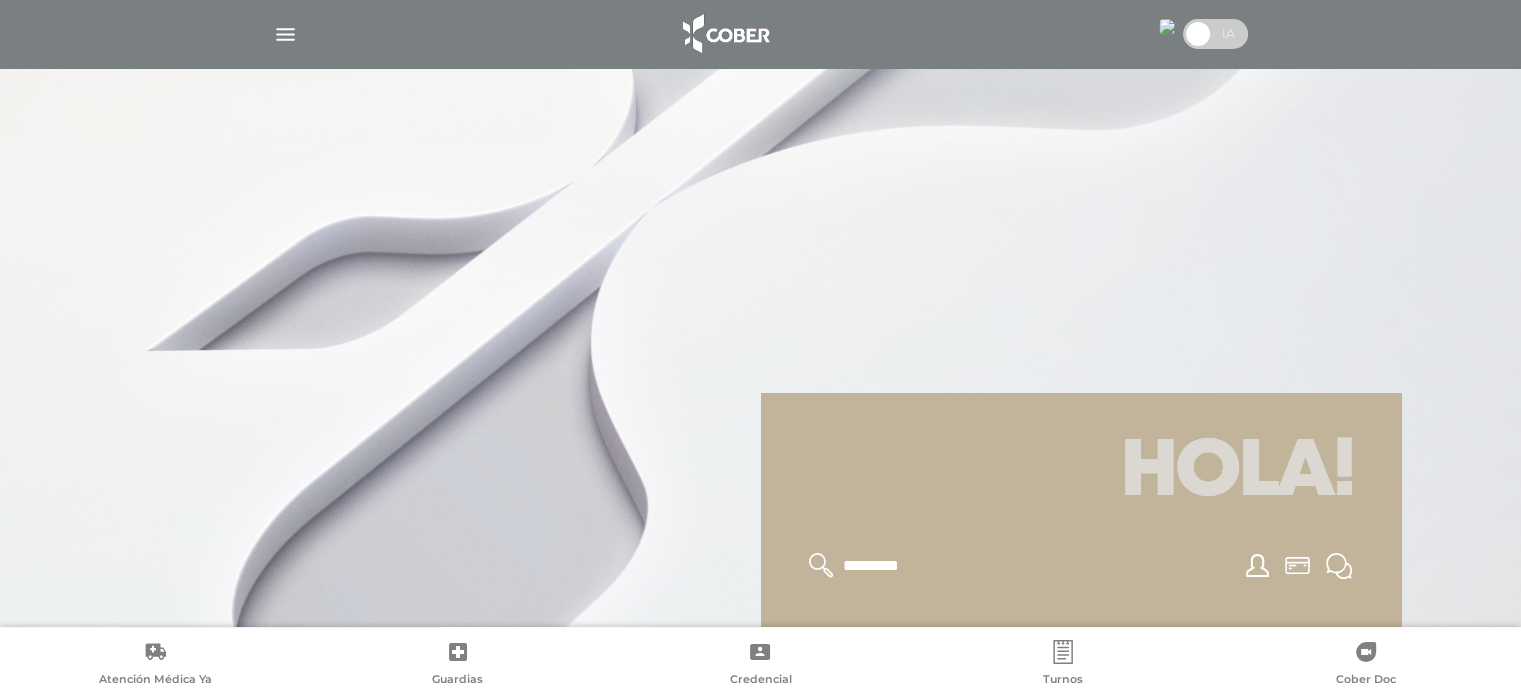 click at bounding box center [285, 34] 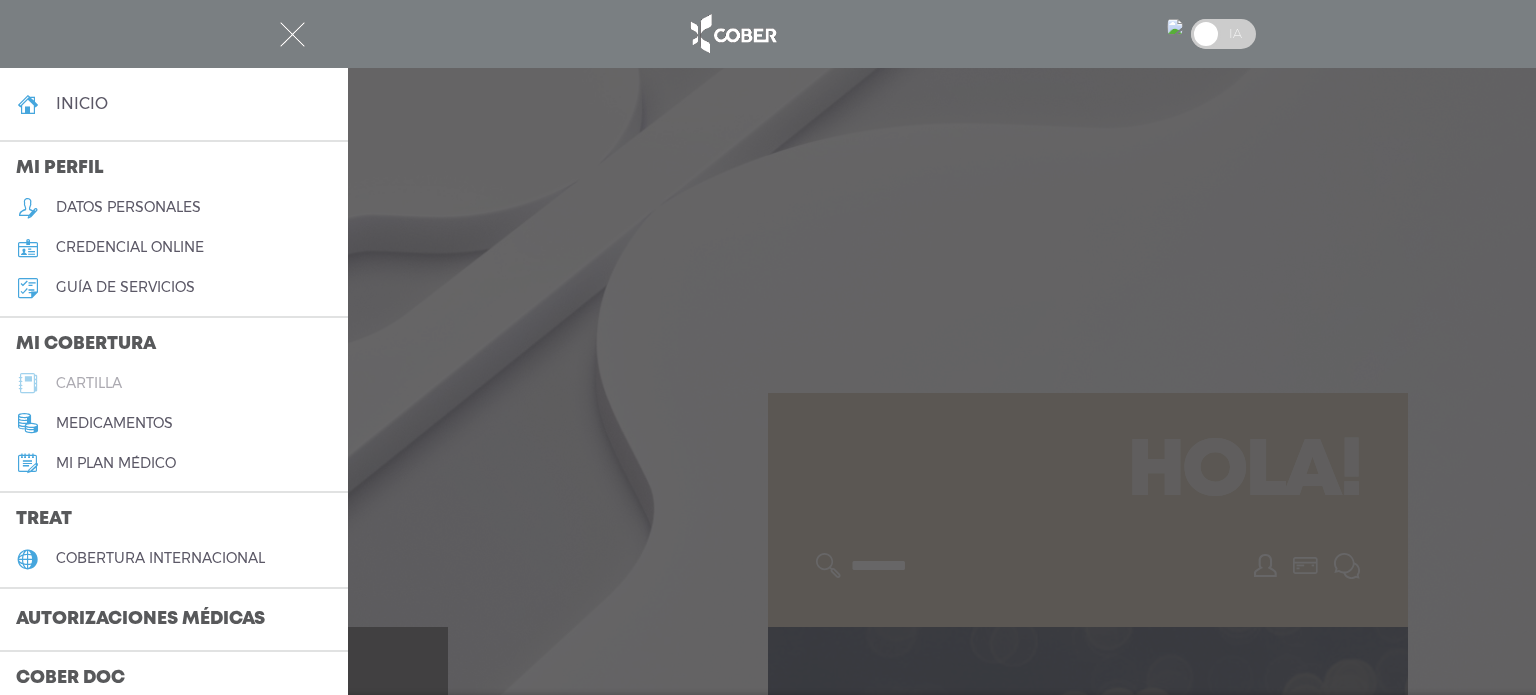 click on "cartilla" at bounding box center [89, 383] 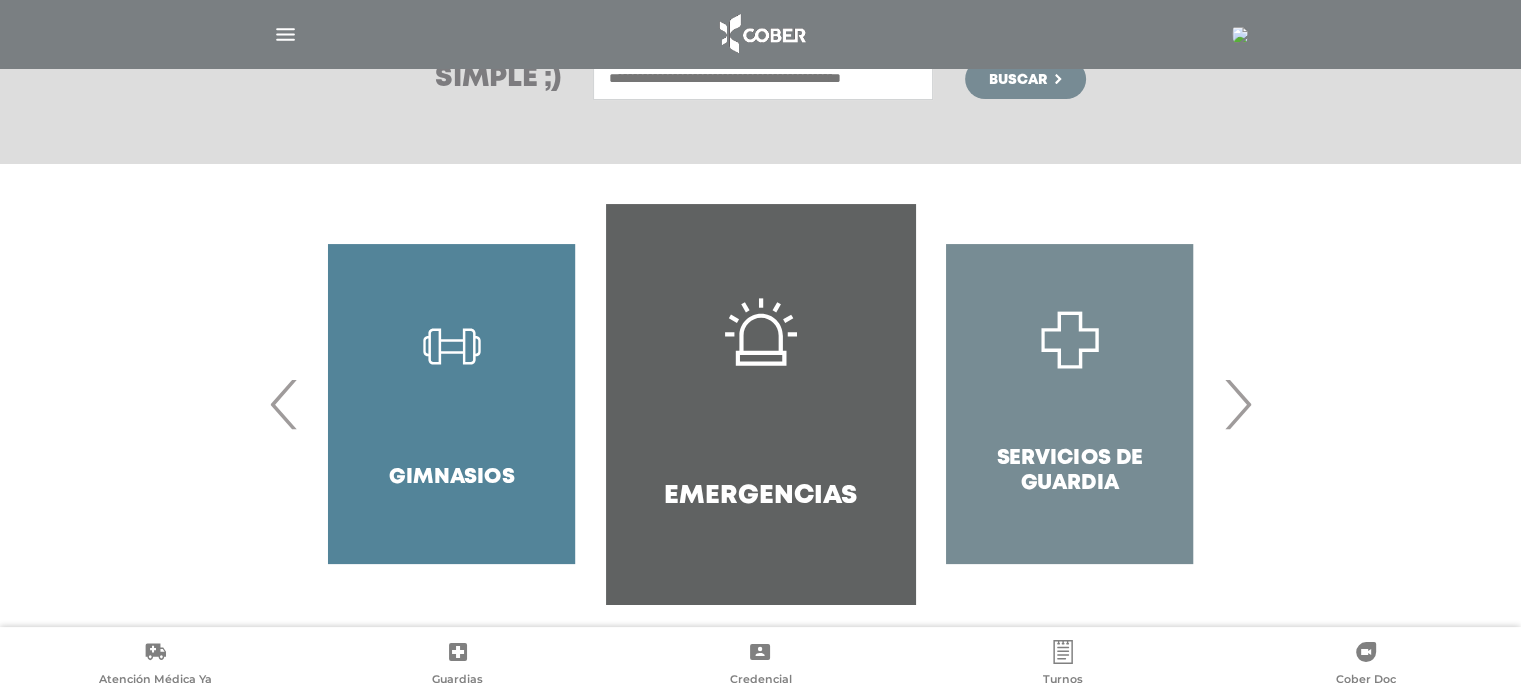 scroll, scrollTop: 331, scrollLeft: 0, axis: vertical 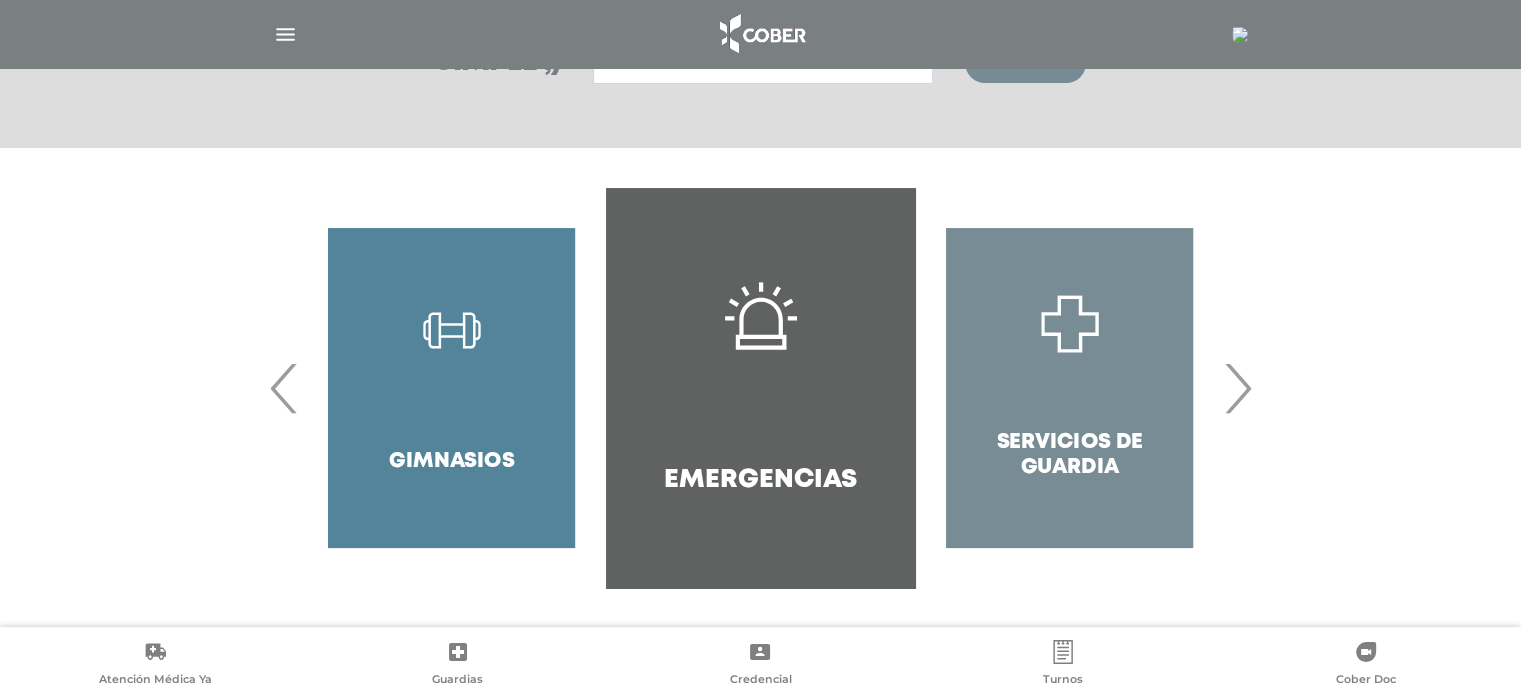 click on "›" at bounding box center (1237, 388) 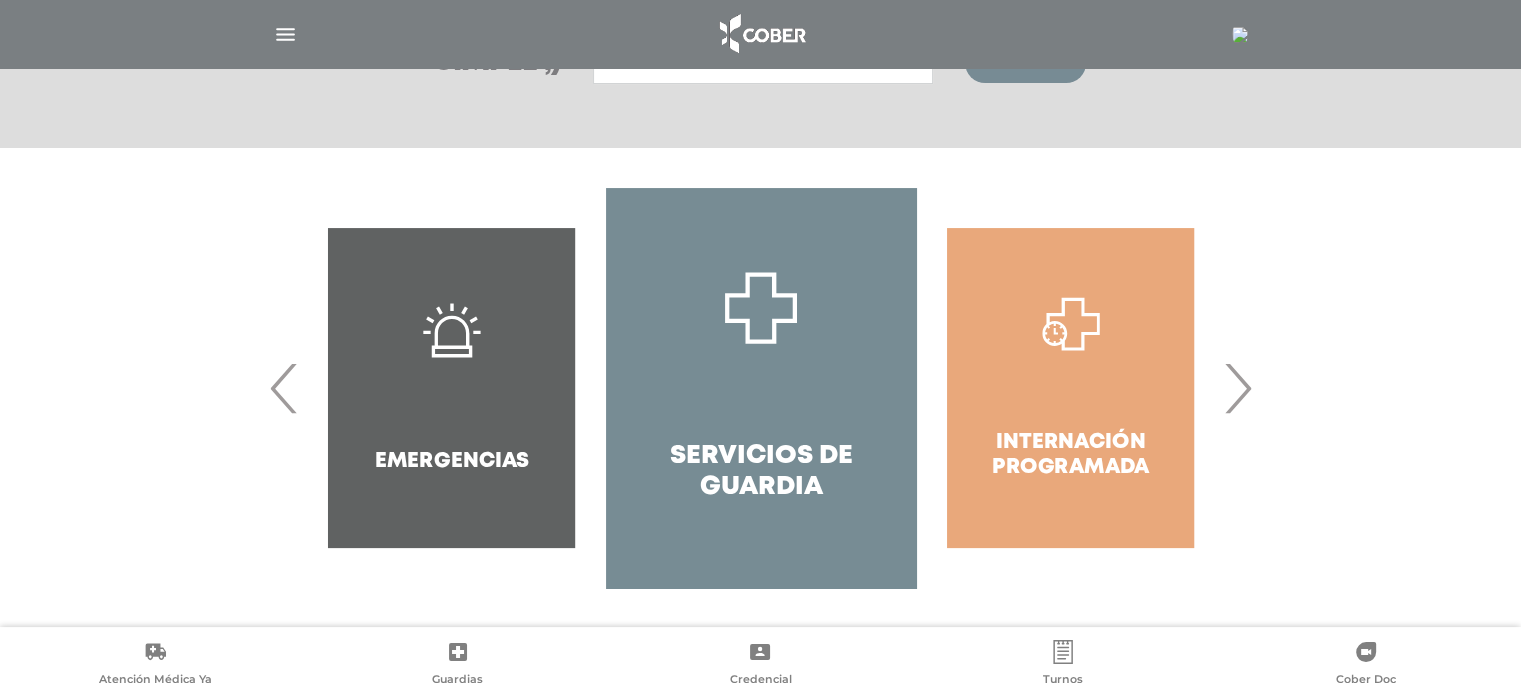 click on "›" at bounding box center (1237, 388) 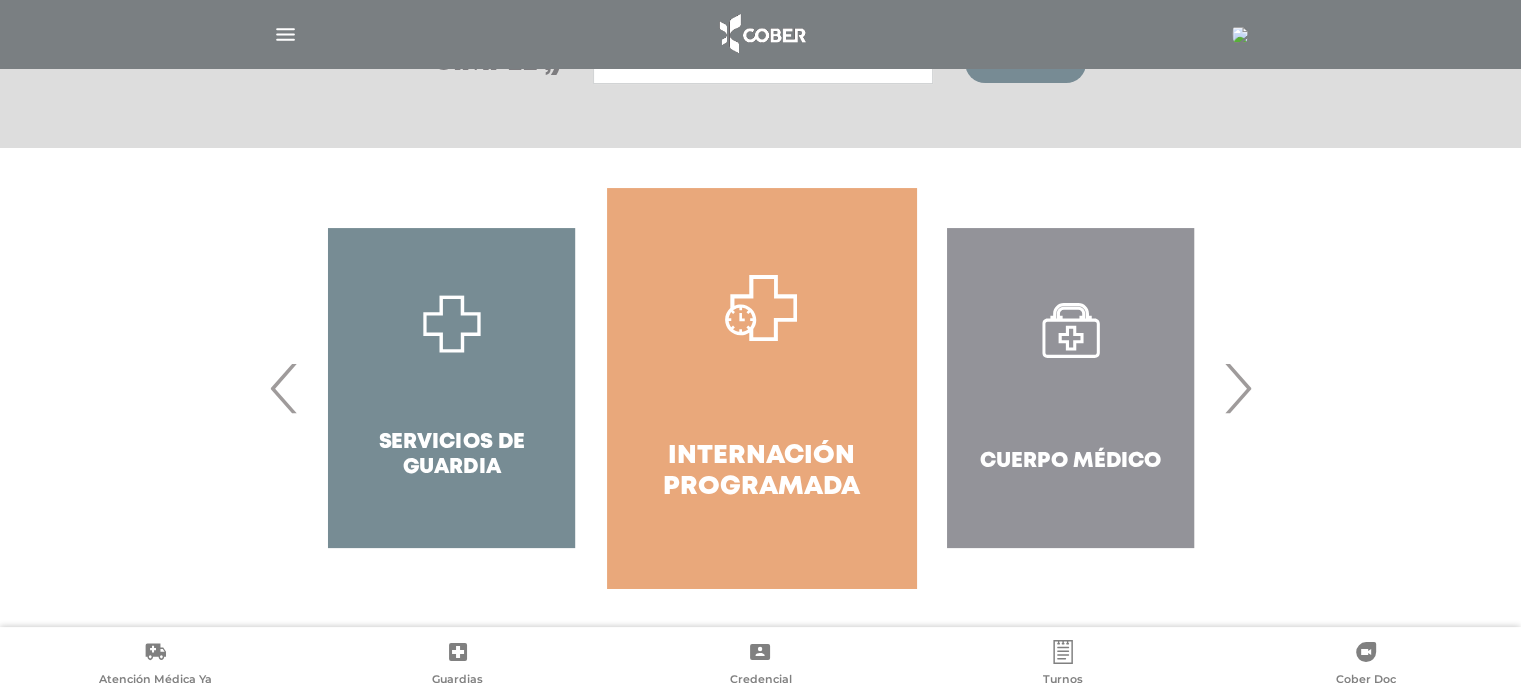 click on "›" at bounding box center [1237, 388] 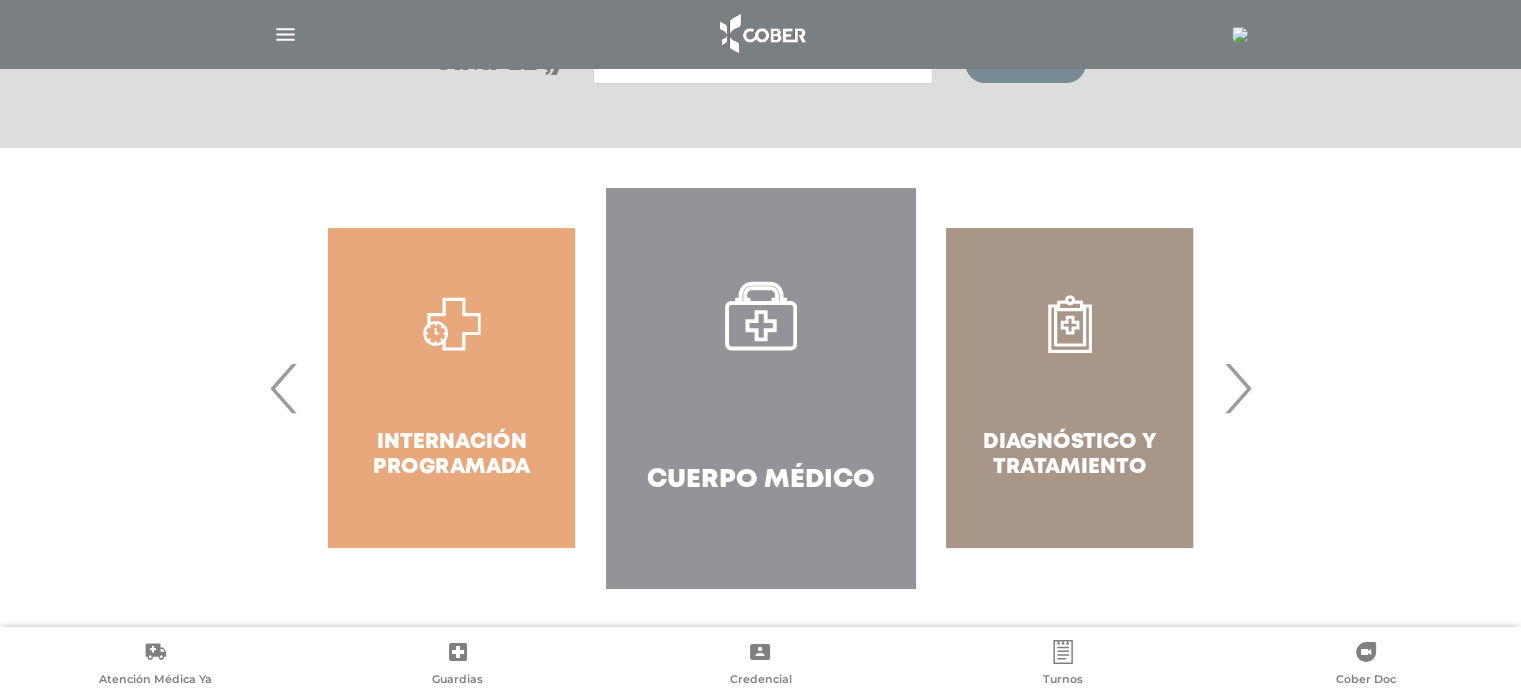 click on "Cuerpo Médico" at bounding box center [760, 388] 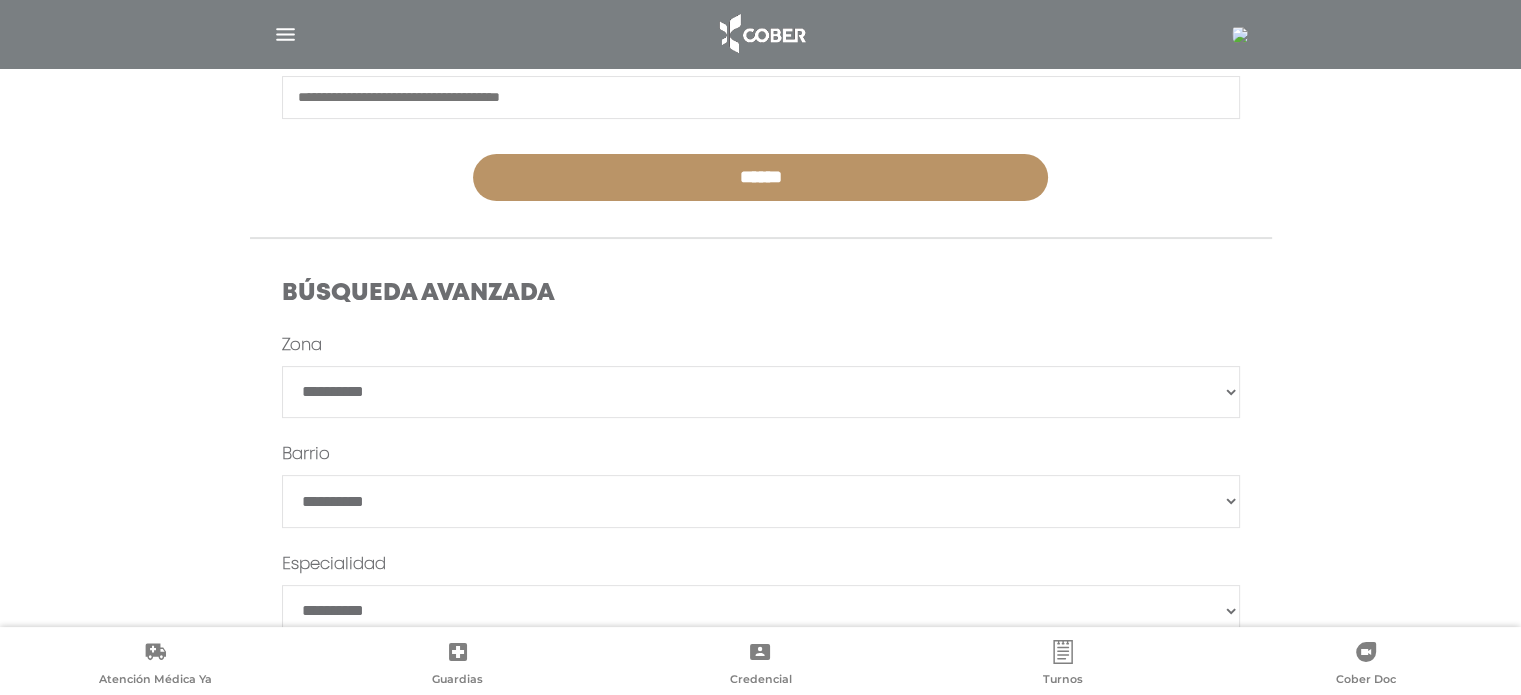 scroll, scrollTop: 554, scrollLeft: 0, axis: vertical 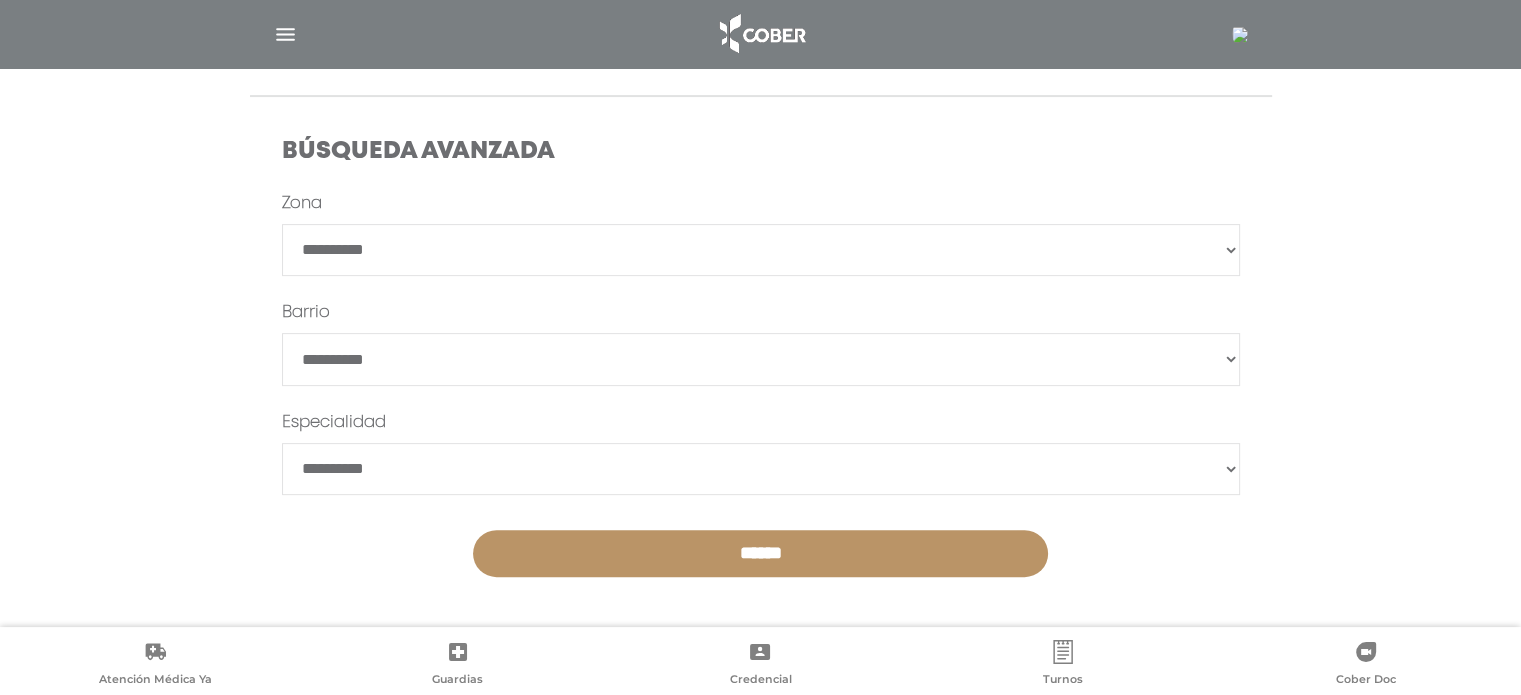 click on "**********" at bounding box center (761, 384) 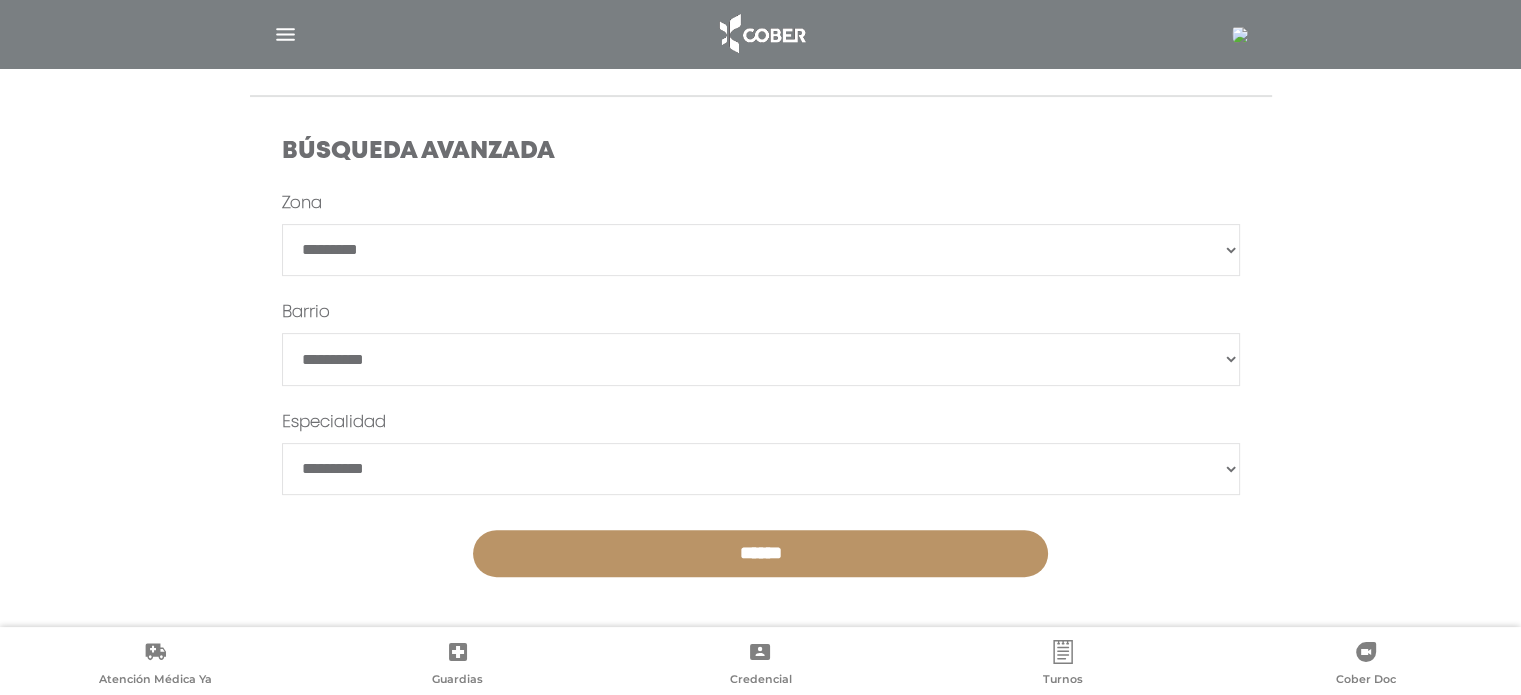 click on "**********" at bounding box center [761, 250] 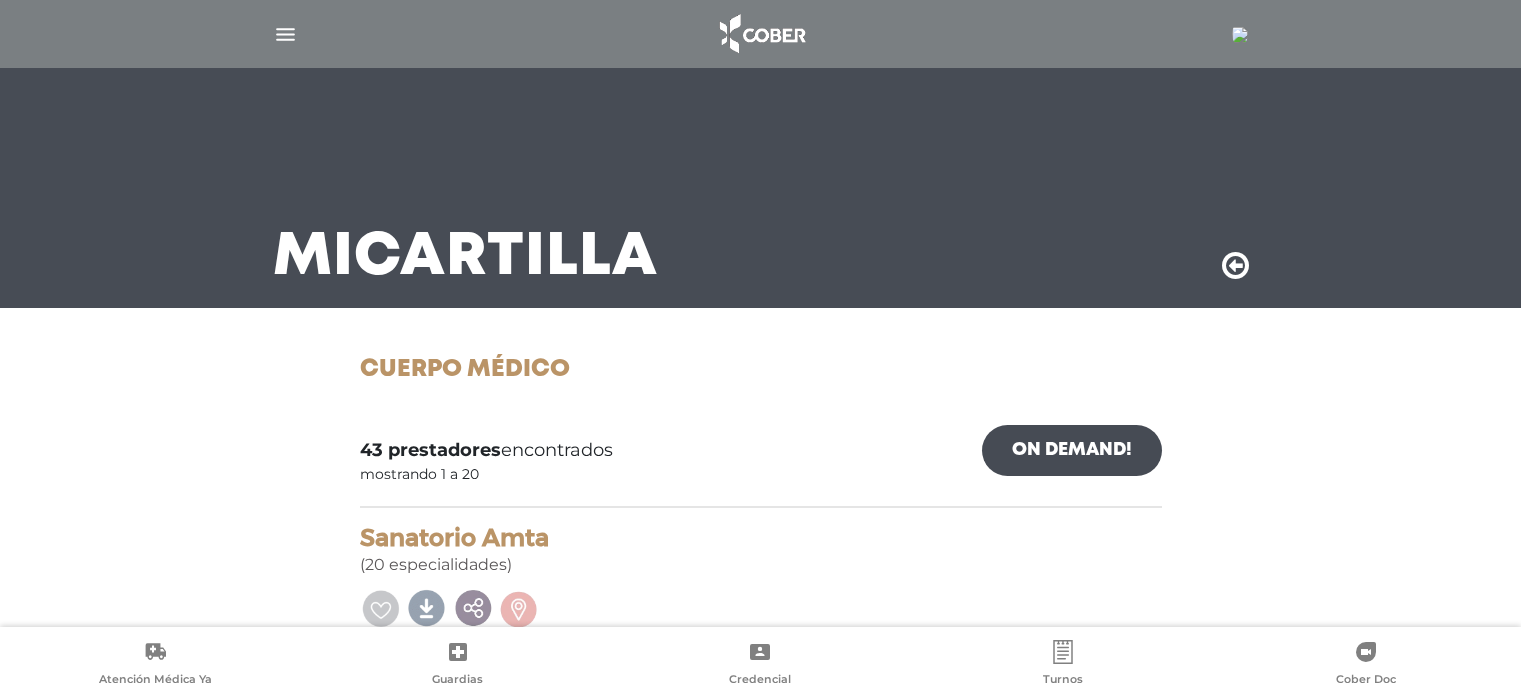 scroll, scrollTop: 0, scrollLeft: 0, axis: both 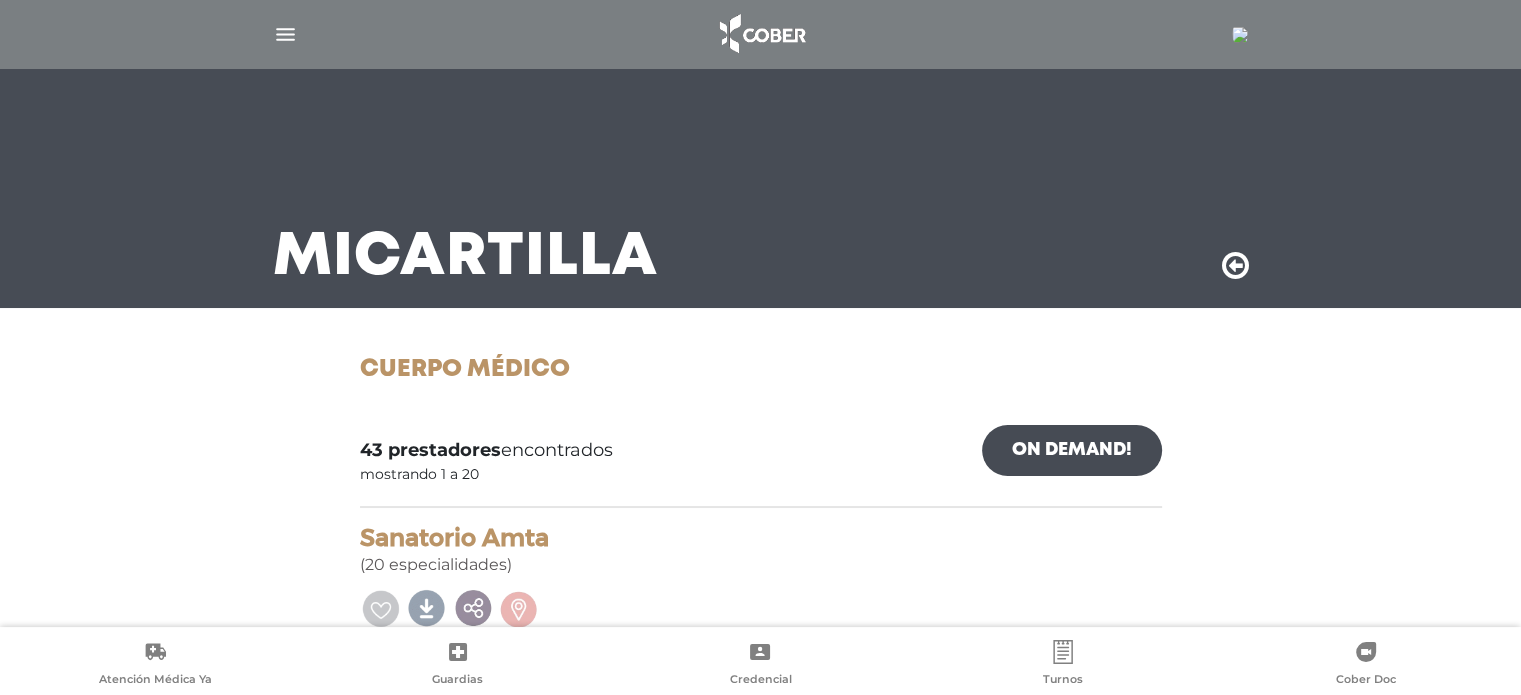 click on "On Demand!" at bounding box center [1072, 450] 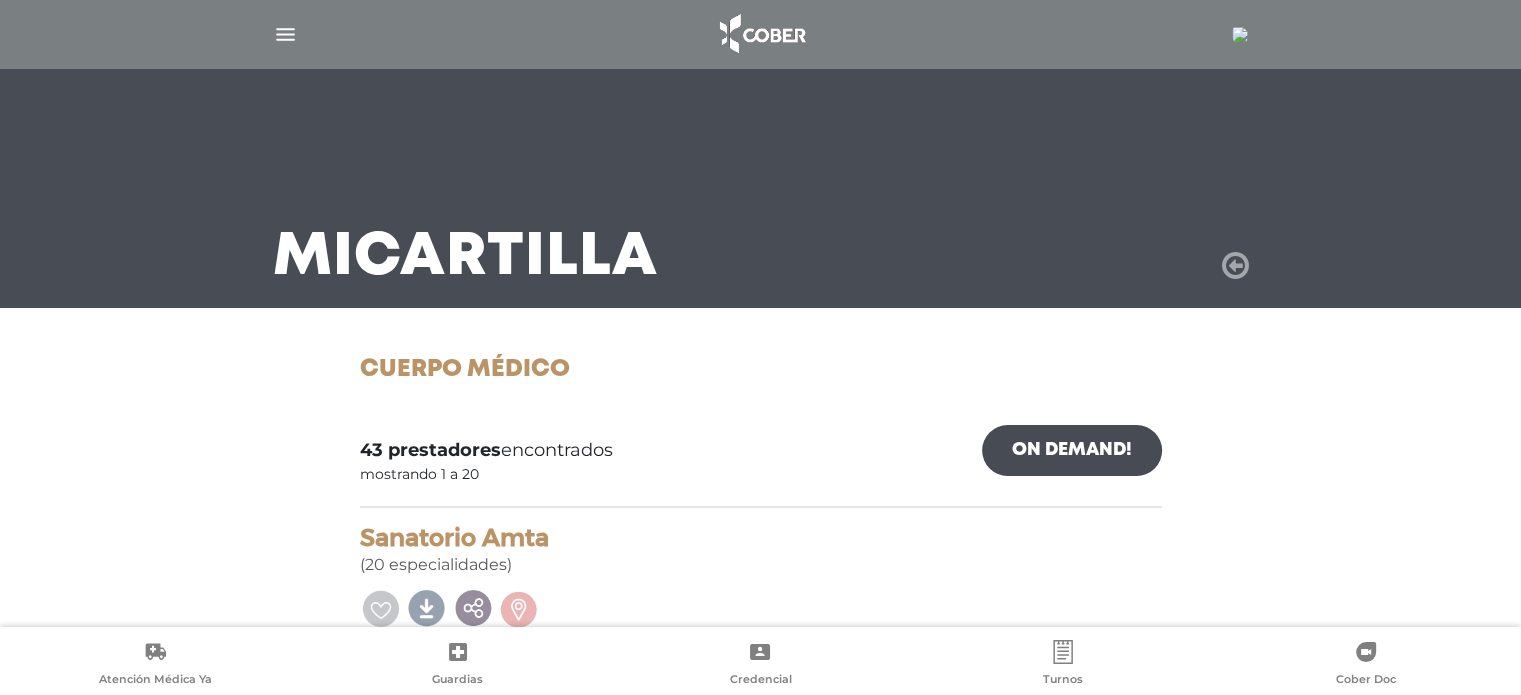 click at bounding box center (1235, 266) 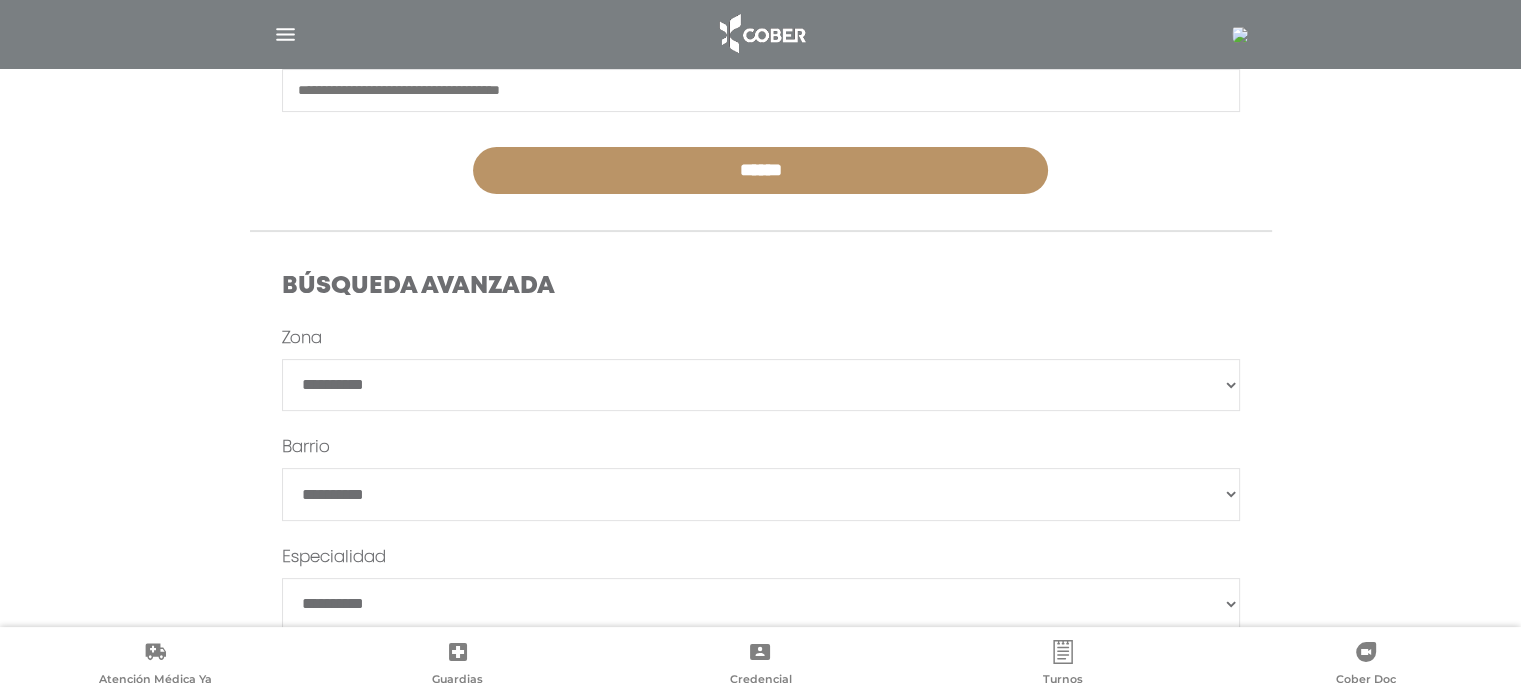 scroll, scrollTop: 554, scrollLeft: 0, axis: vertical 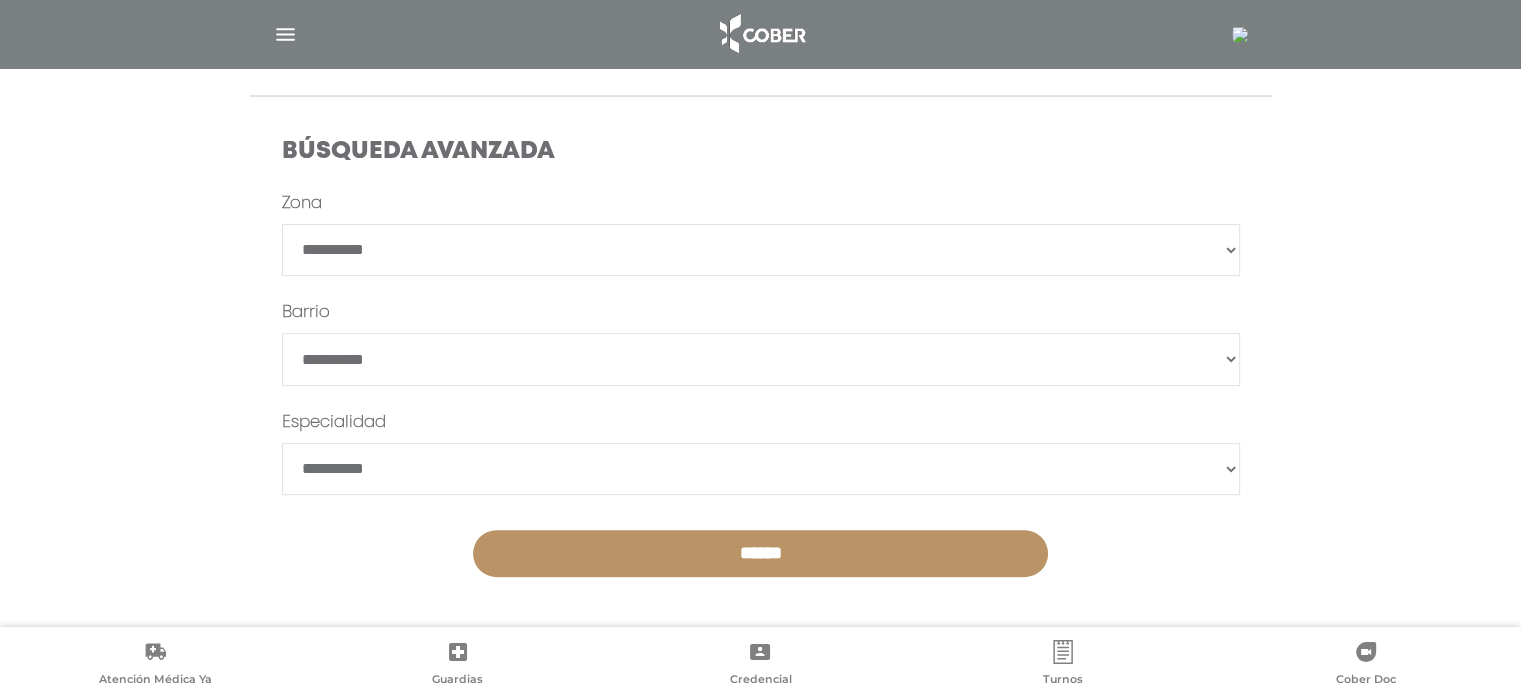 click on "**********" at bounding box center (761, 250) 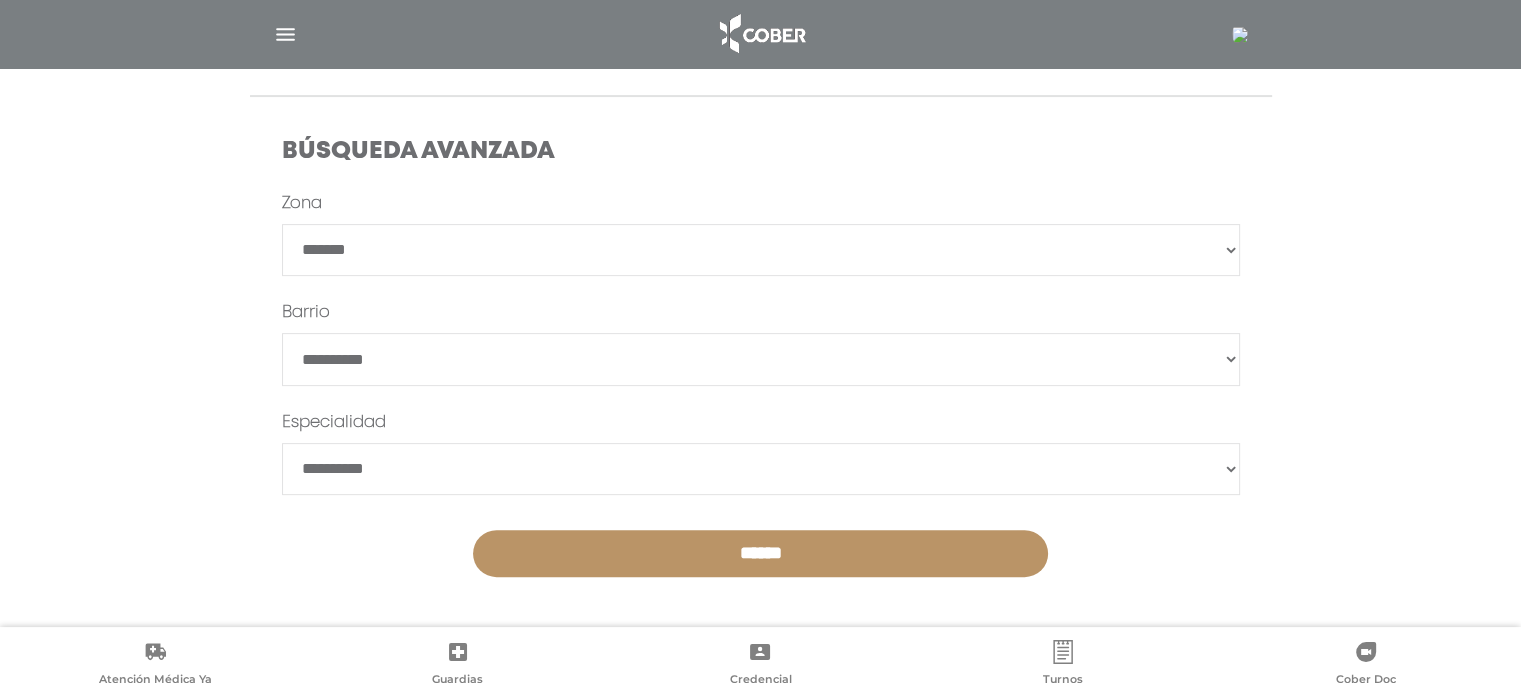 click on "**********" at bounding box center (761, 250) 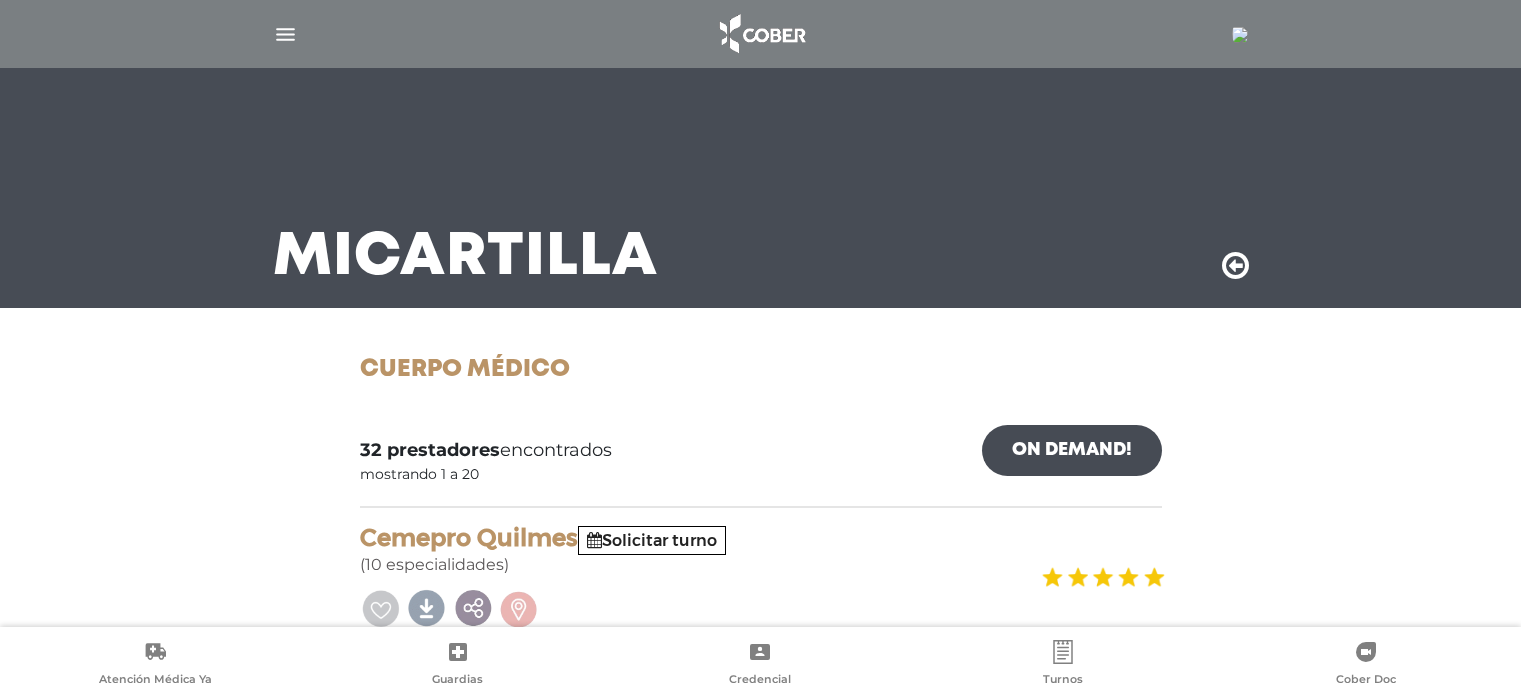 scroll, scrollTop: 0, scrollLeft: 0, axis: both 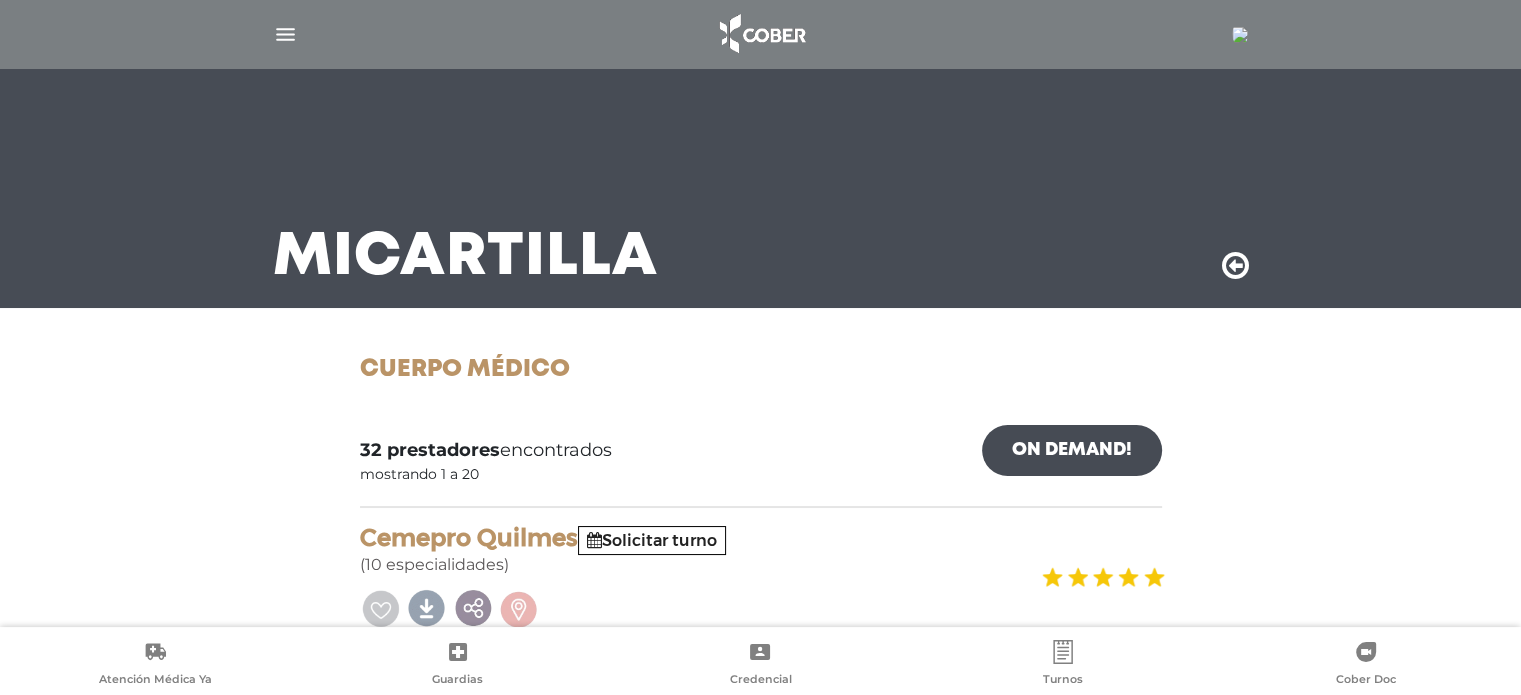 click on "On Demand!" at bounding box center (1072, 450) 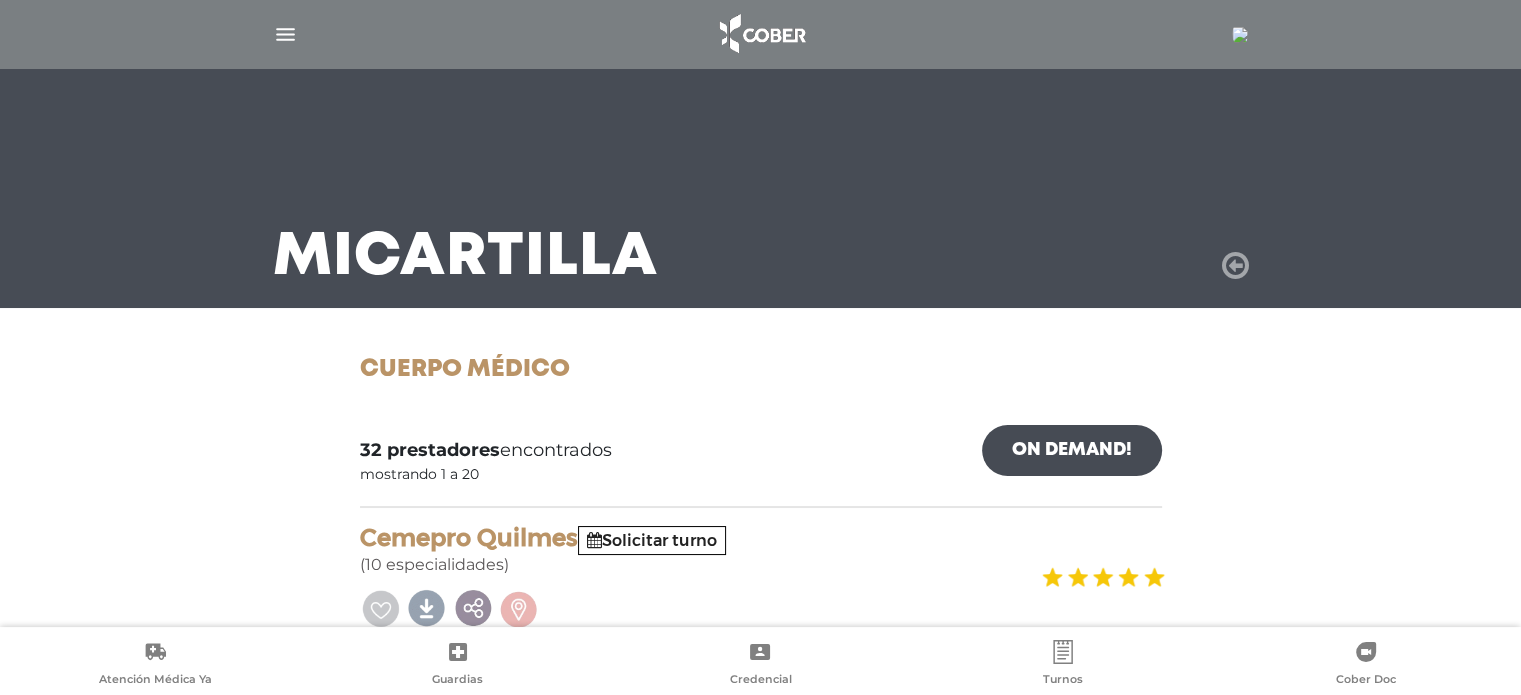 click at bounding box center (1235, 266) 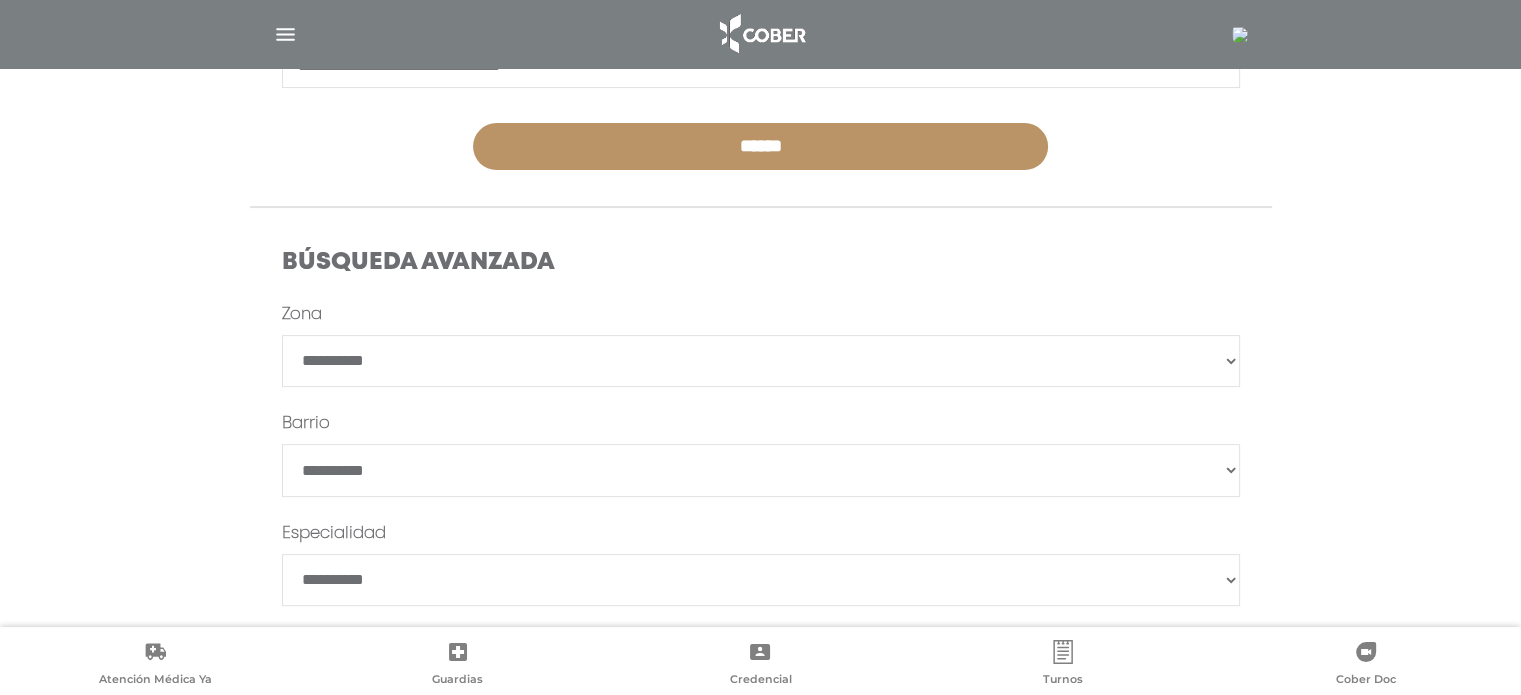 scroll, scrollTop: 475, scrollLeft: 0, axis: vertical 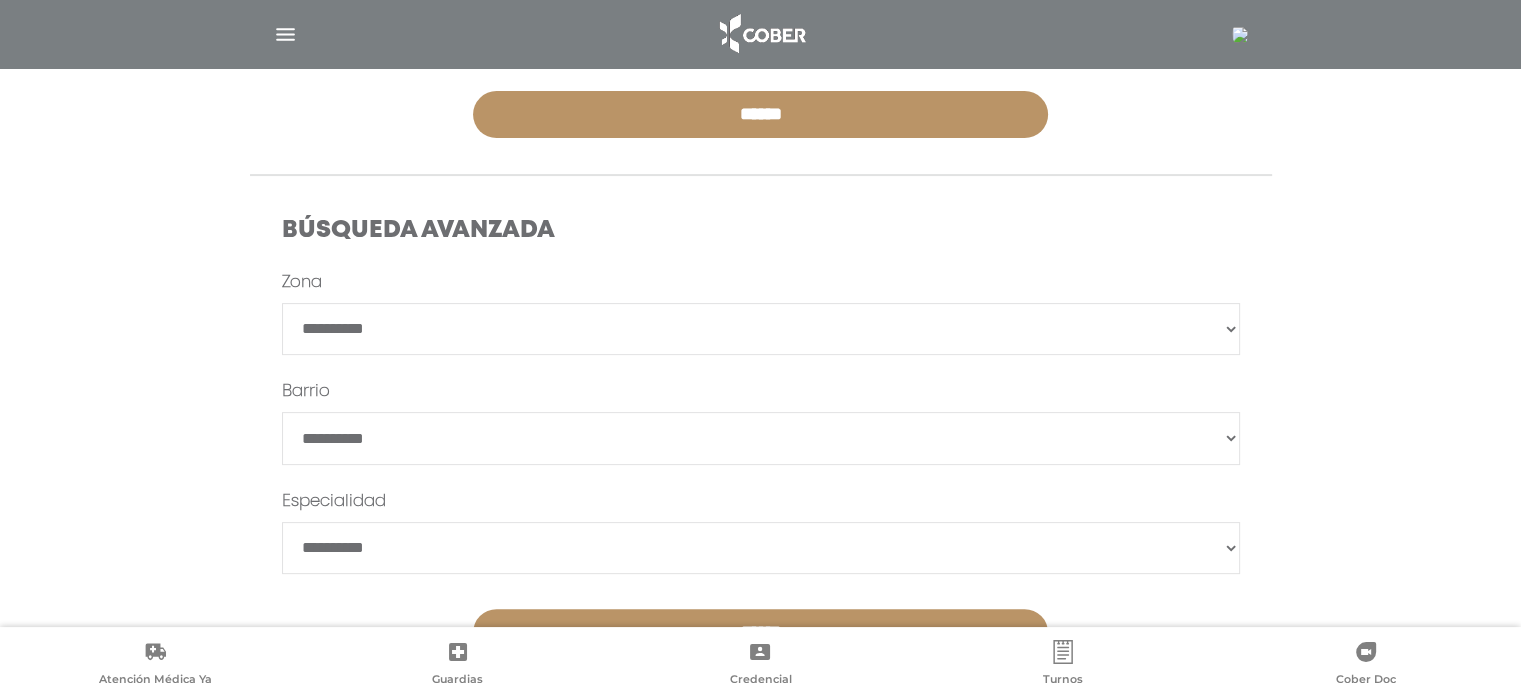click on "**********" at bounding box center (761, 438) 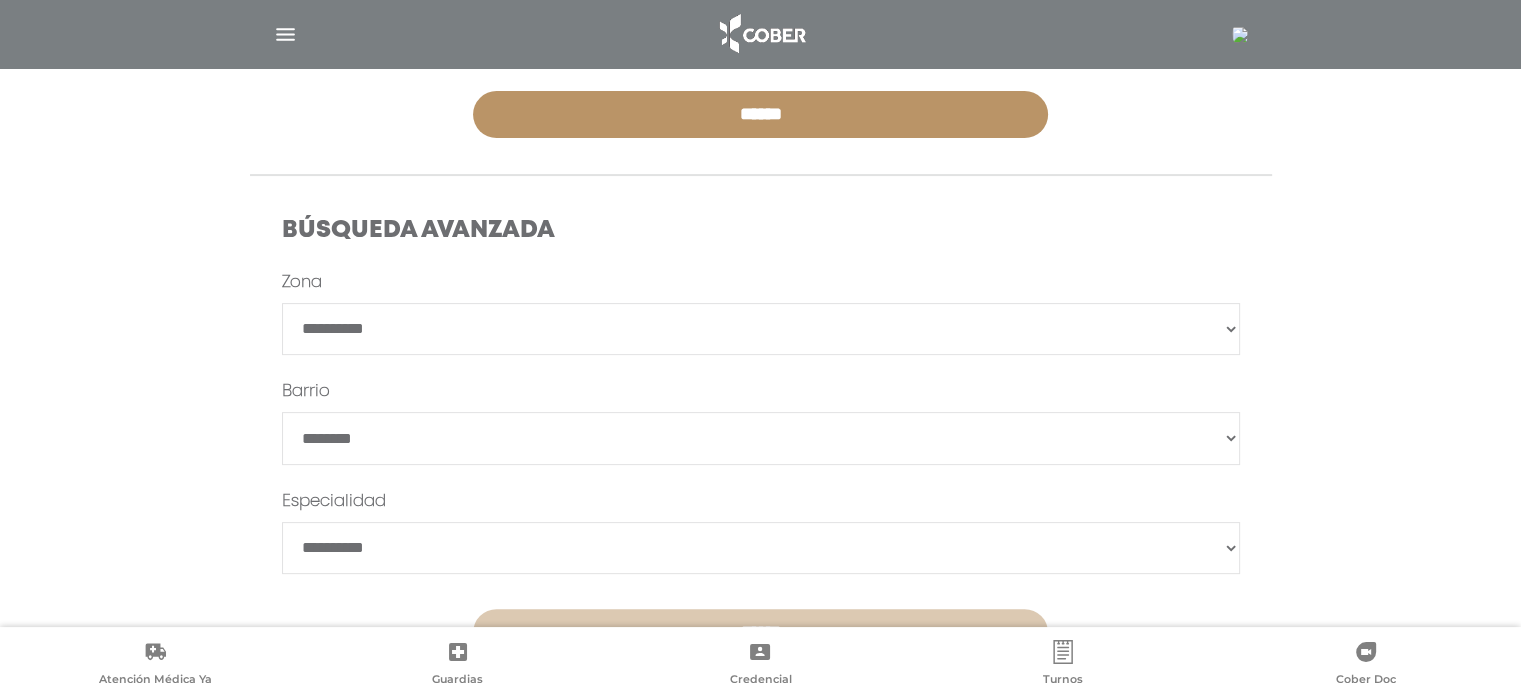 click on "******" at bounding box center (760, 632) 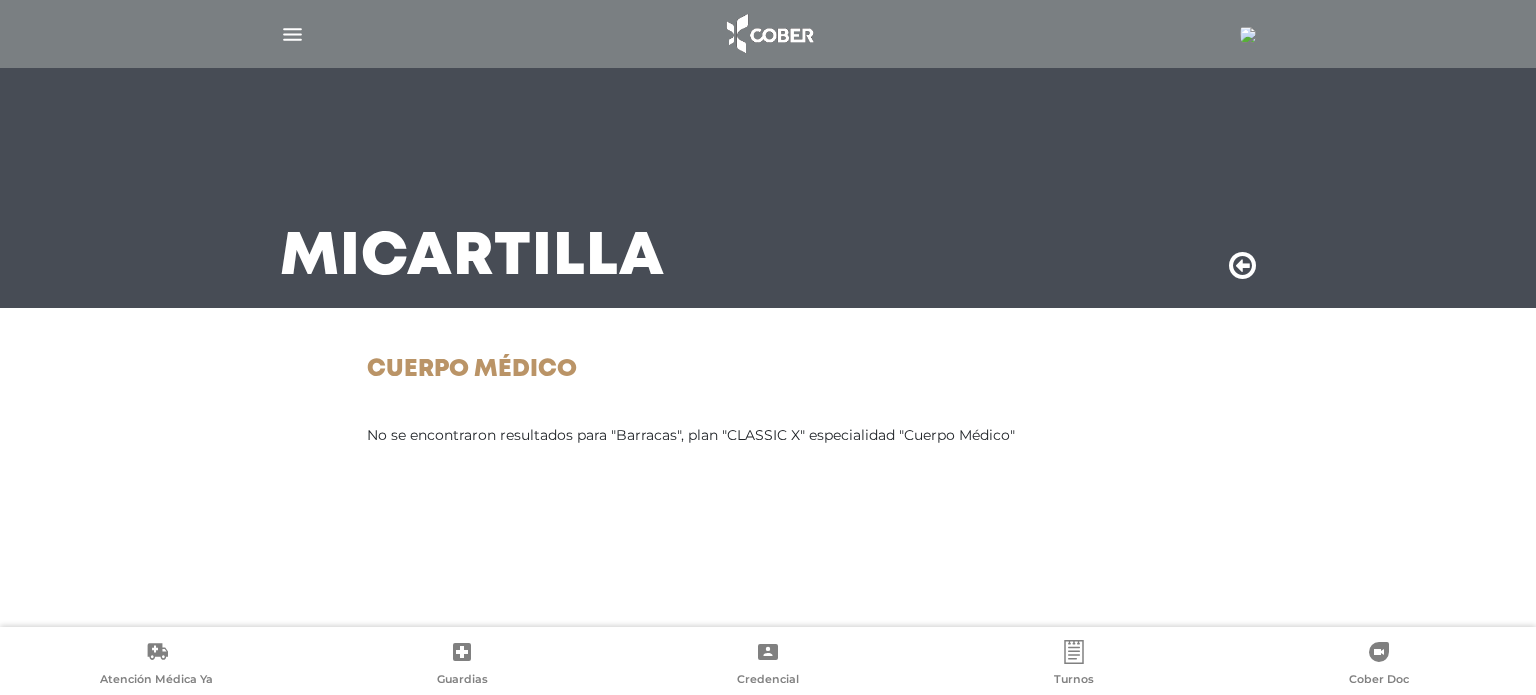 scroll, scrollTop: 0, scrollLeft: 0, axis: both 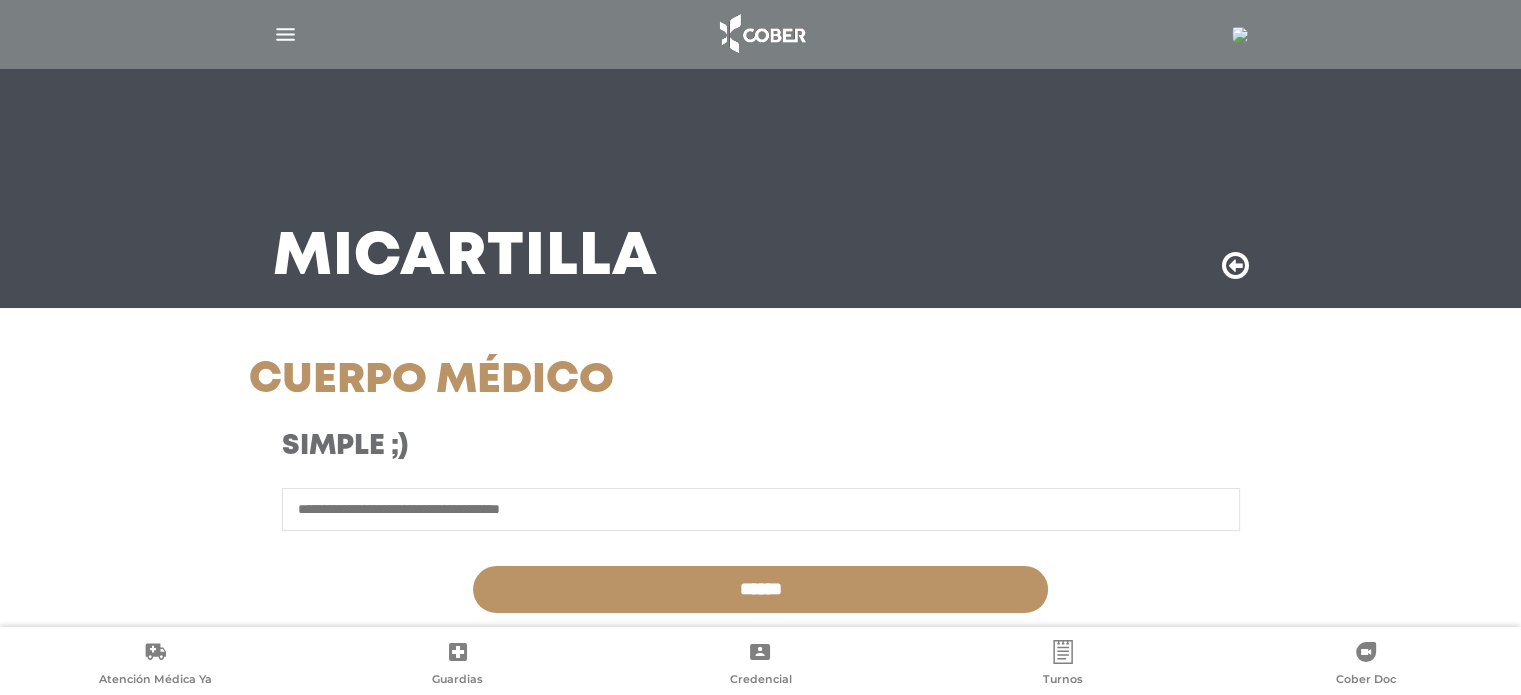 click at bounding box center [1240, 35] 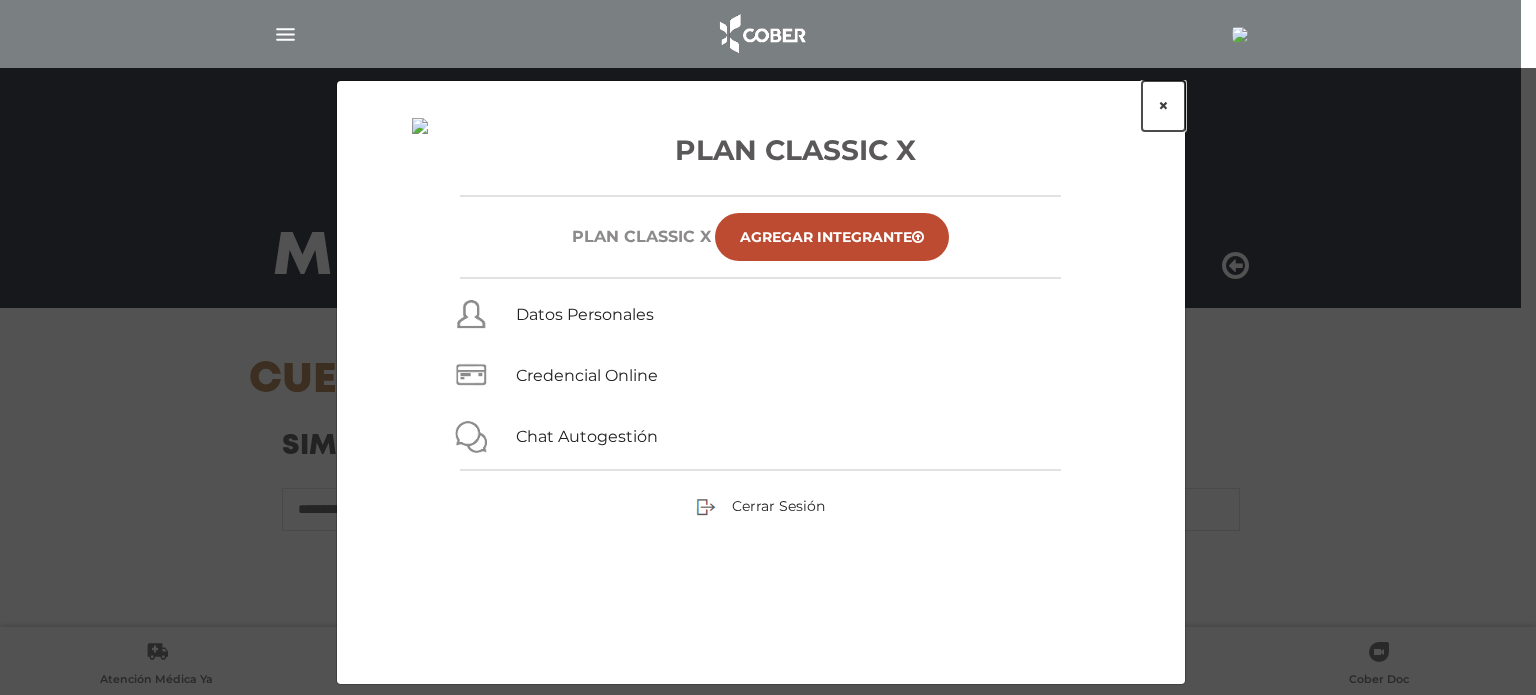 click on "×" at bounding box center [1163, 106] 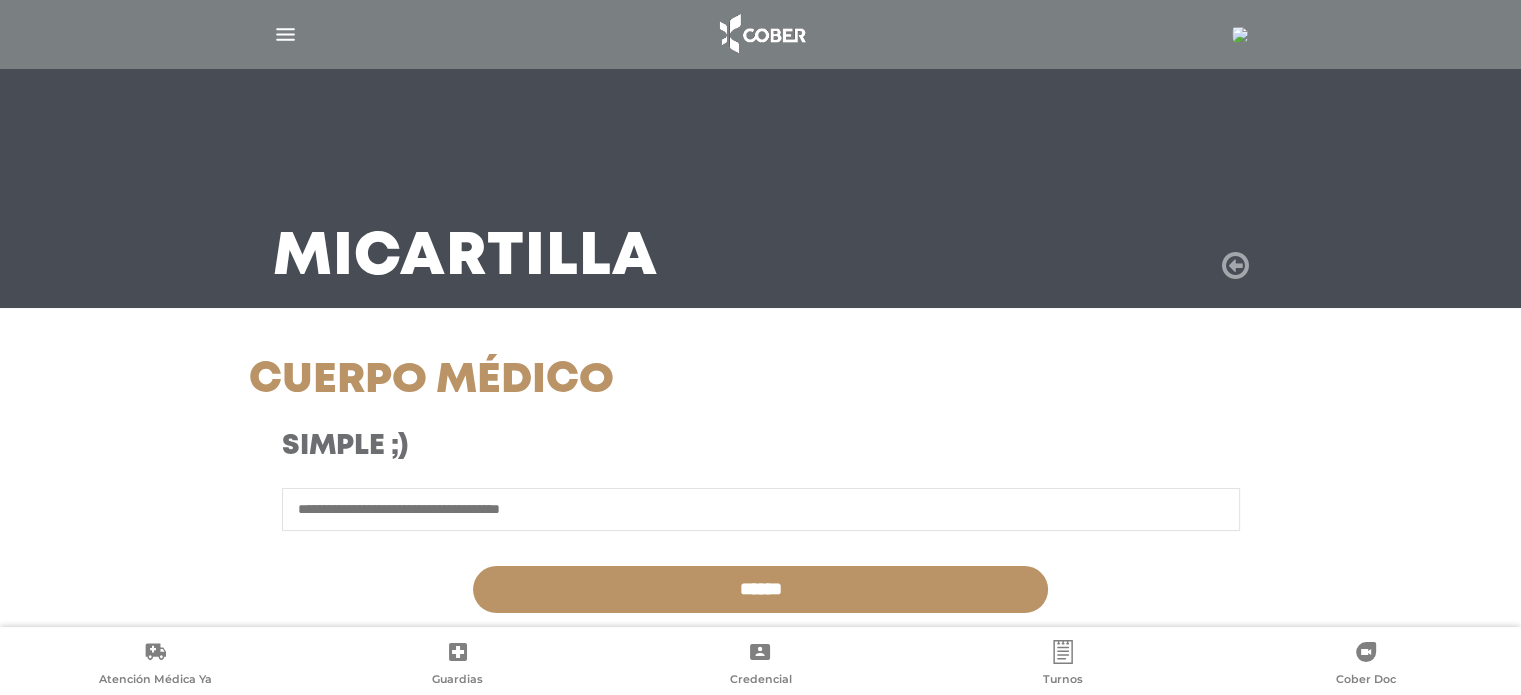 click at bounding box center (1235, 266) 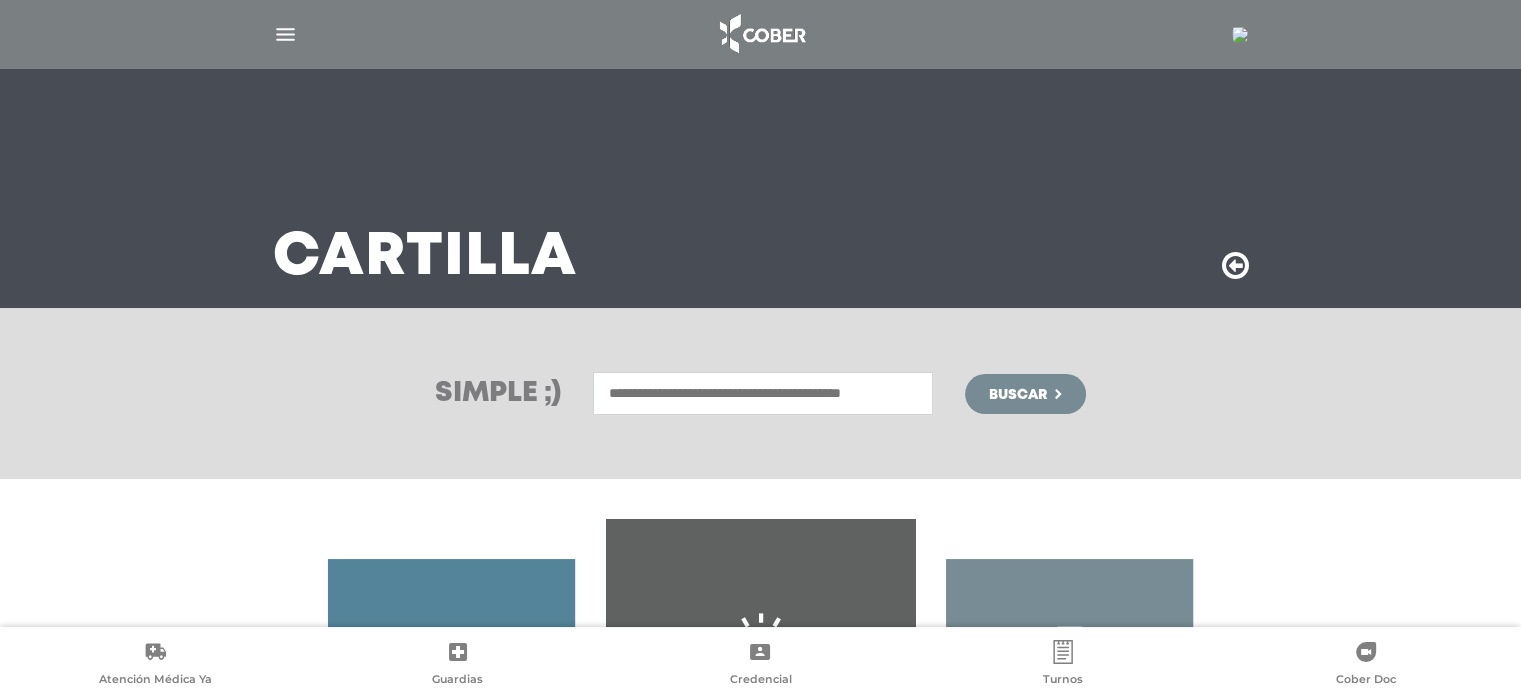 scroll, scrollTop: 331, scrollLeft: 0, axis: vertical 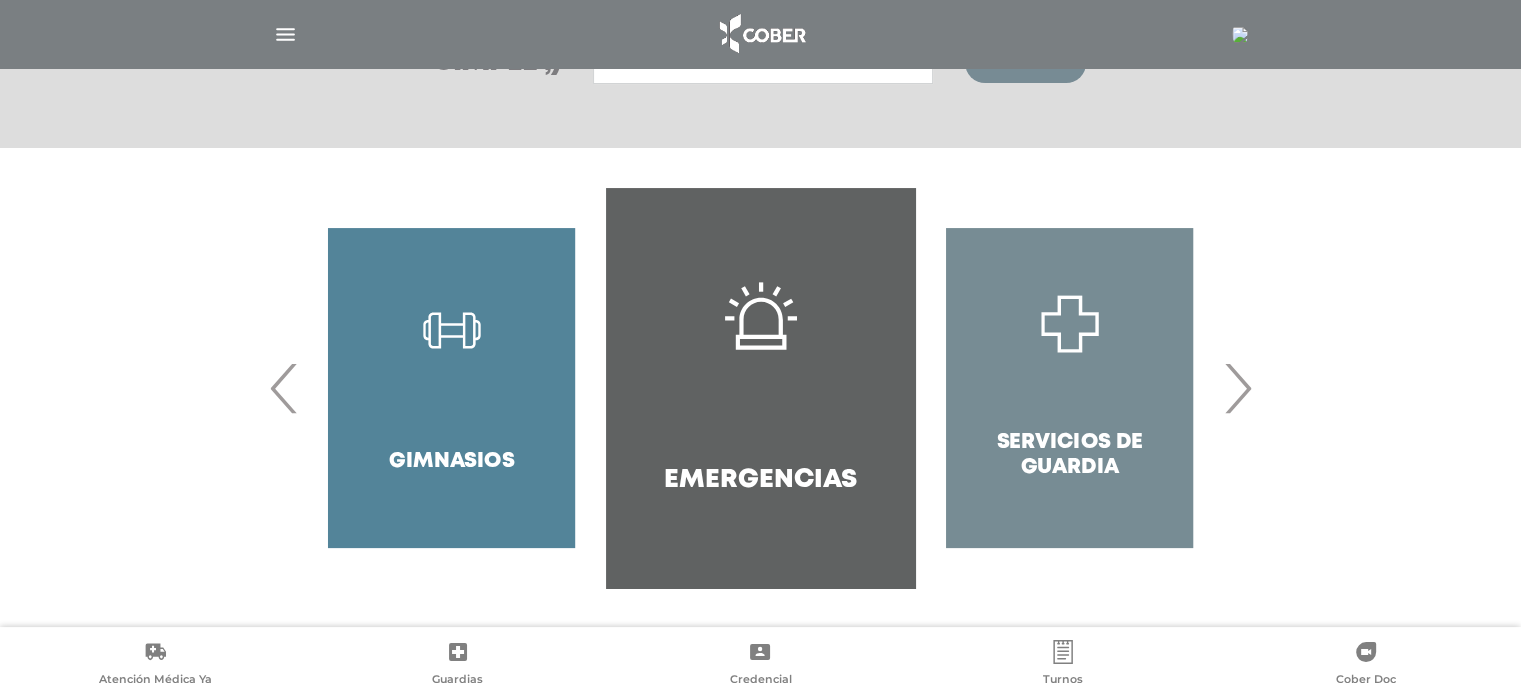 click on "›" at bounding box center [1237, 388] 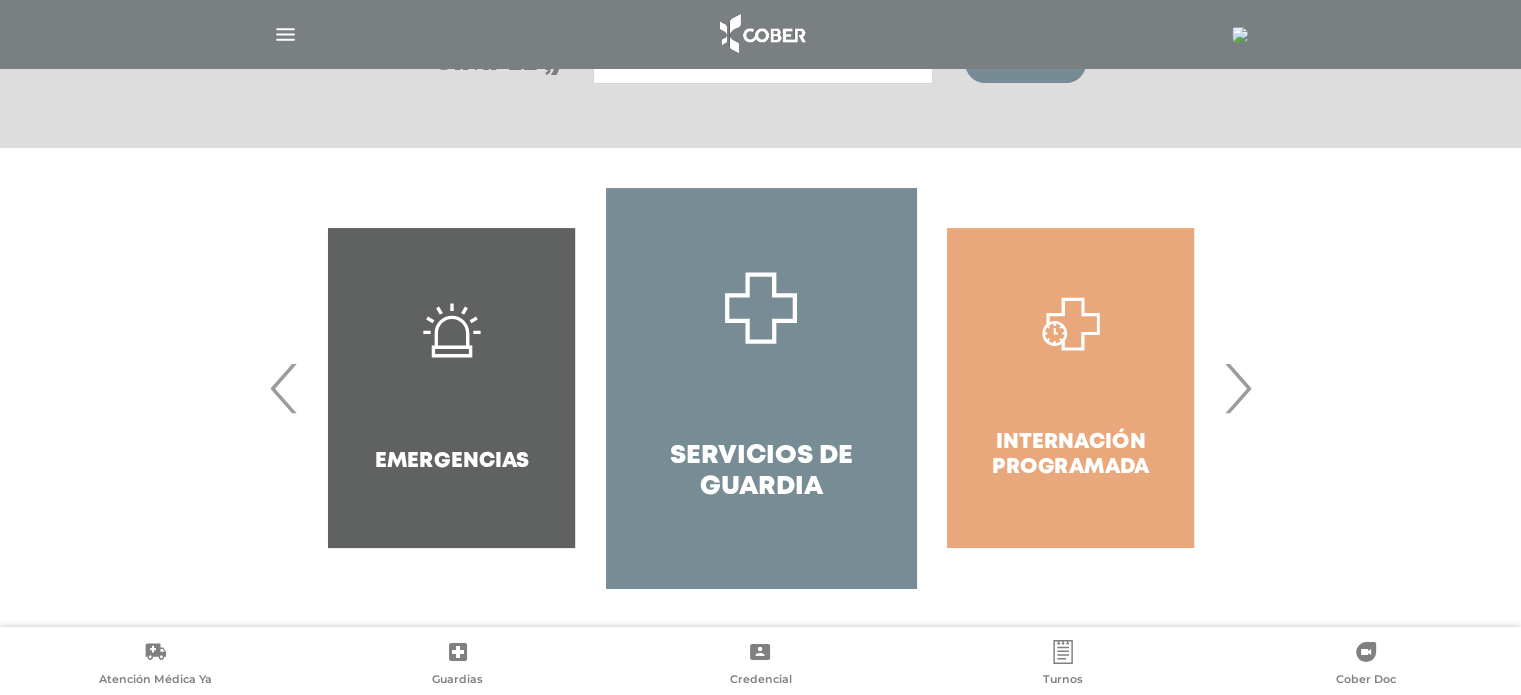 click on "›" at bounding box center [1237, 388] 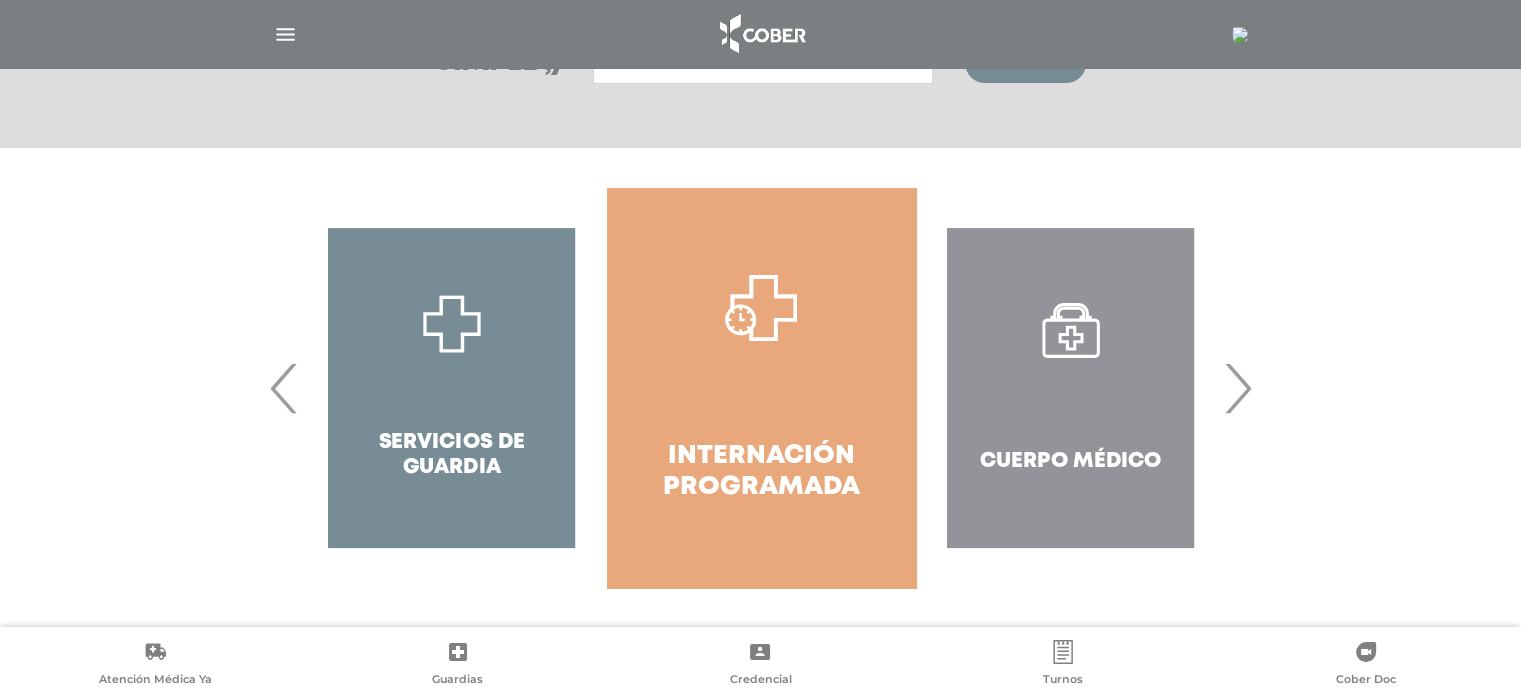 click on "›" at bounding box center [1237, 388] 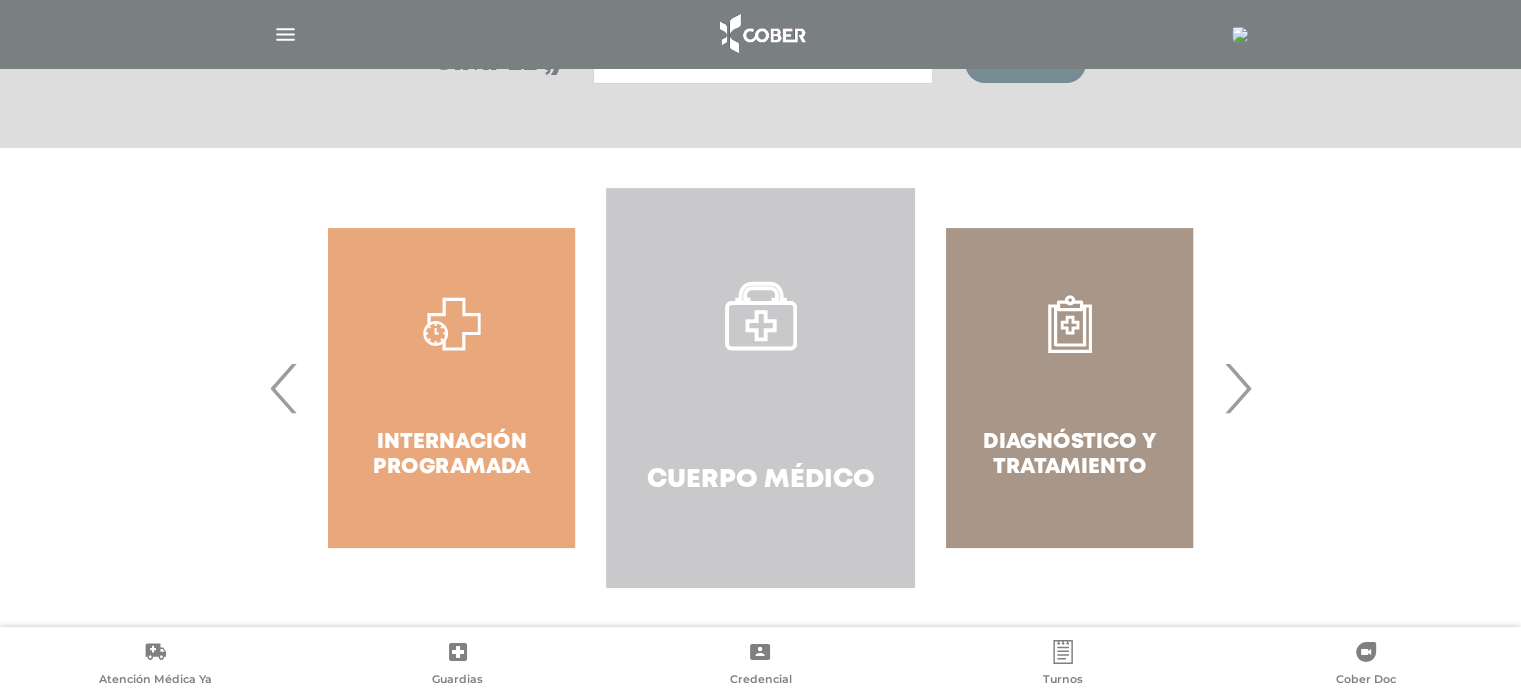 click on "Cuerpo Médico" at bounding box center [760, 388] 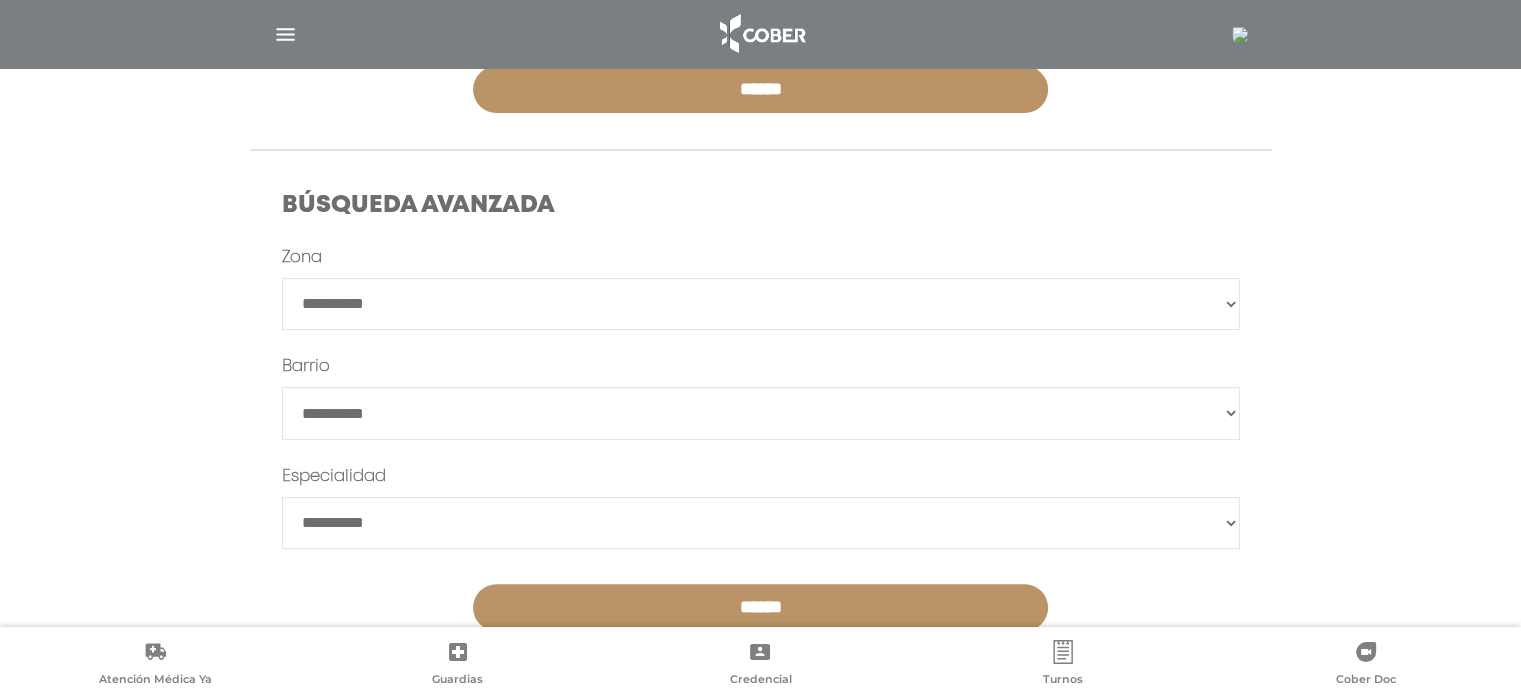 scroll, scrollTop: 554, scrollLeft: 0, axis: vertical 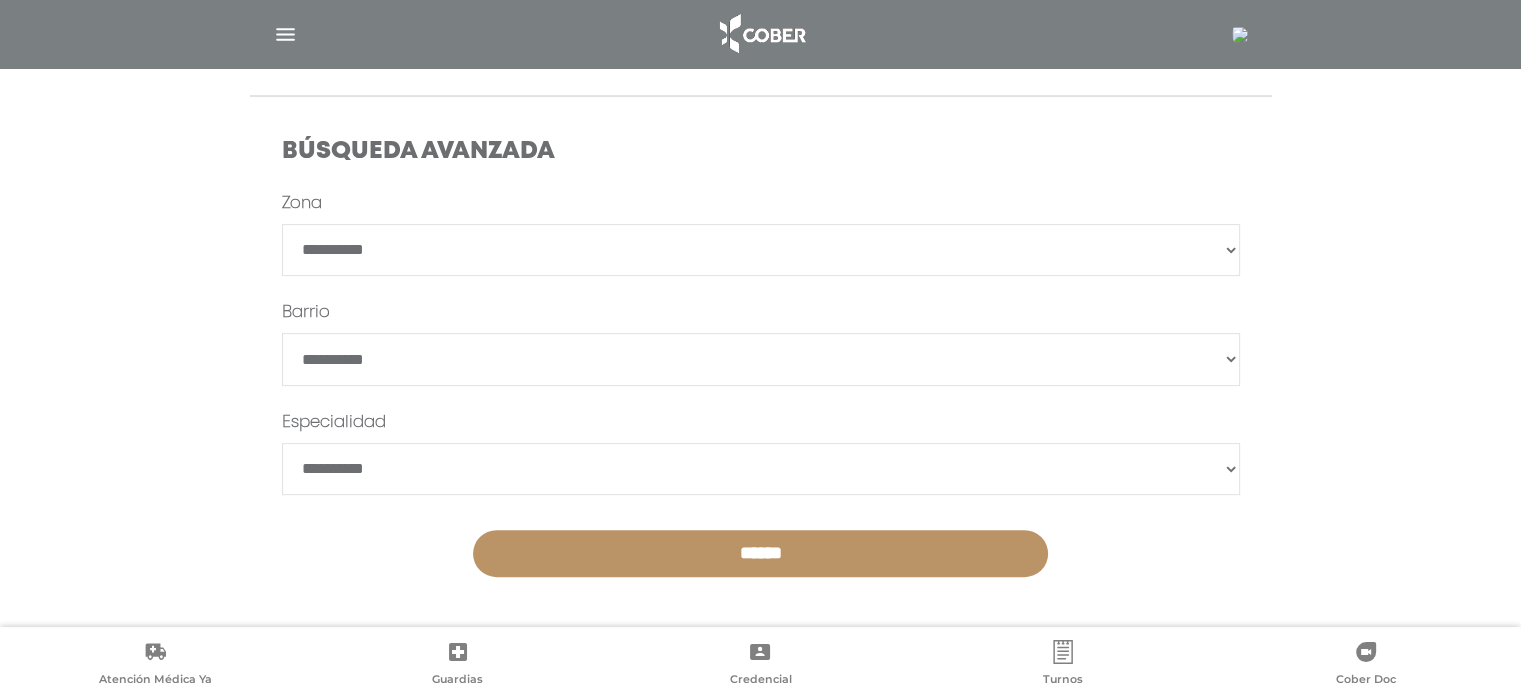 click on "******" at bounding box center (760, 553) 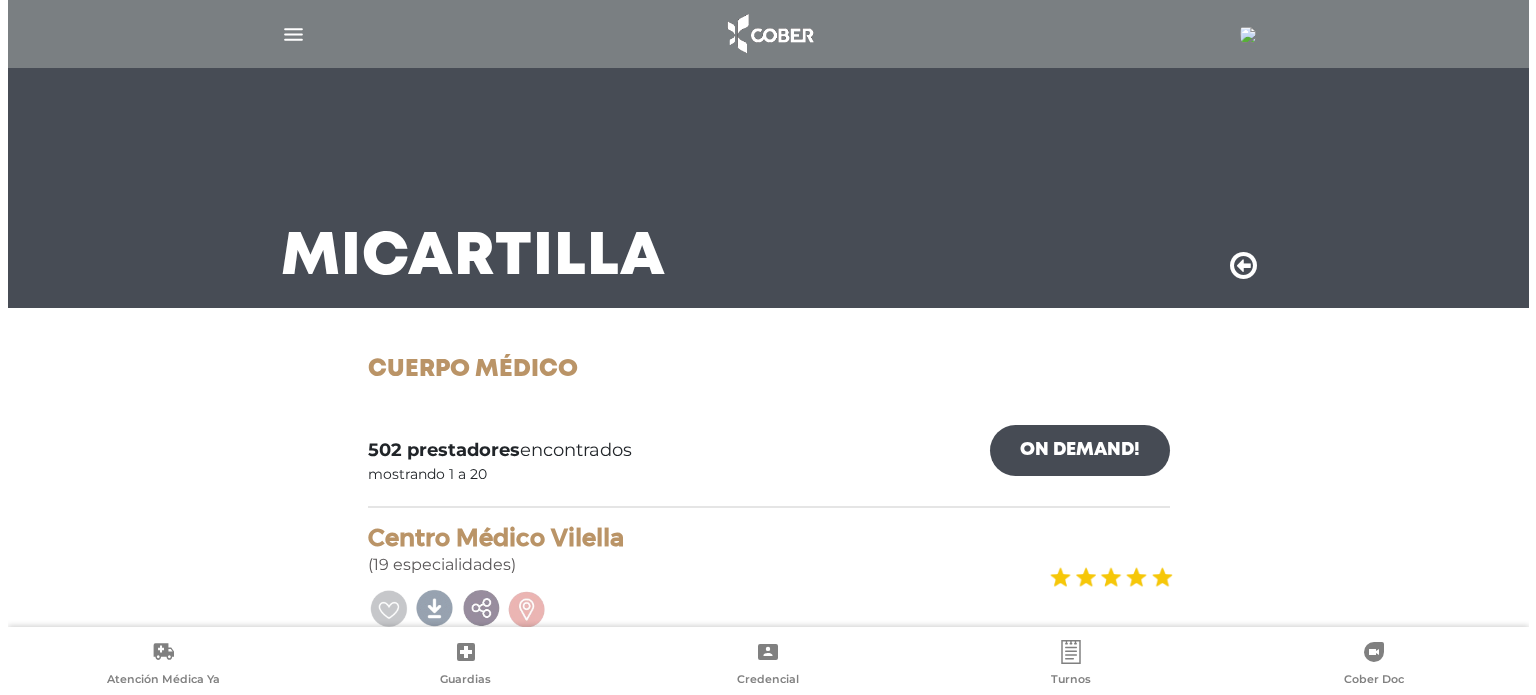 scroll, scrollTop: 0, scrollLeft: 0, axis: both 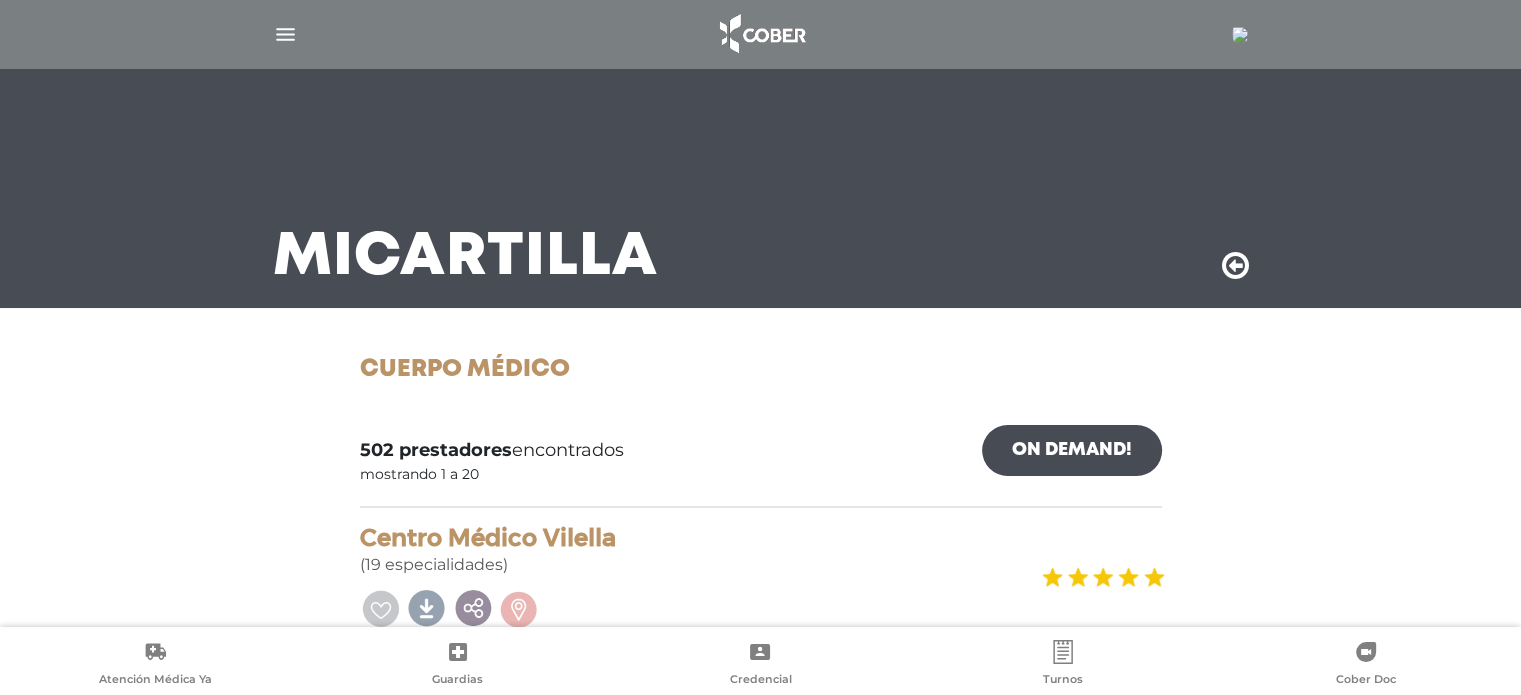click on "On Demand!" at bounding box center (1072, 450) 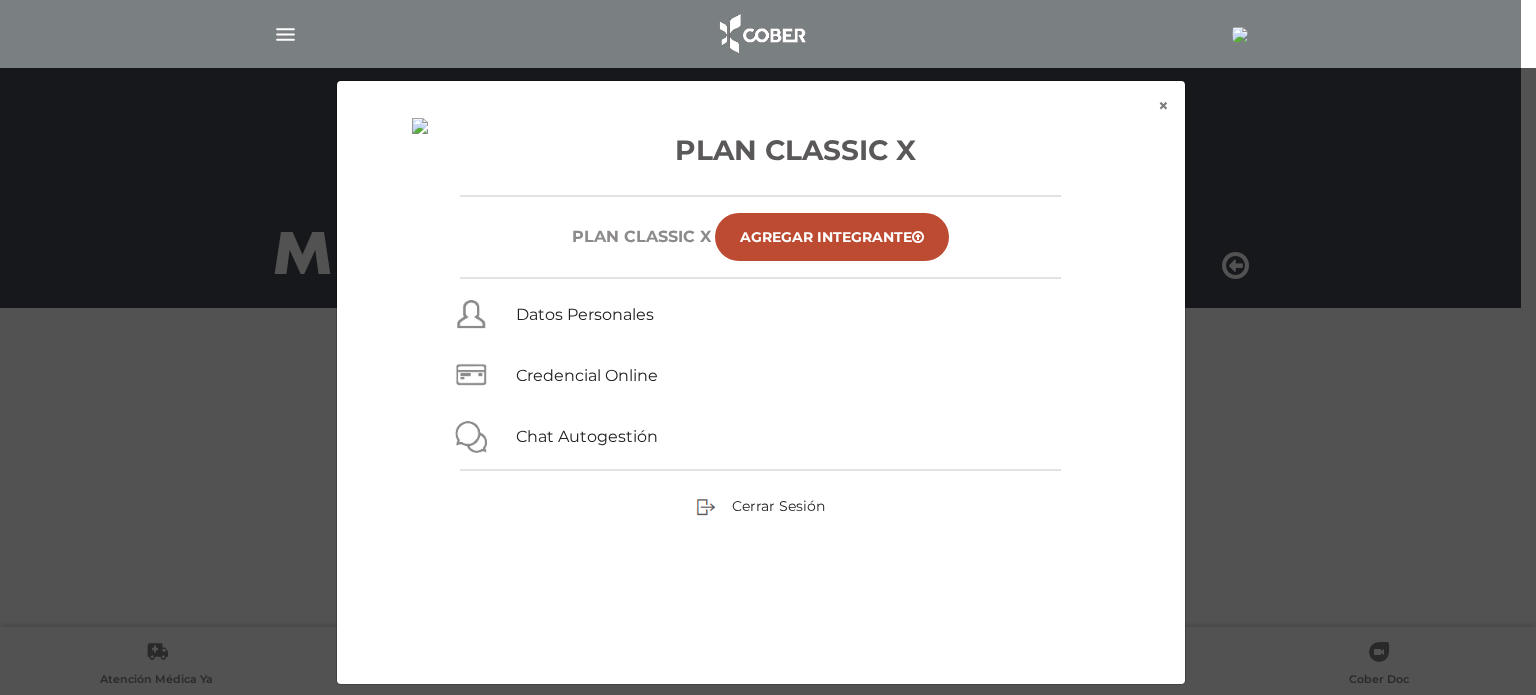 click on "Plan Classic X
Plan CLASSIC X
Agregar Integrante
Datos Personales
Credencial Online
Chat Autogestión
Cerrar Sesión" at bounding box center [761, 398] 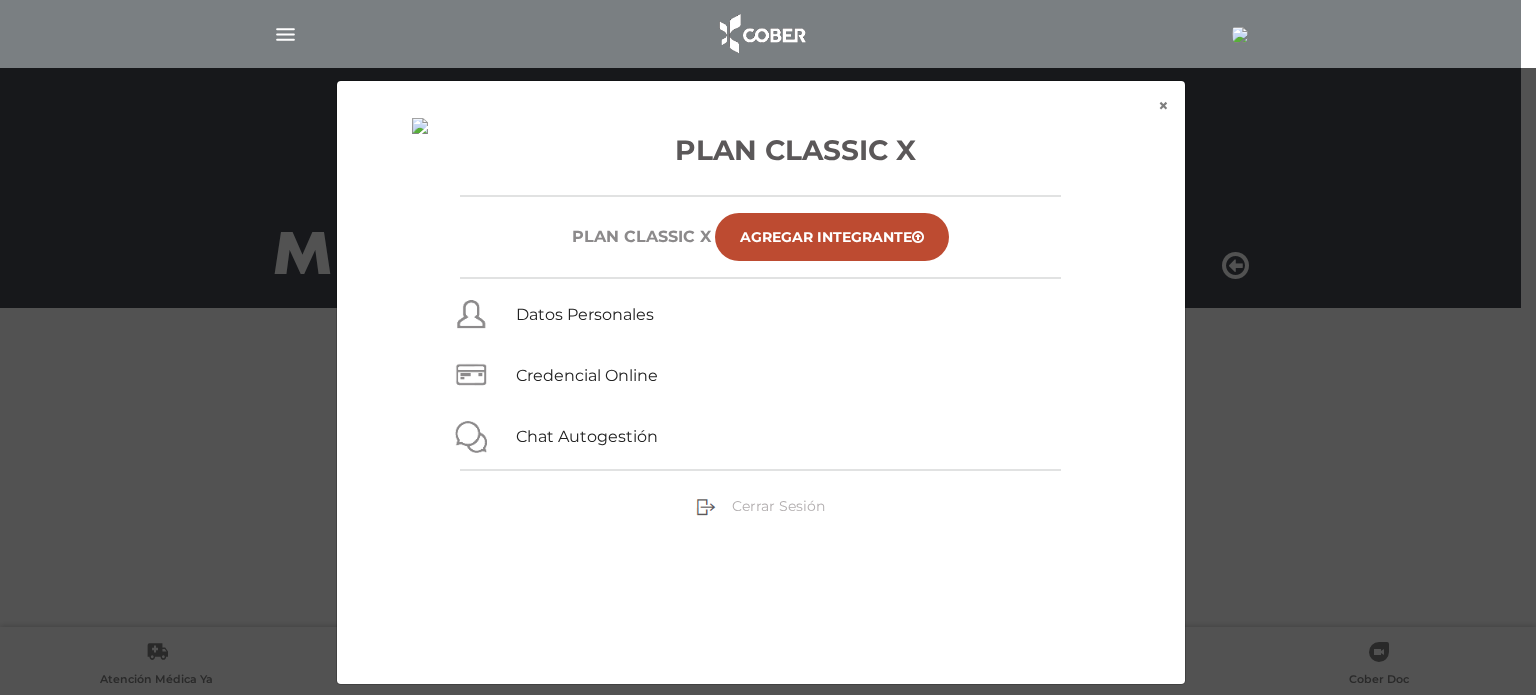 click on "Cerrar Sesión" at bounding box center [778, 506] 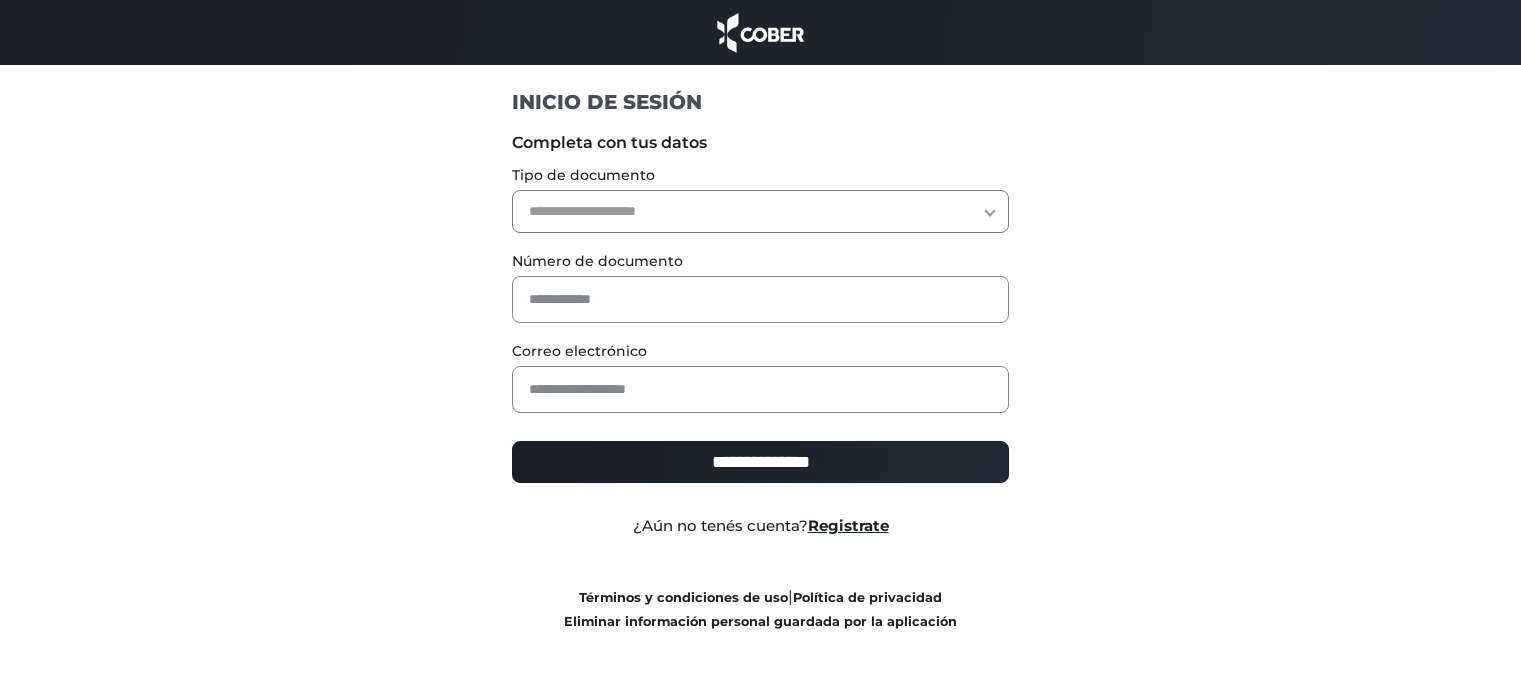 scroll, scrollTop: 0, scrollLeft: 0, axis: both 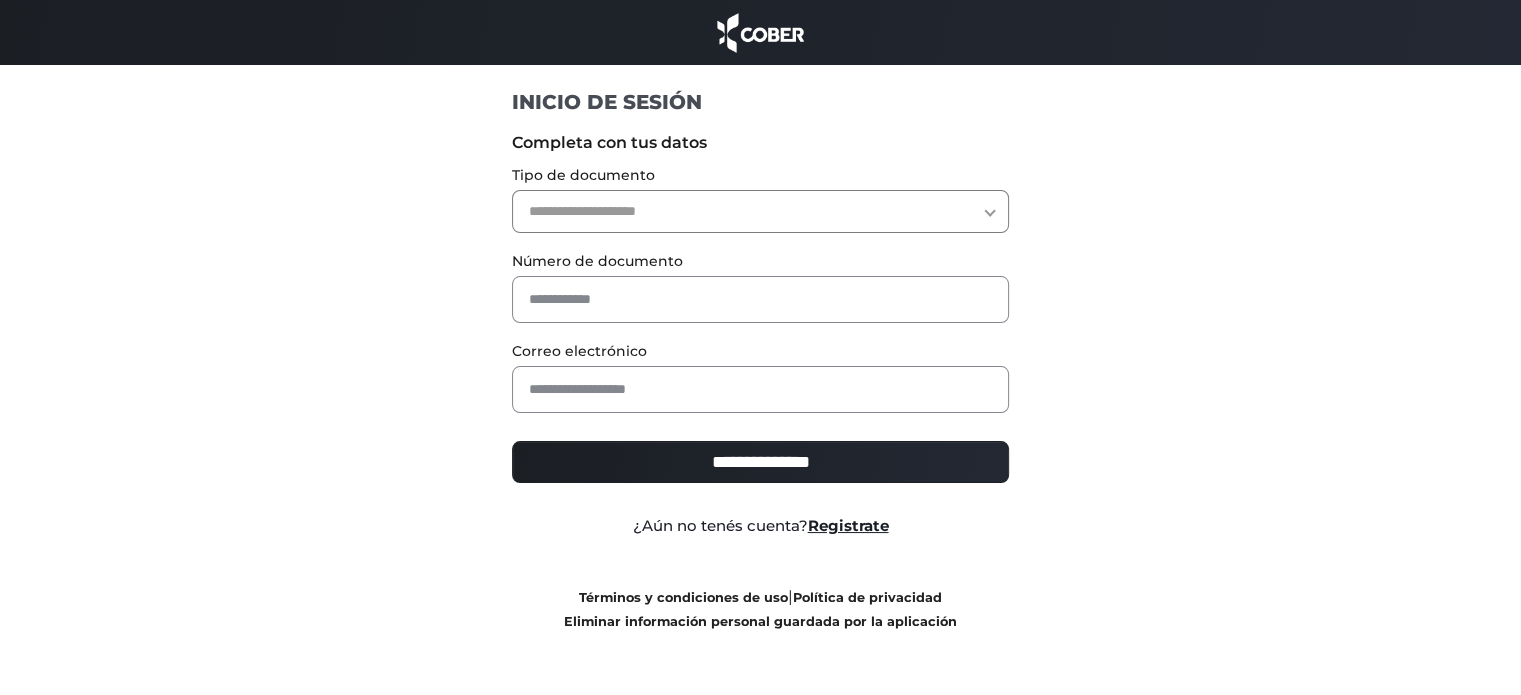 click on "**********" at bounding box center [760, 211] 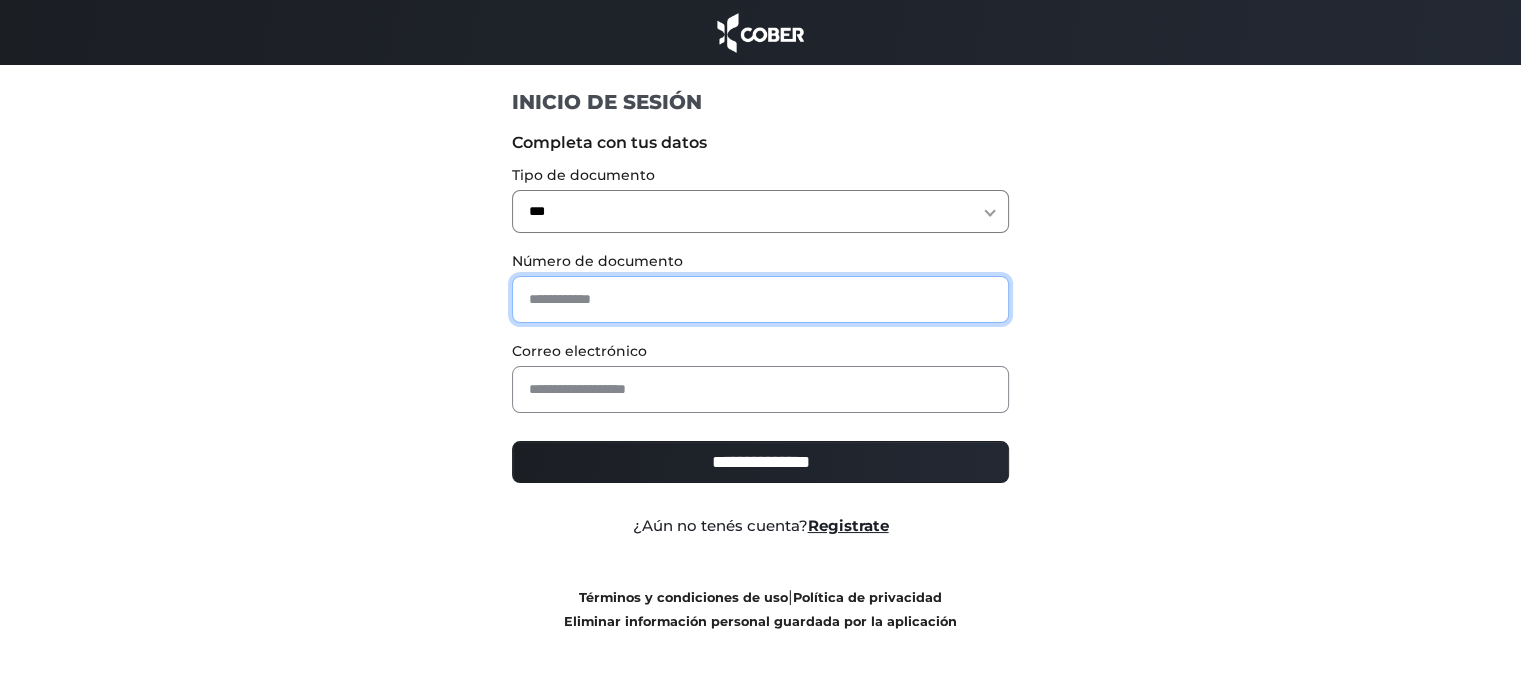 click at bounding box center (760, 299) 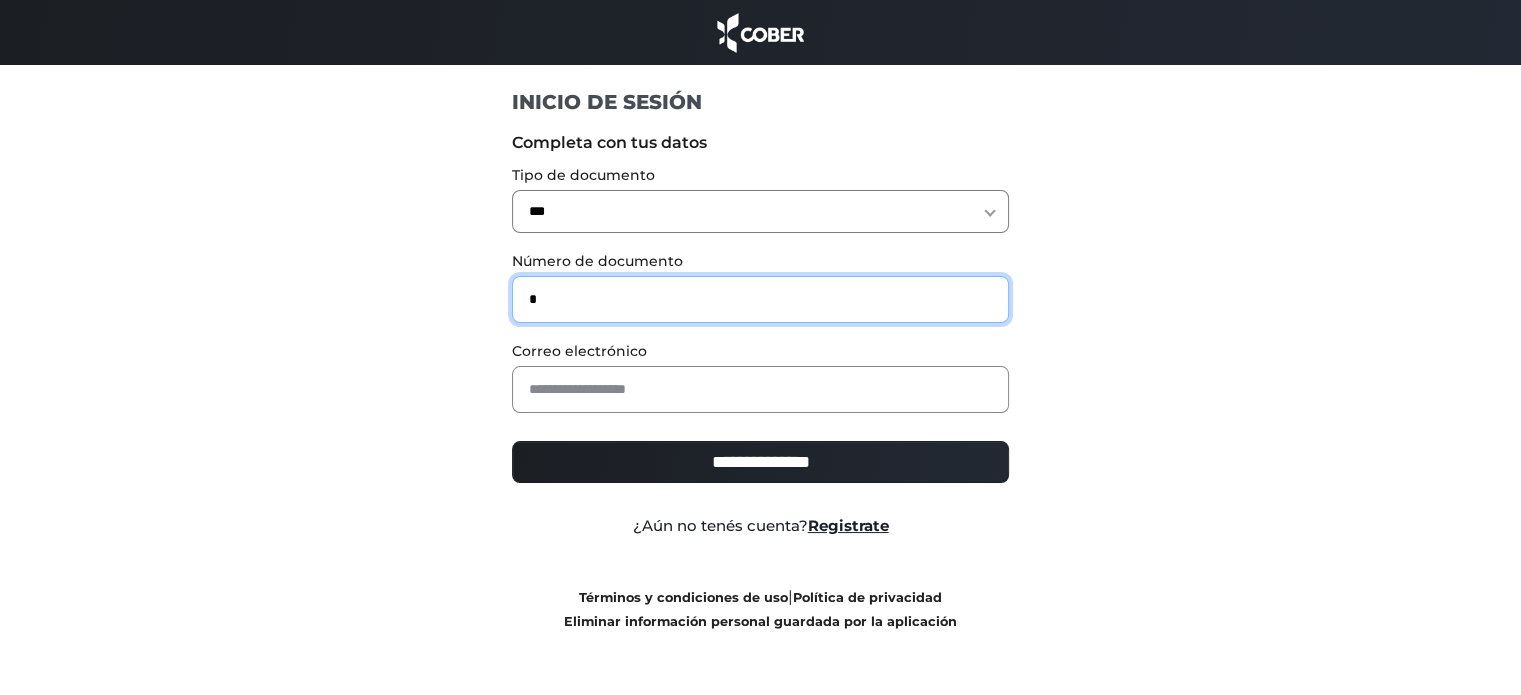 type on "*" 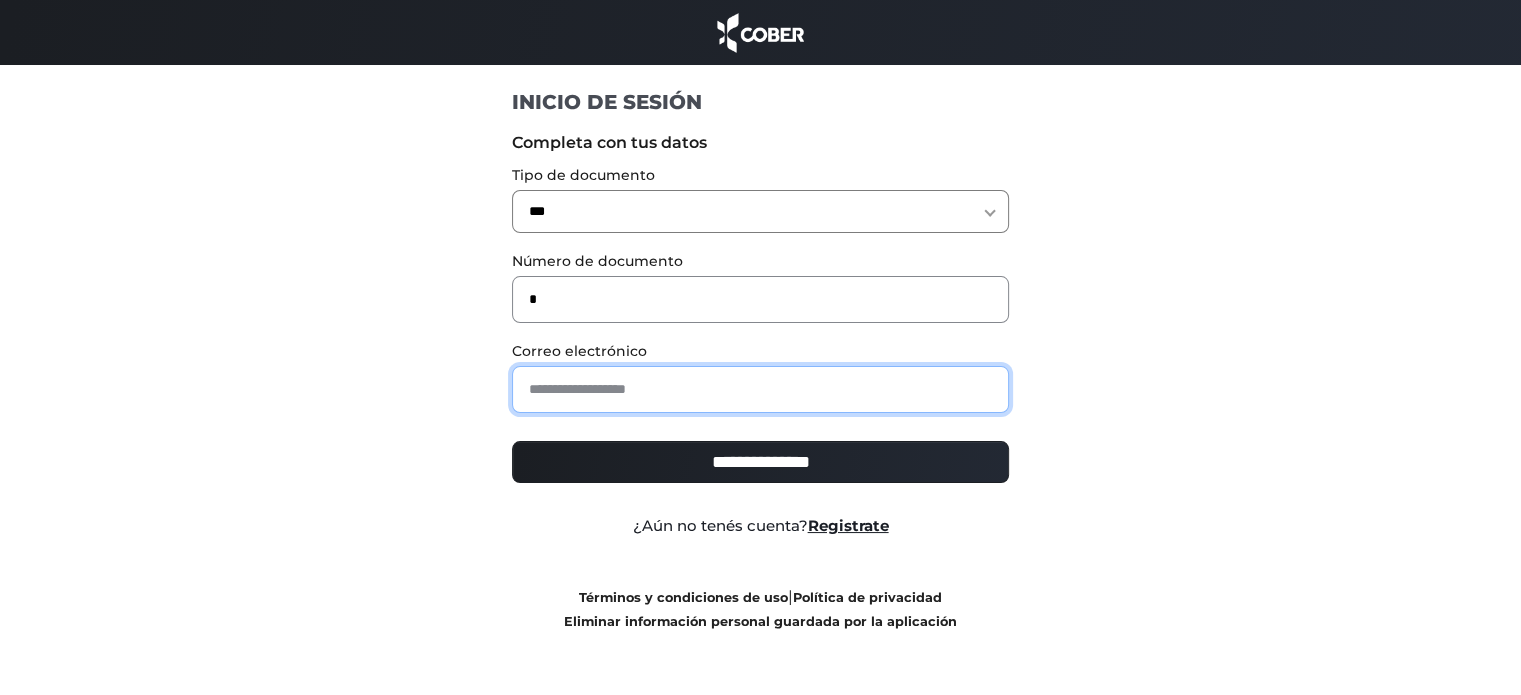 click at bounding box center (760, 389) 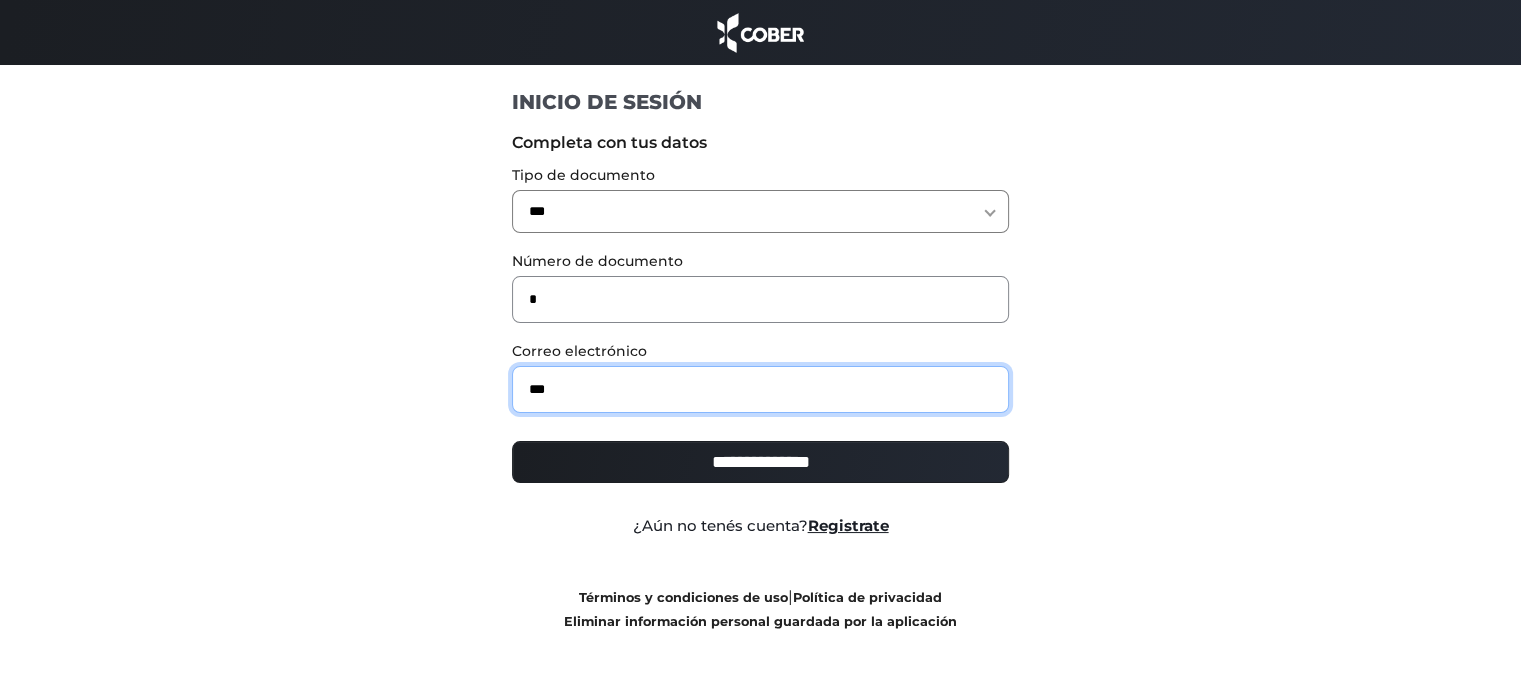 type on "**********" 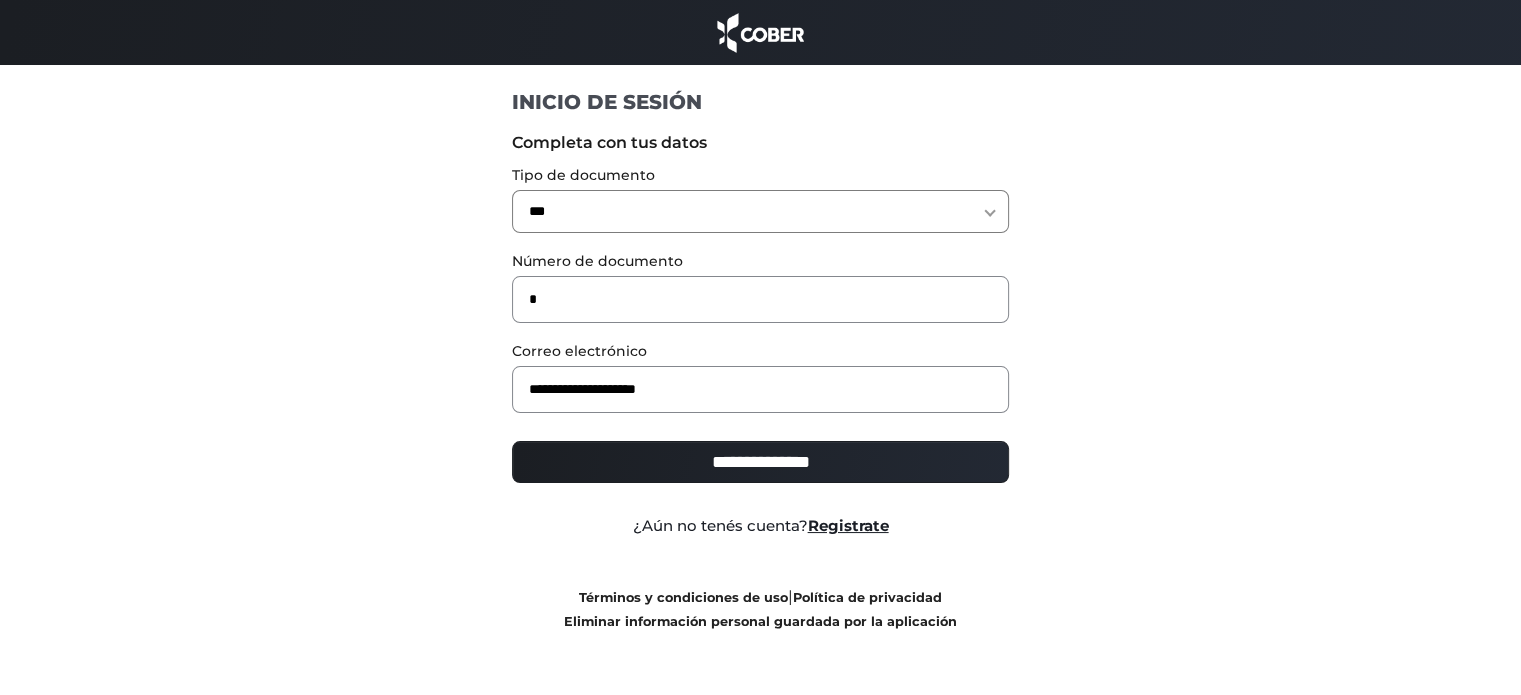 click on "**********" at bounding box center (760, 462) 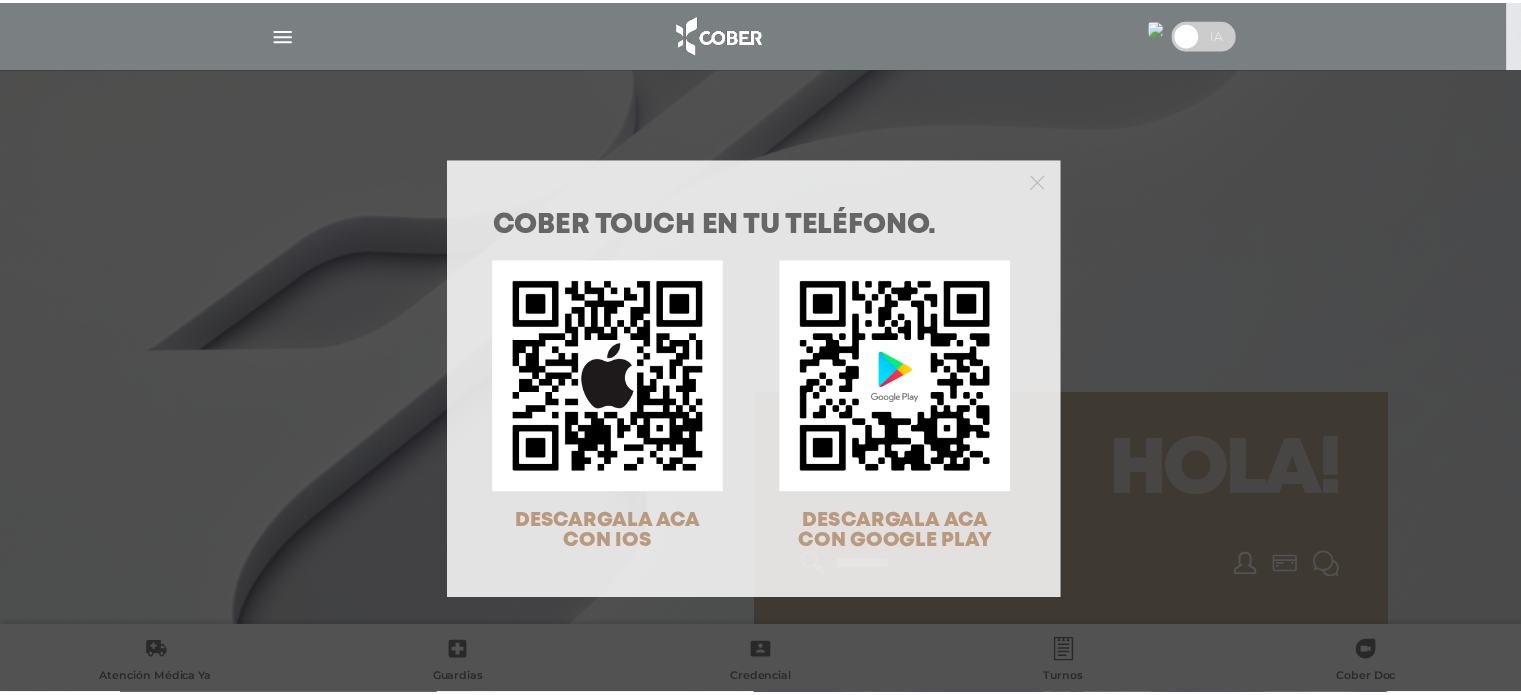 scroll, scrollTop: 0, scrollLeft: 0, axis: both 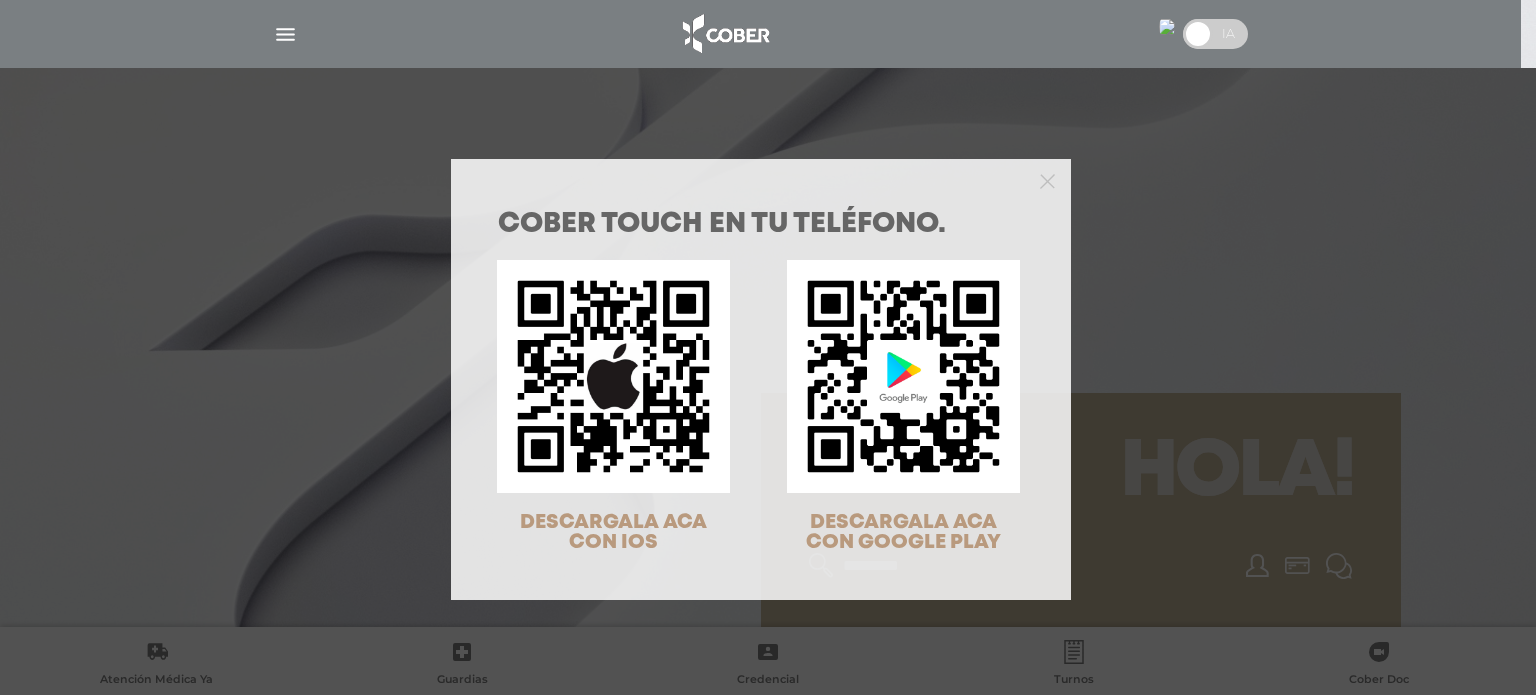 click at bounding box center (761, 179) 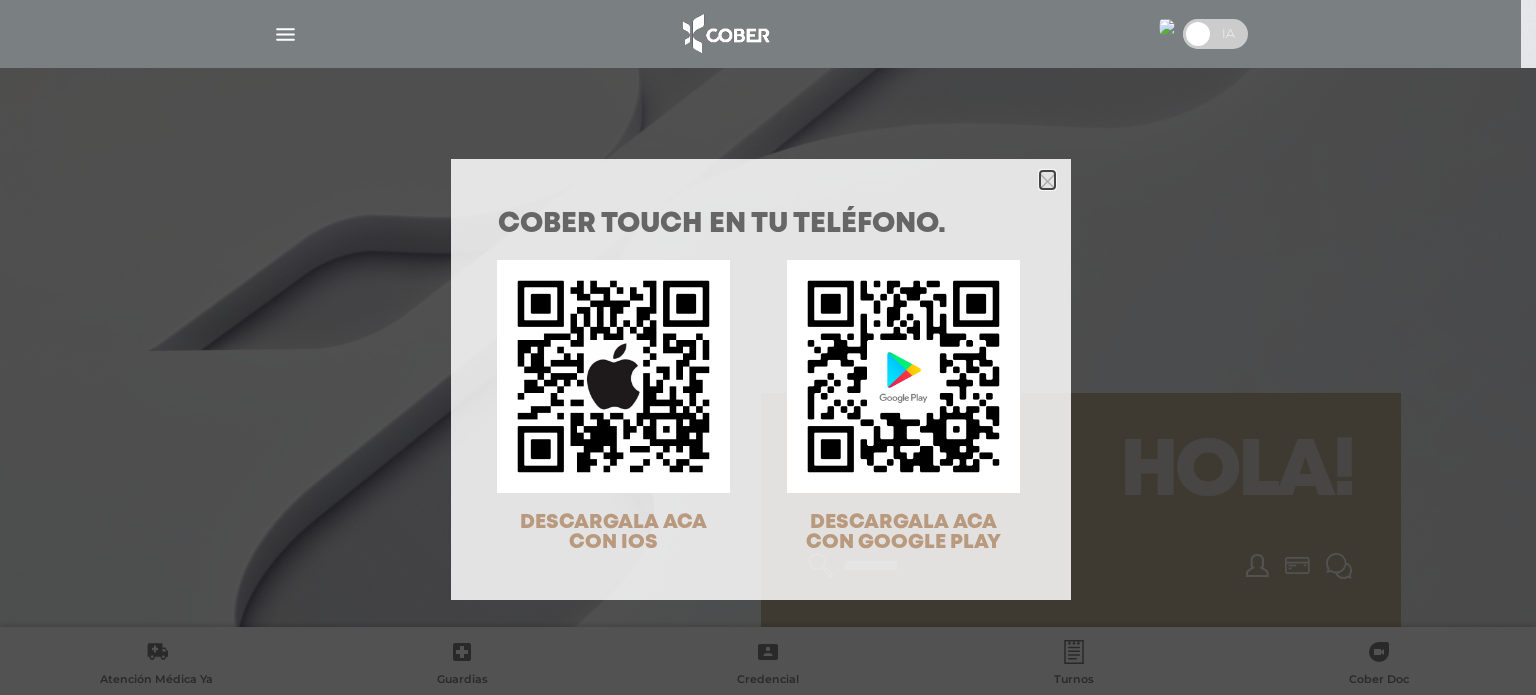 click at bounding box center [1047, 181] 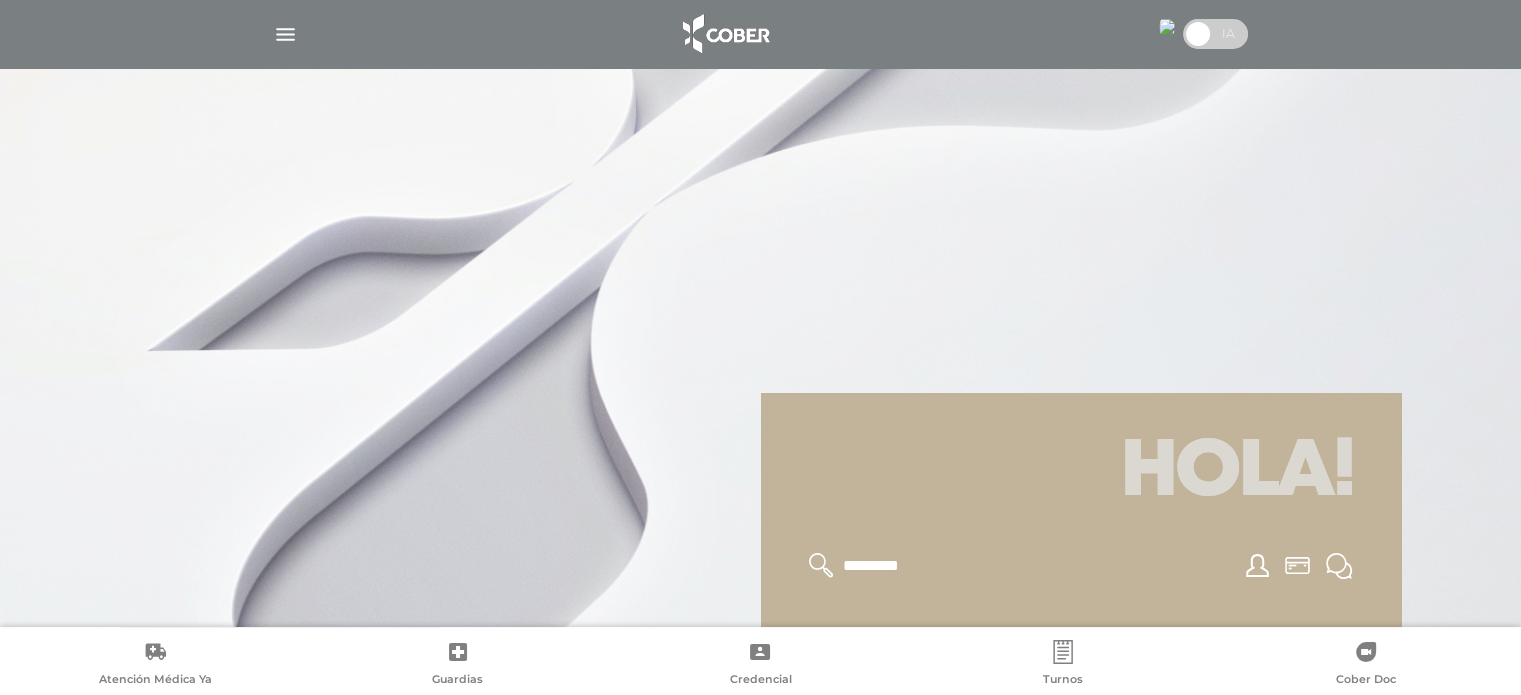 click at bounding box center [285, 34] 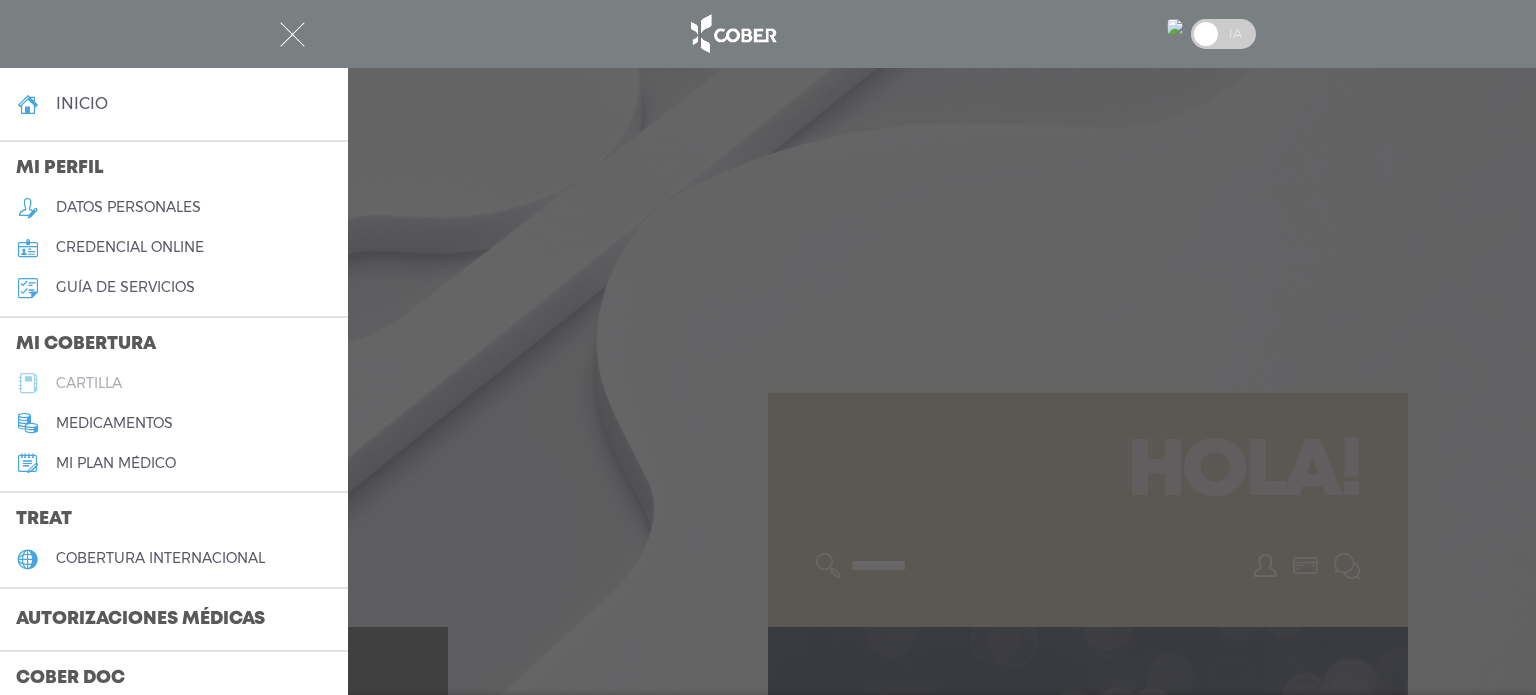 click on "cartilla" at bounding box center [89, 383] 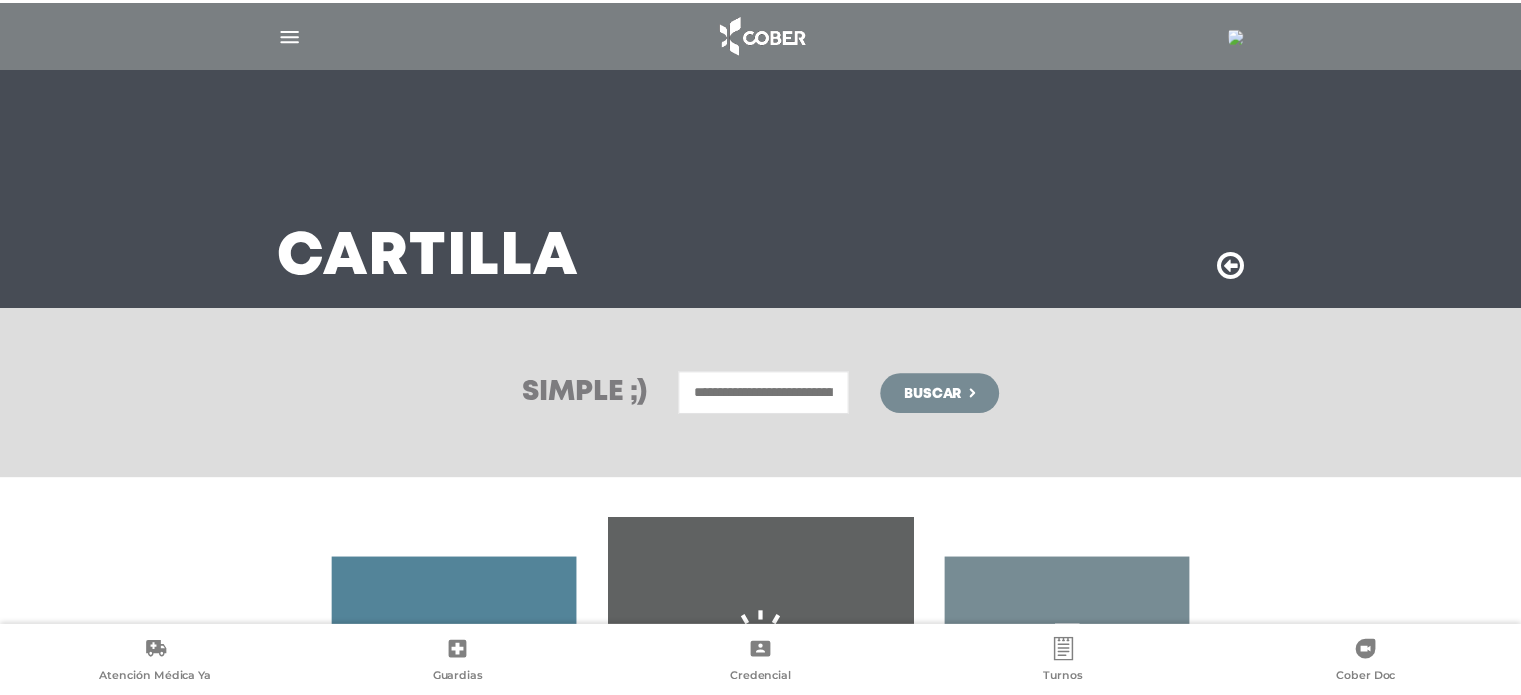 scroll, scrollTop: 331, scrollLeft: 0, axis: vertical 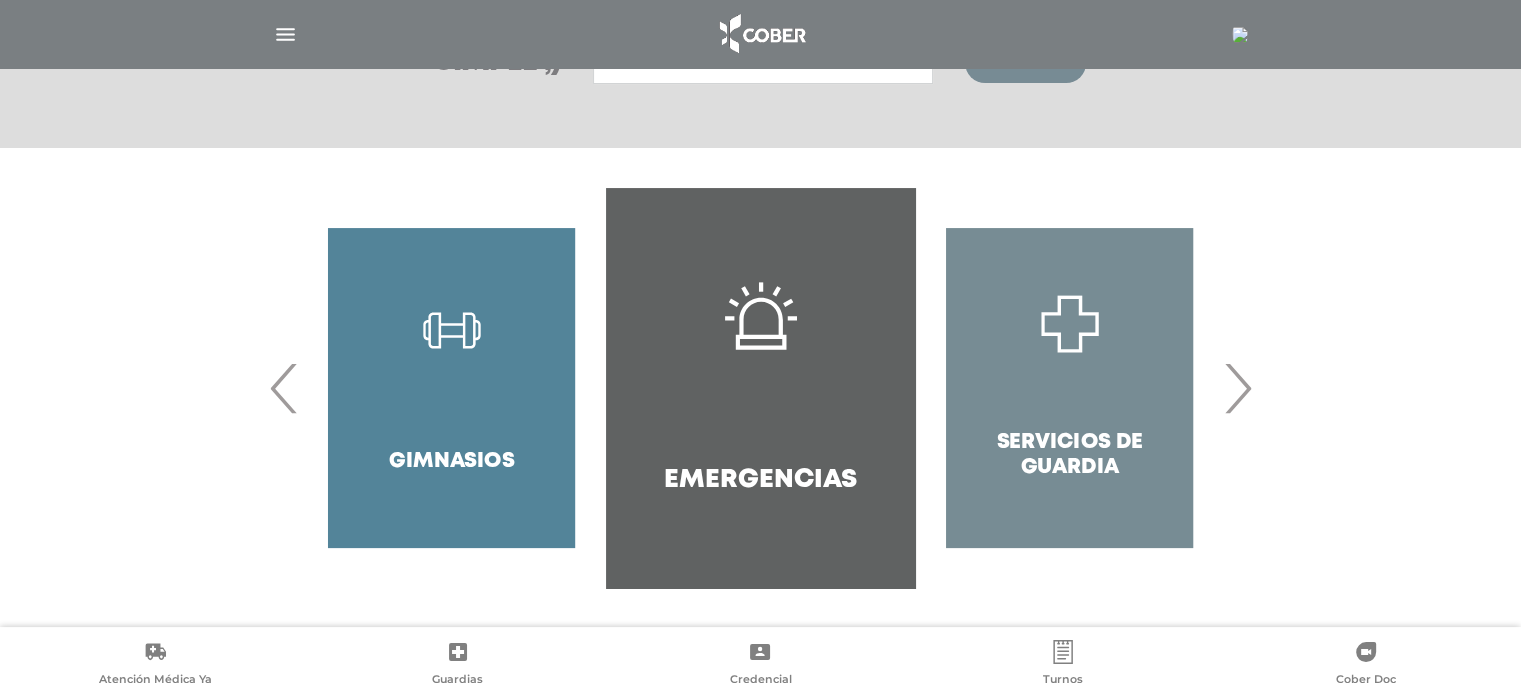 click on "›" at bounding box center (1237, 388) 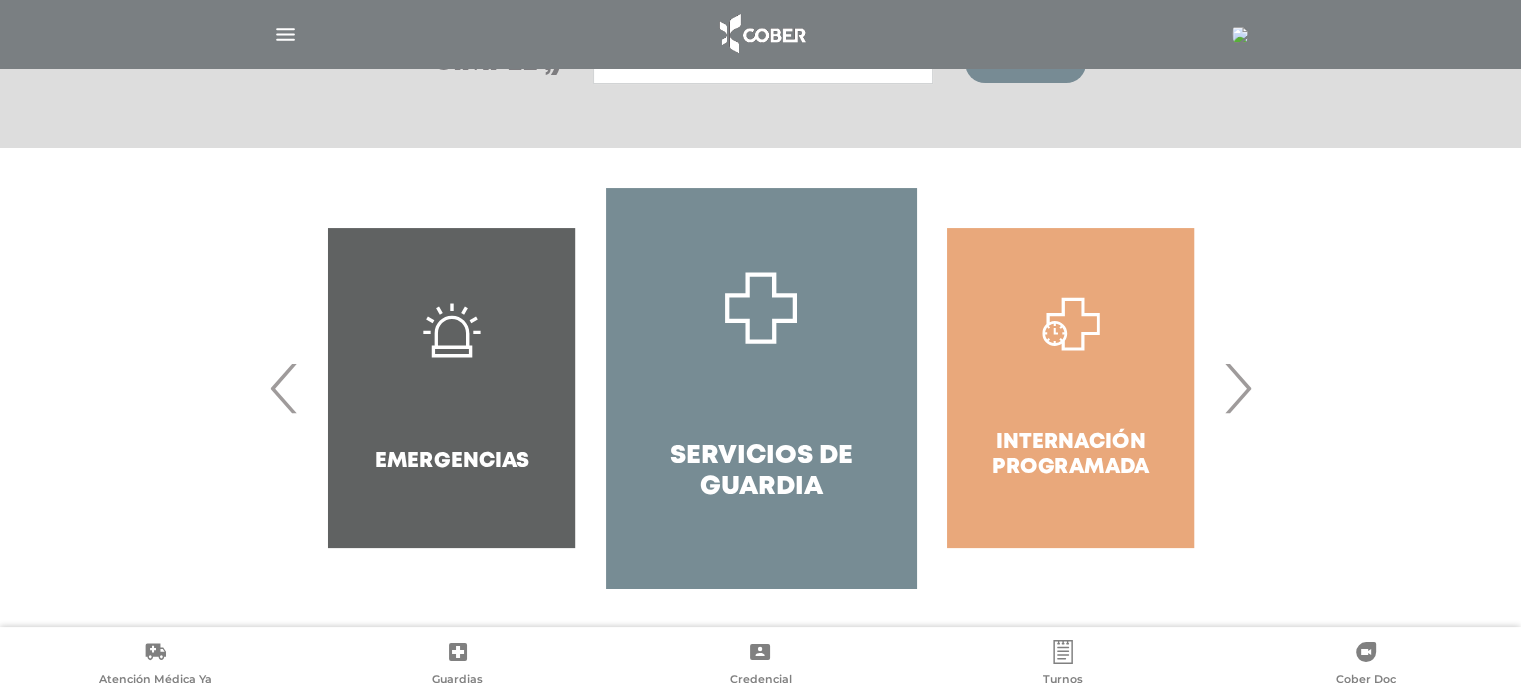 click on "›" at bounding box center (1237, 388) 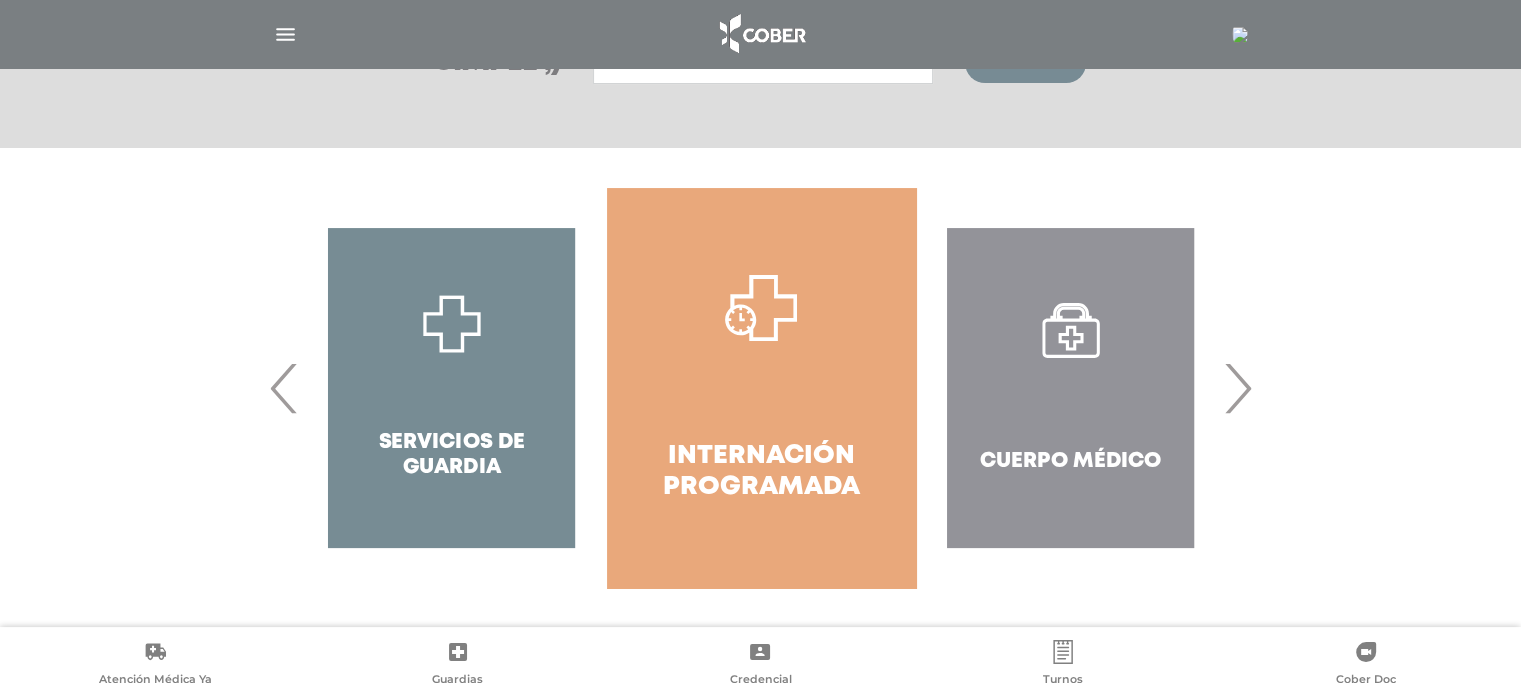 click on "›" at bounding box center [1237, 388] 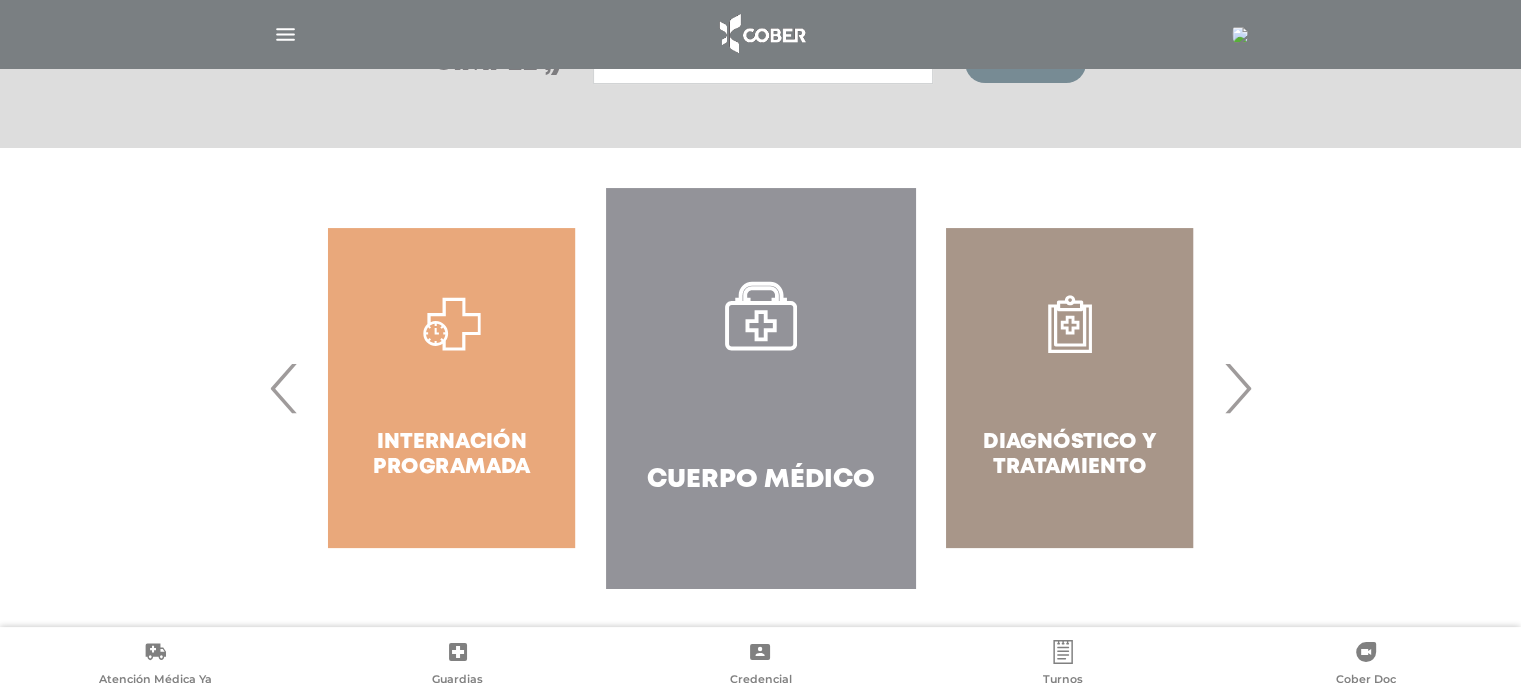 click on "Cuerpo Médico" at bounding box center [760, 388] 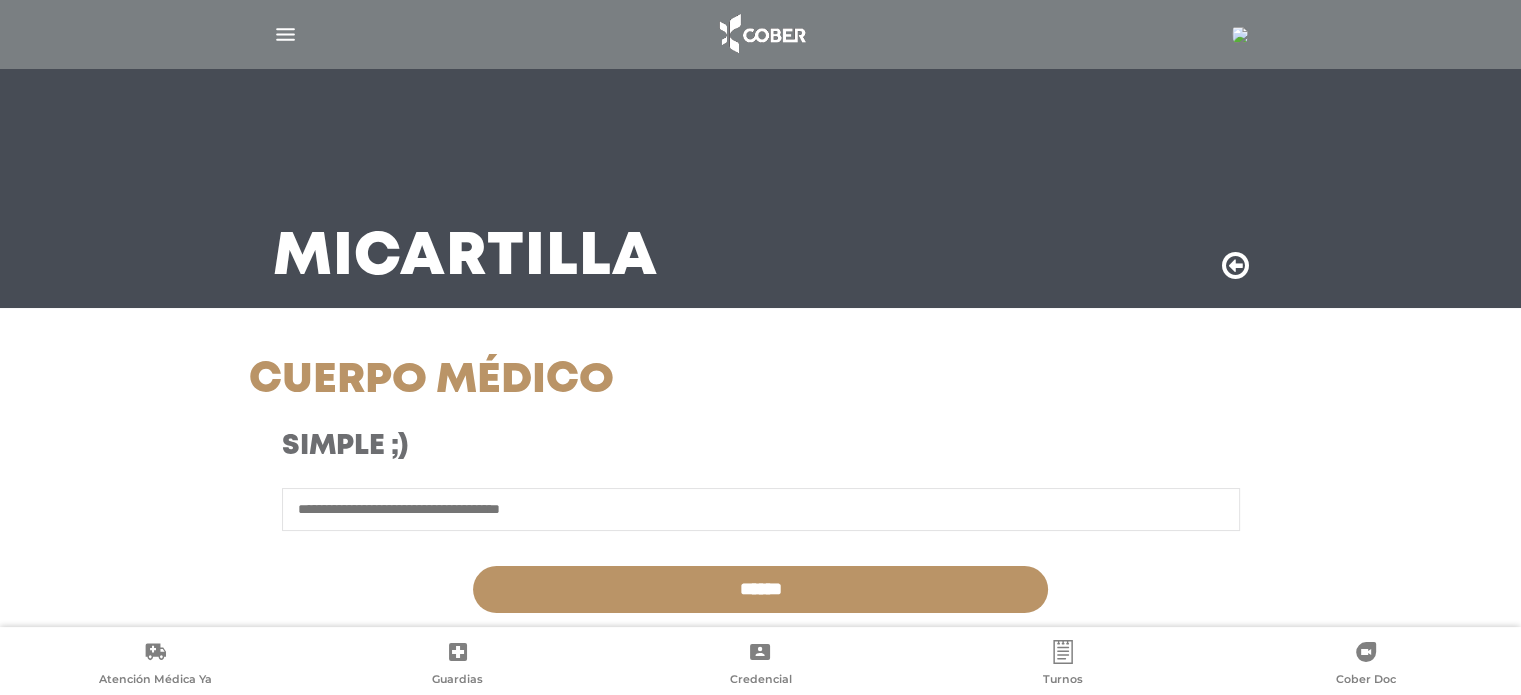 scroll, scrollTop: 554, scrollLeft: 0, axis: vertical 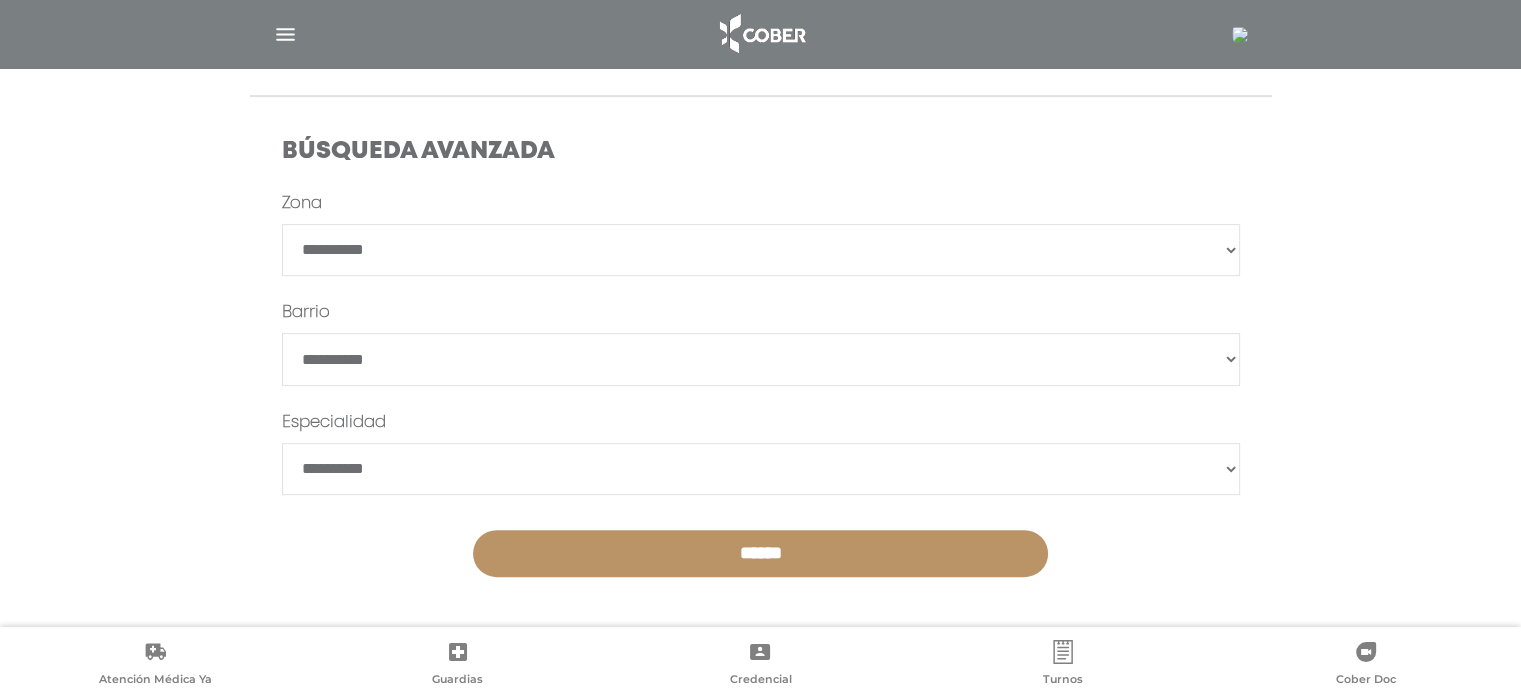 click on "******" at bounding box center [760, 553] 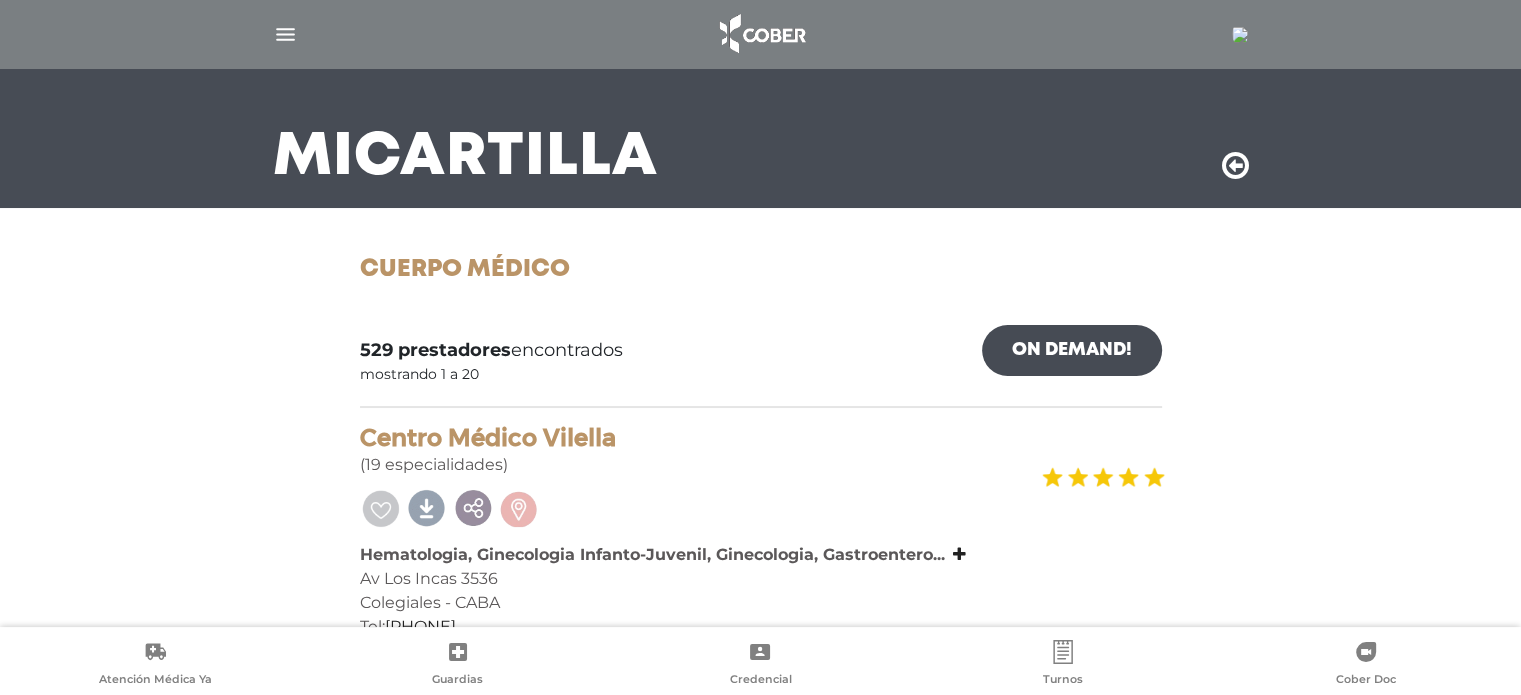 scroll, scrollTop: 102, scrollLeft: 0, axis: vertical 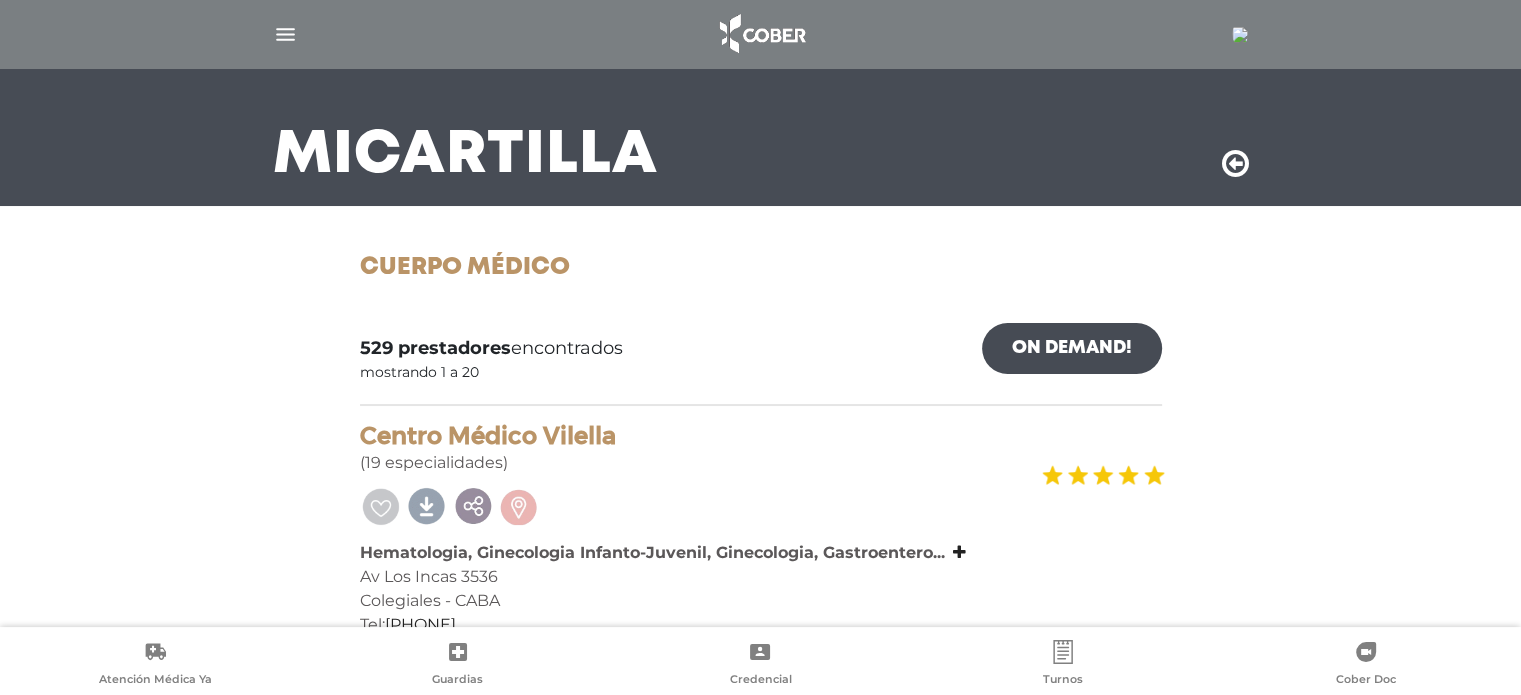 click on "On Demand!" at bounding box center [1072, 348] 